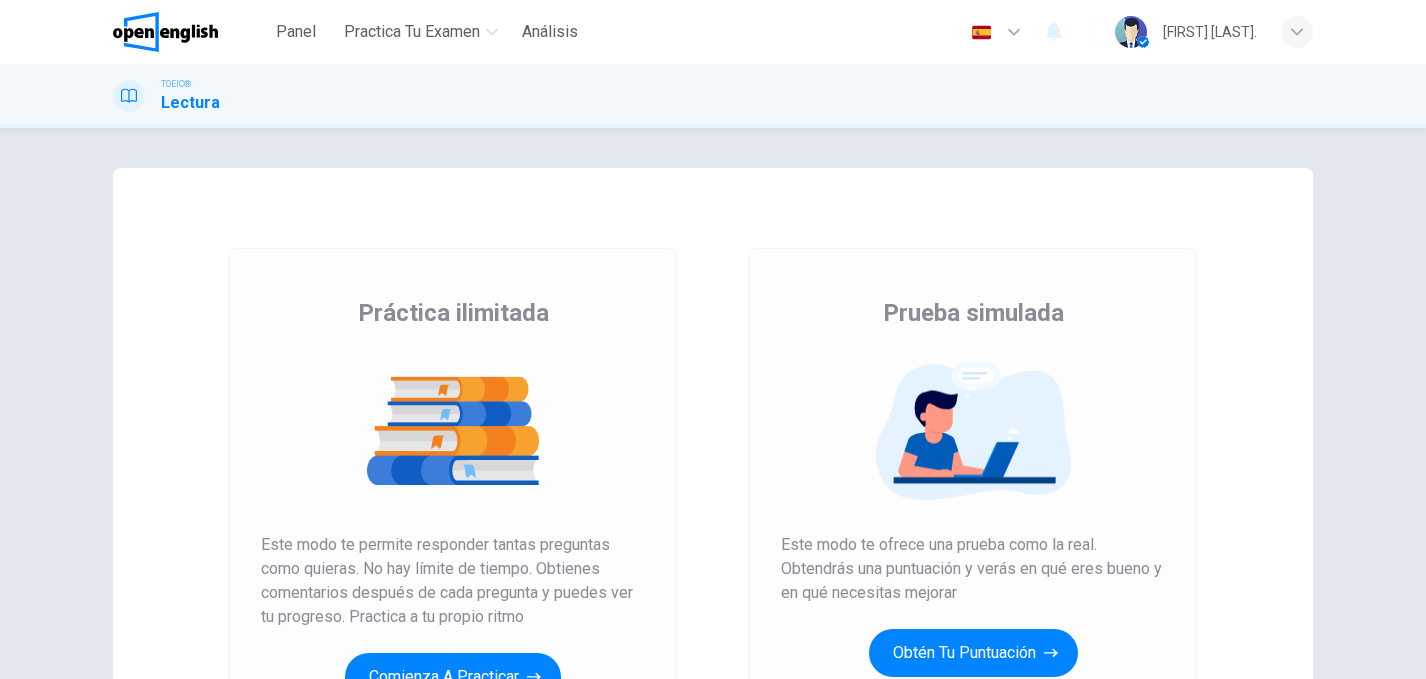 scroll, scrollTop: 0, scrollLeft: 0, axis: both 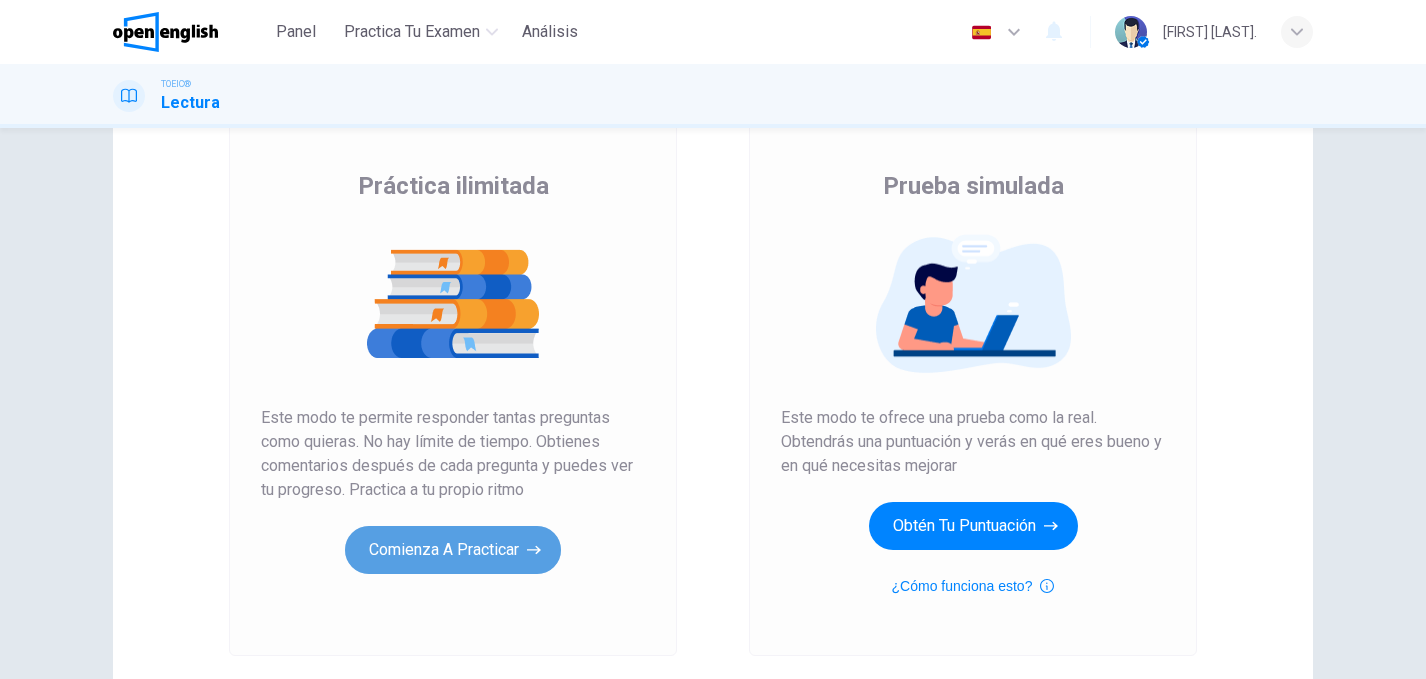 click on "Comienza a practicar" at bounding box center (453, 550) 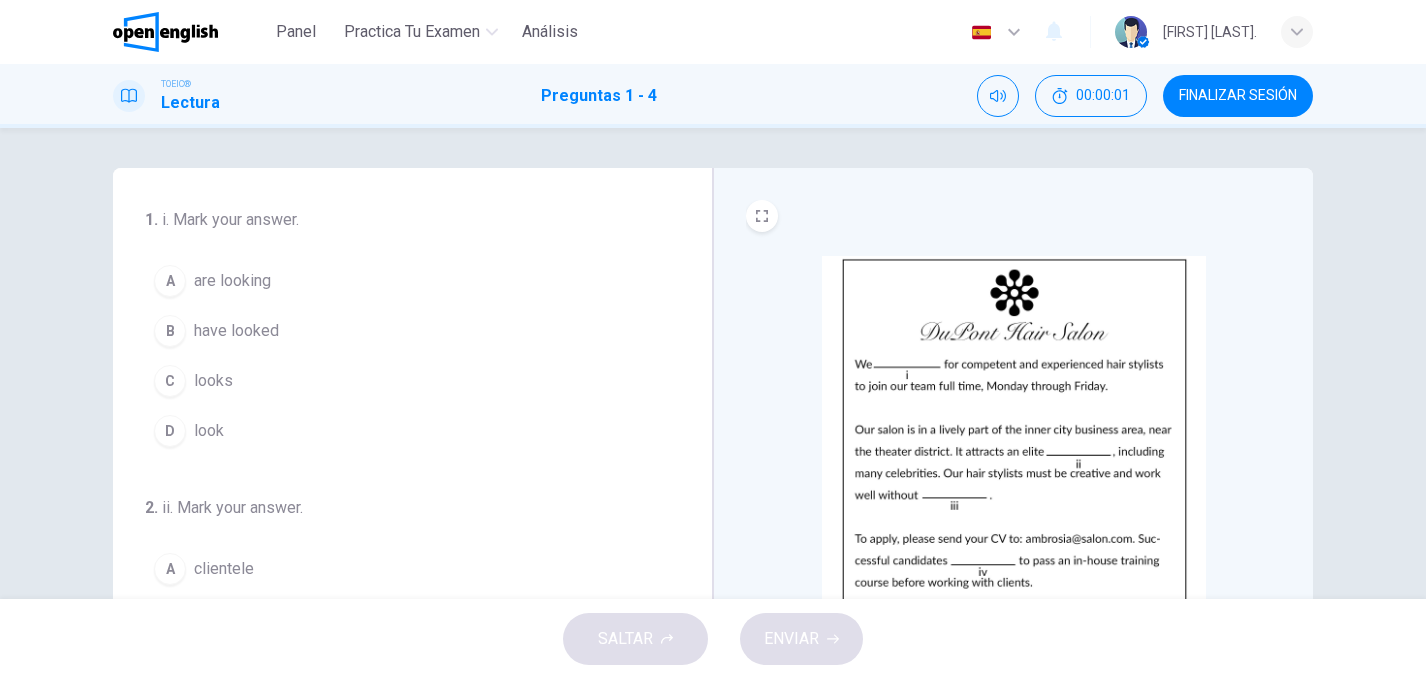 click at bounding box center (1014, 430) 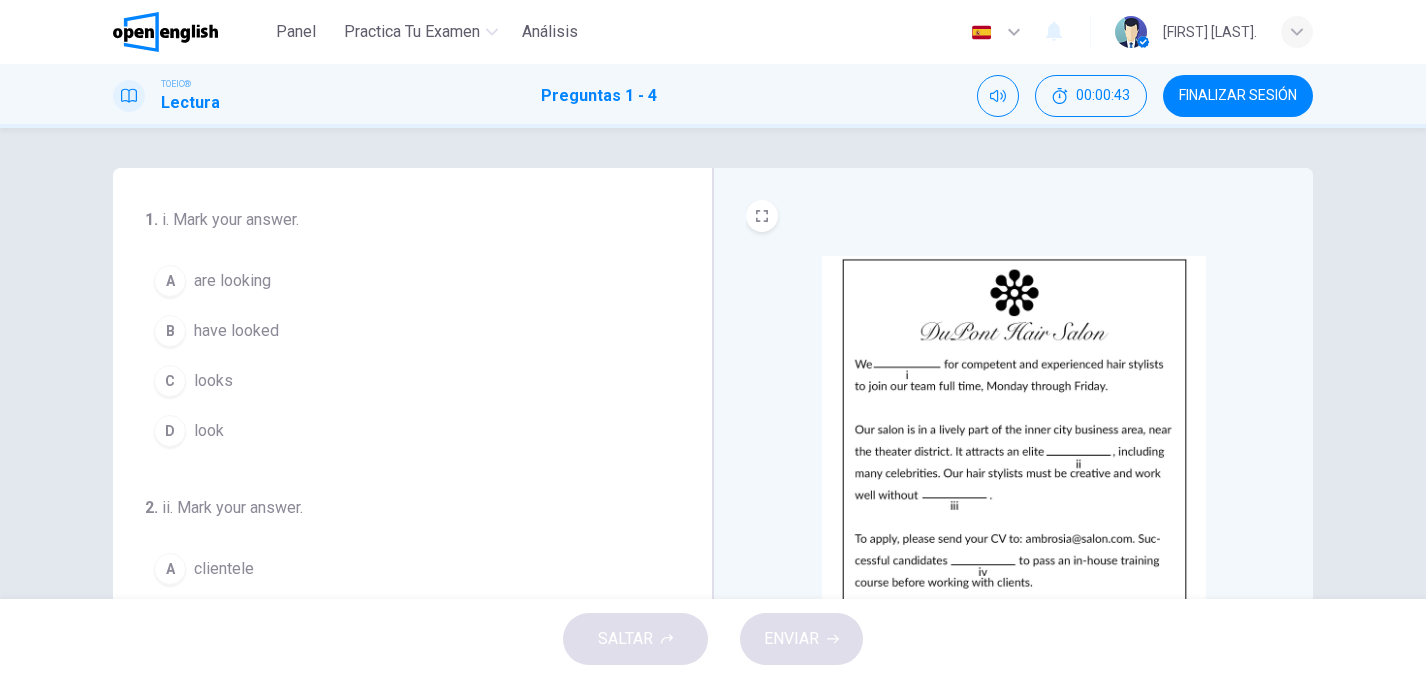 click on "are looking" at bounding box center [232, 281] 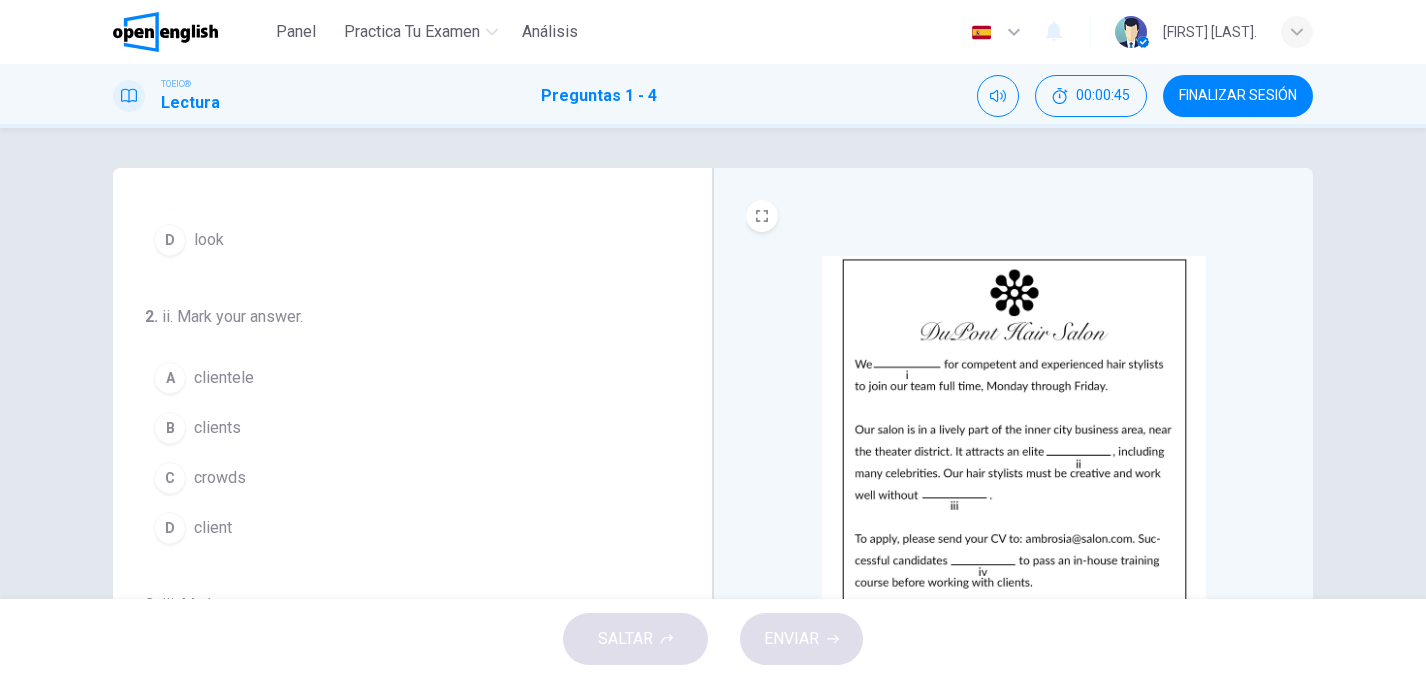scroll, scrollTop: 199, scrollLeft: 0, axis: vertical 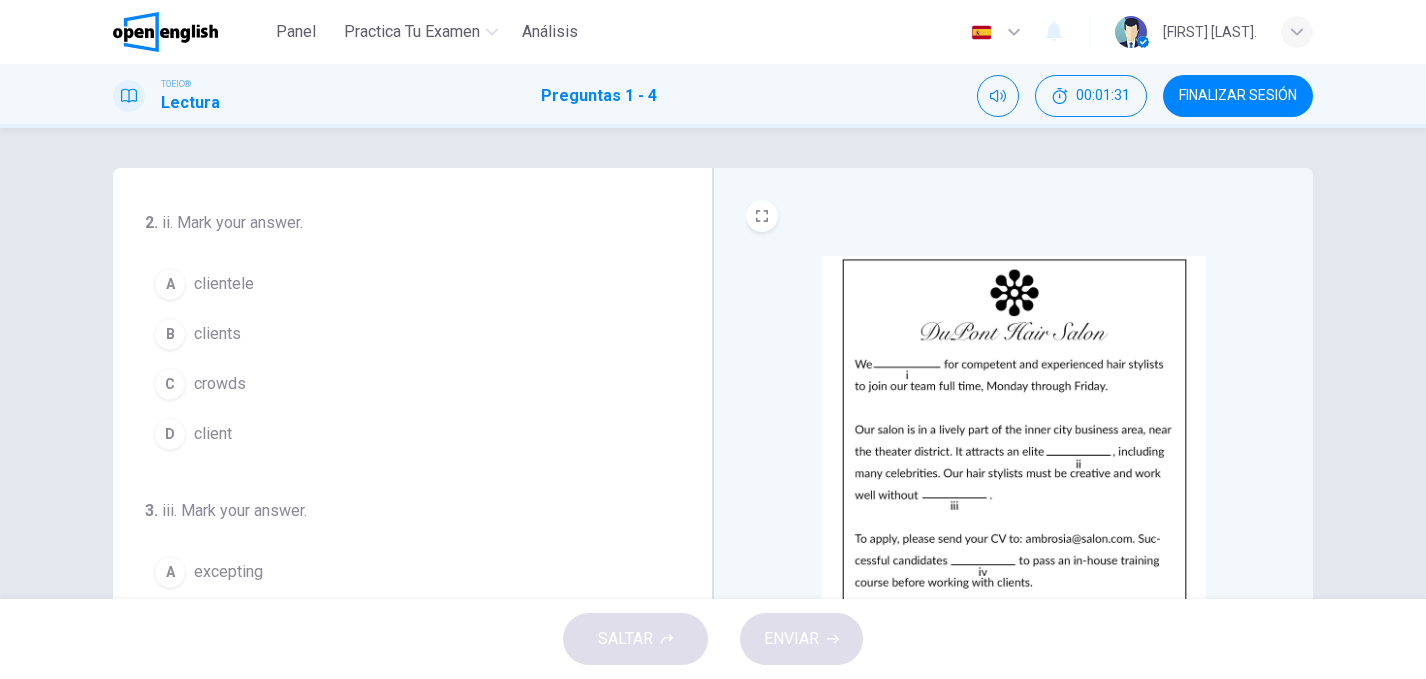 click on "B" at bounding box center [170, 334] 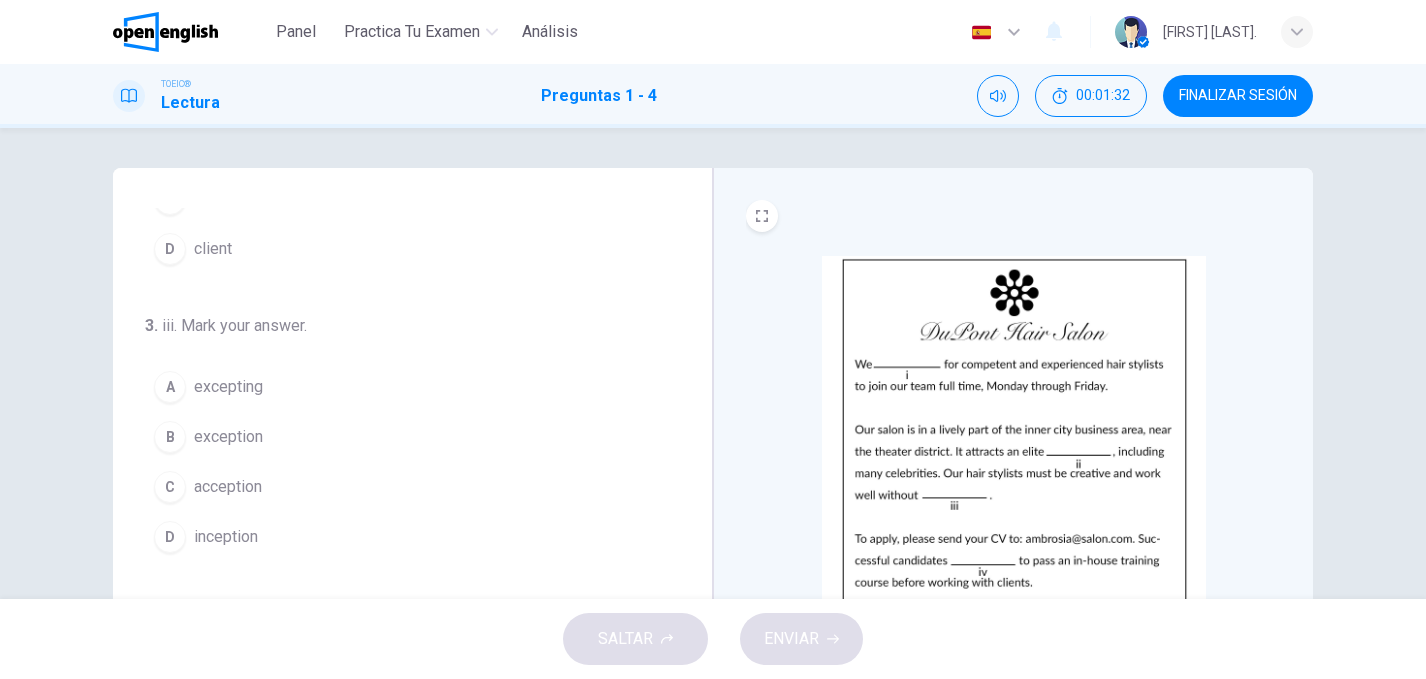 scroll, scrollTop: 478, scrollLeft: 0, axis: vertical 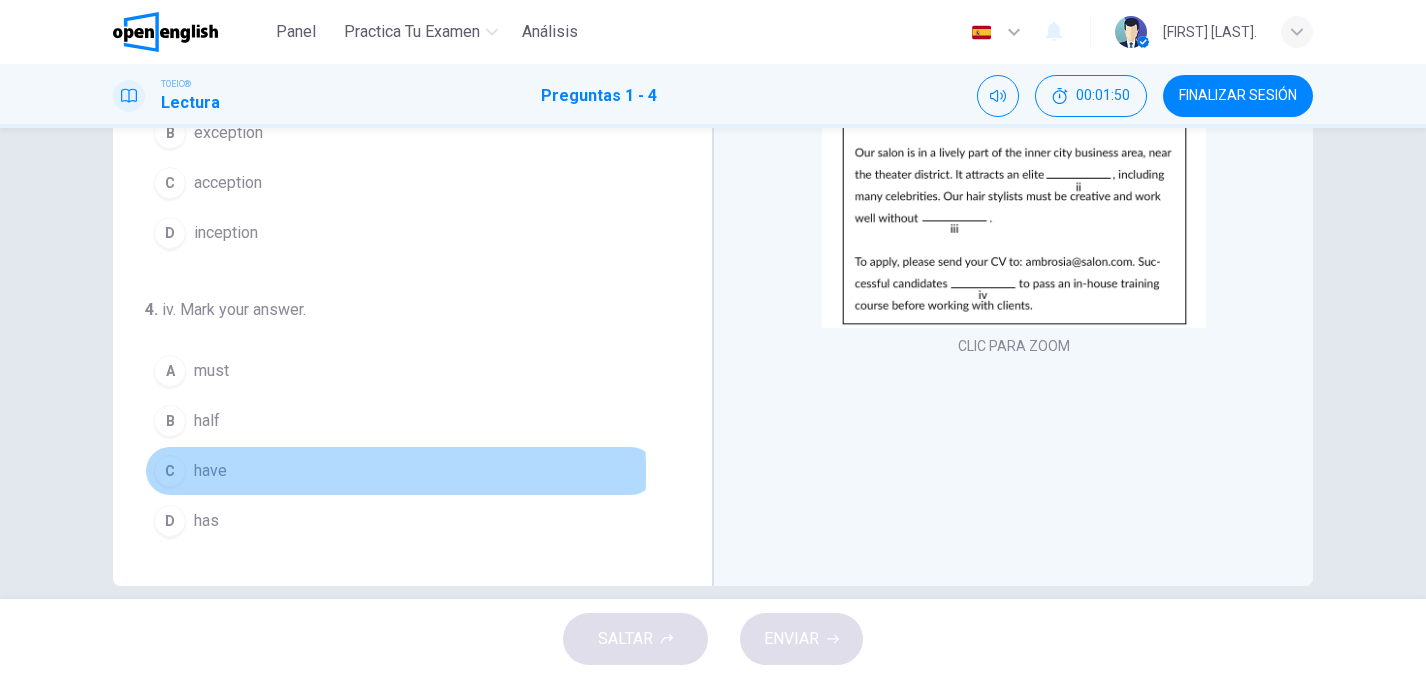 click on "C" at bounding box center (170, 471) 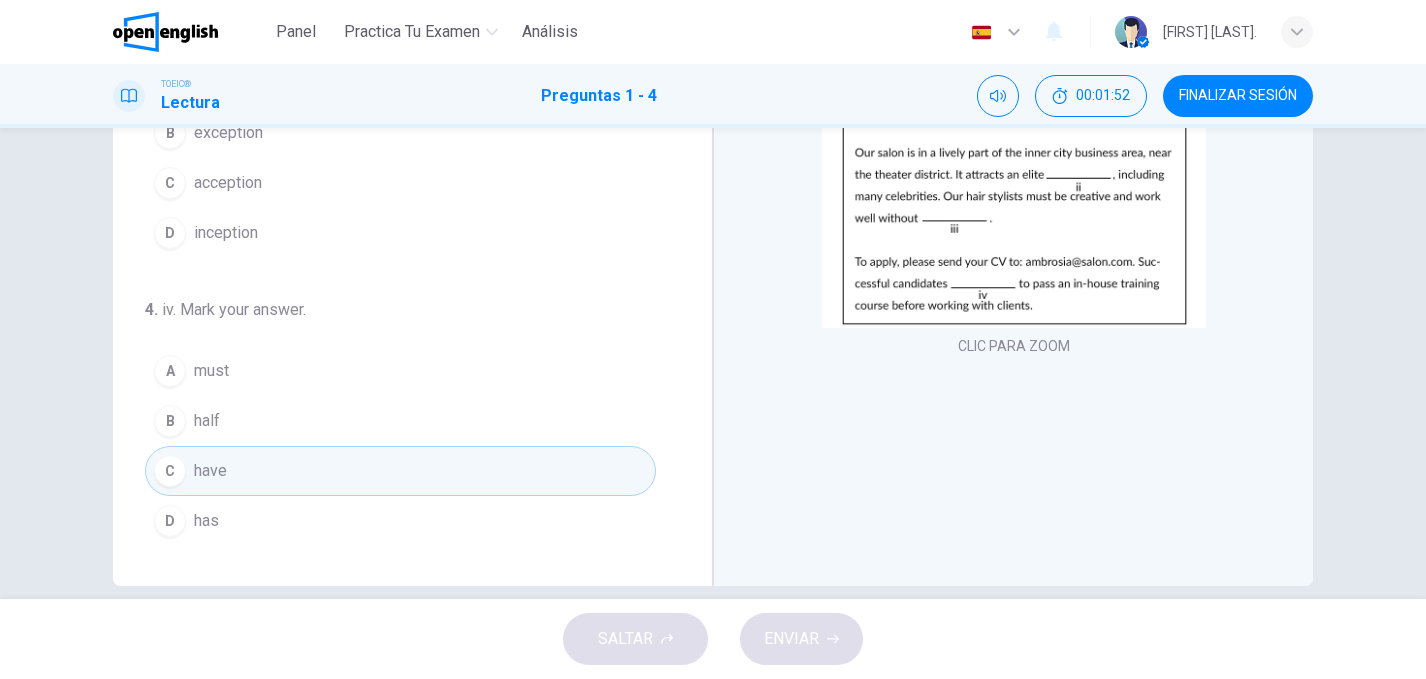 scroll, scrollTop: 304, scrollLeft: 0, axis: vertical 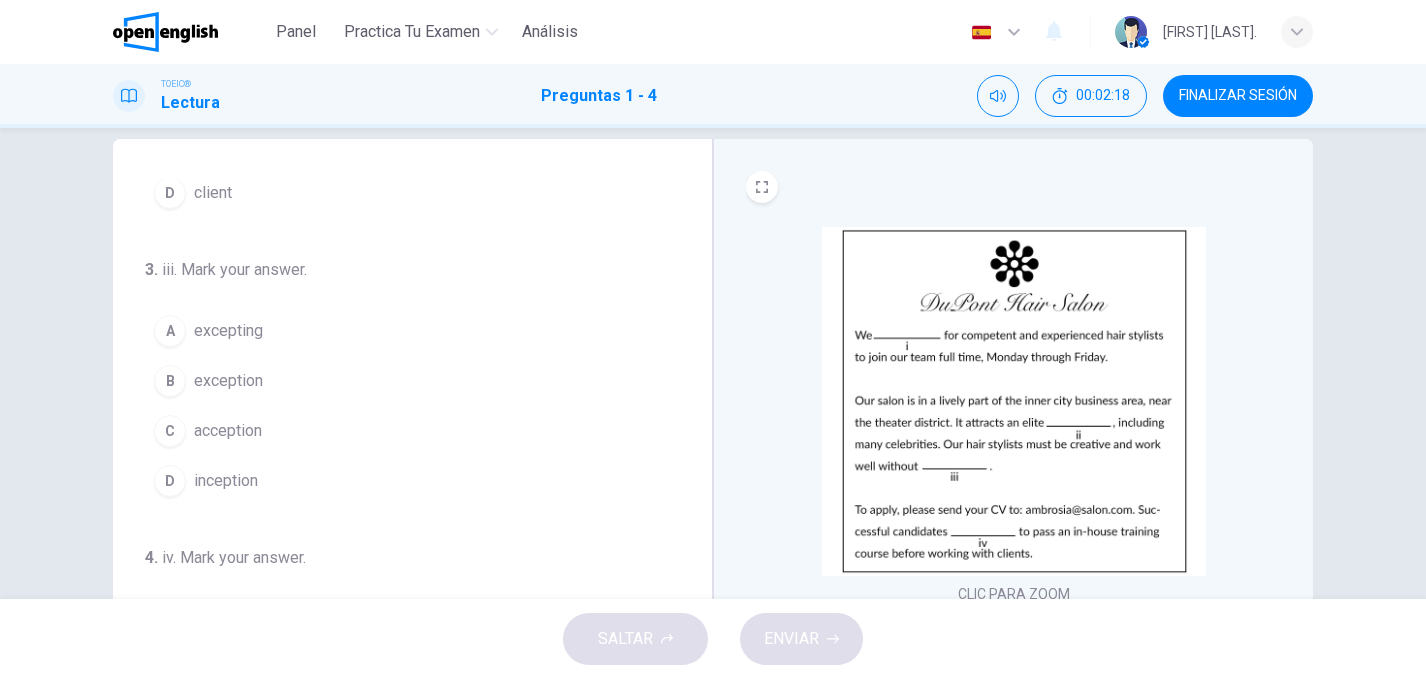 click on "B" at bounding box center [170, 381] 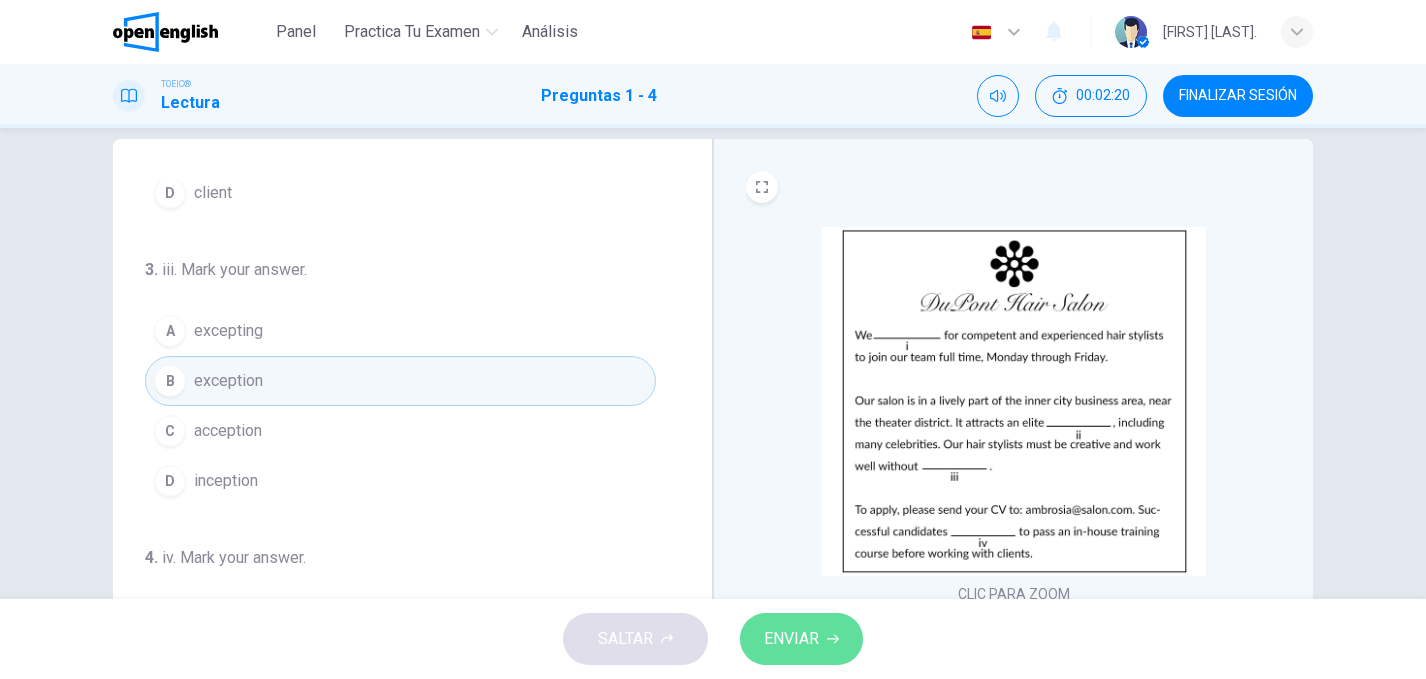 click on "ENVIAR" at bounding box center (791, 639) 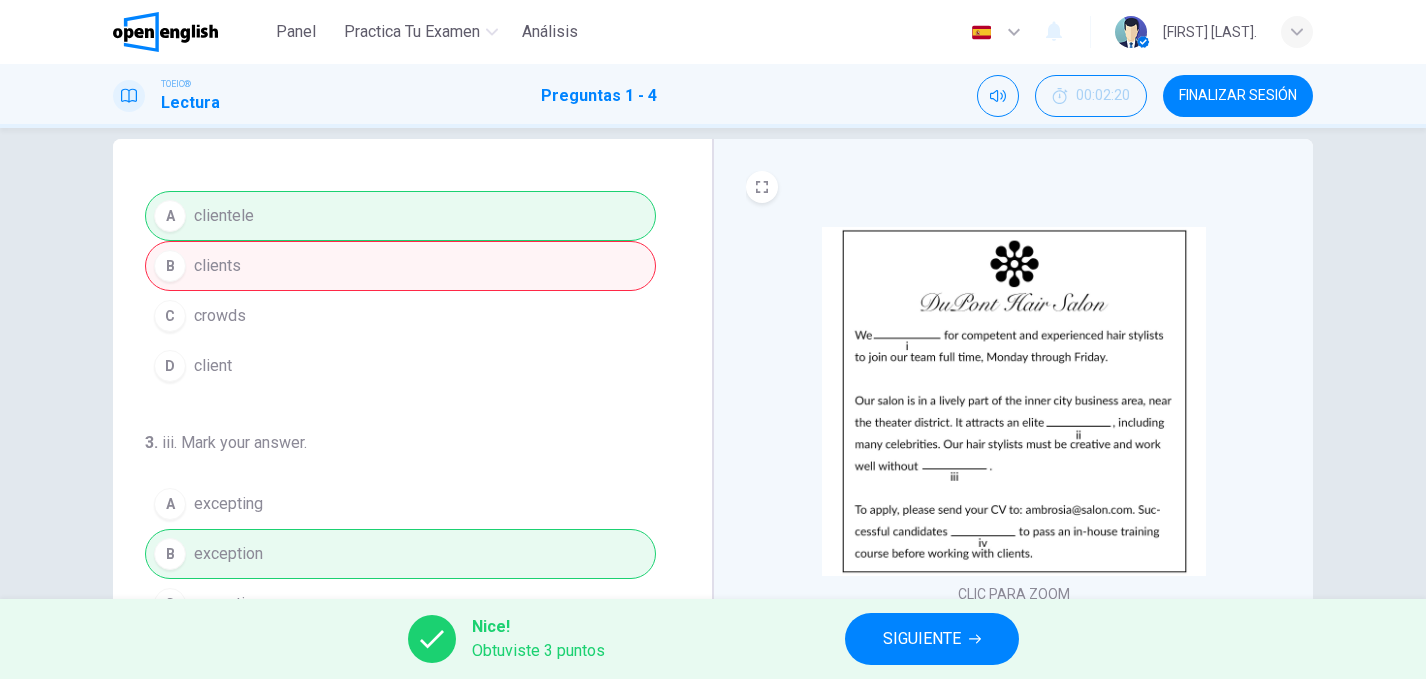 scroll, scrollTop: 497, scrollLeft: 0, axis: vertical 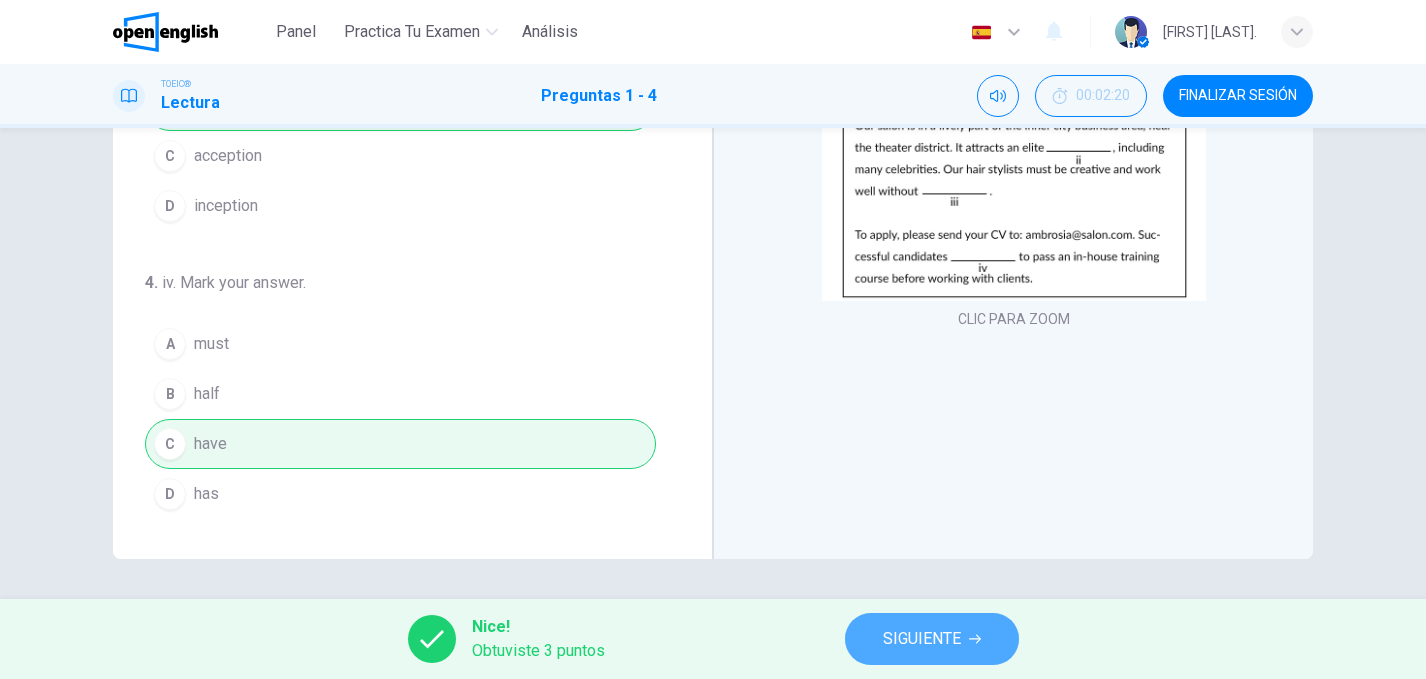 click on "SIGUIENTE" at bounding box center (922, 639) 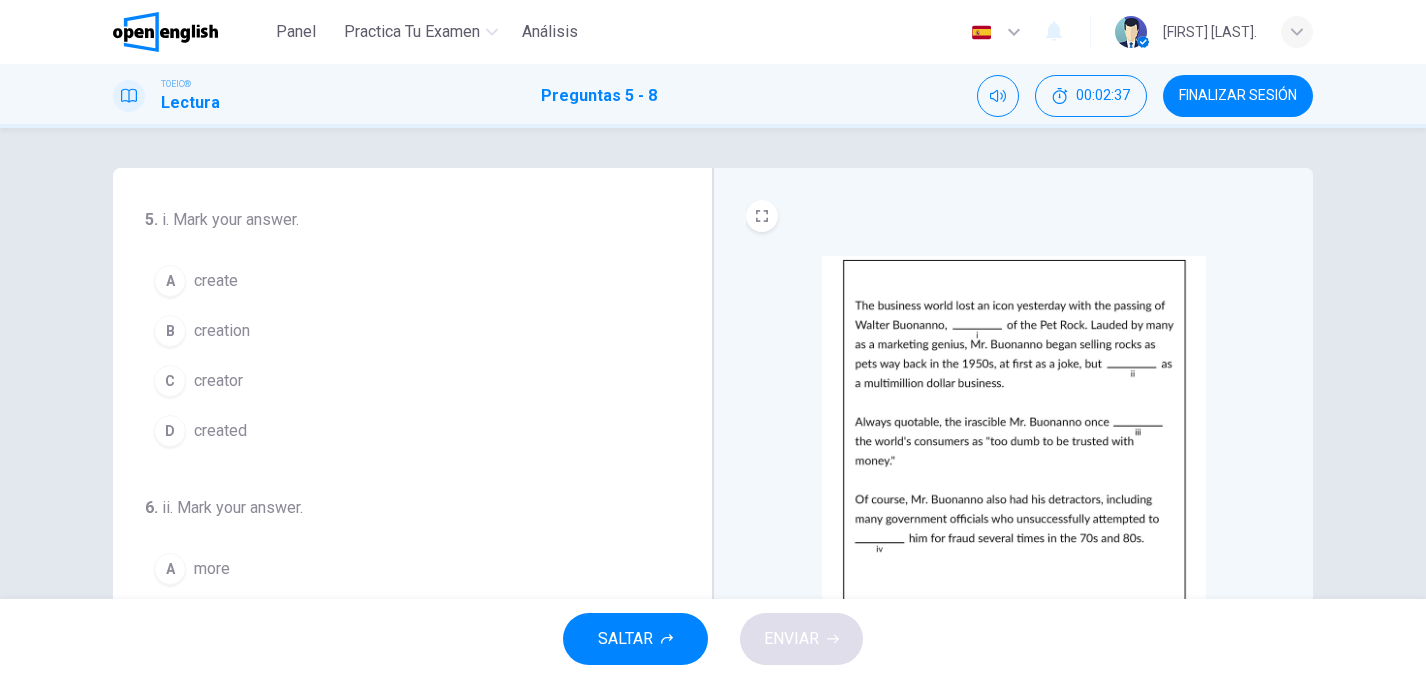 click on "C" at bounding box center (170, 381) 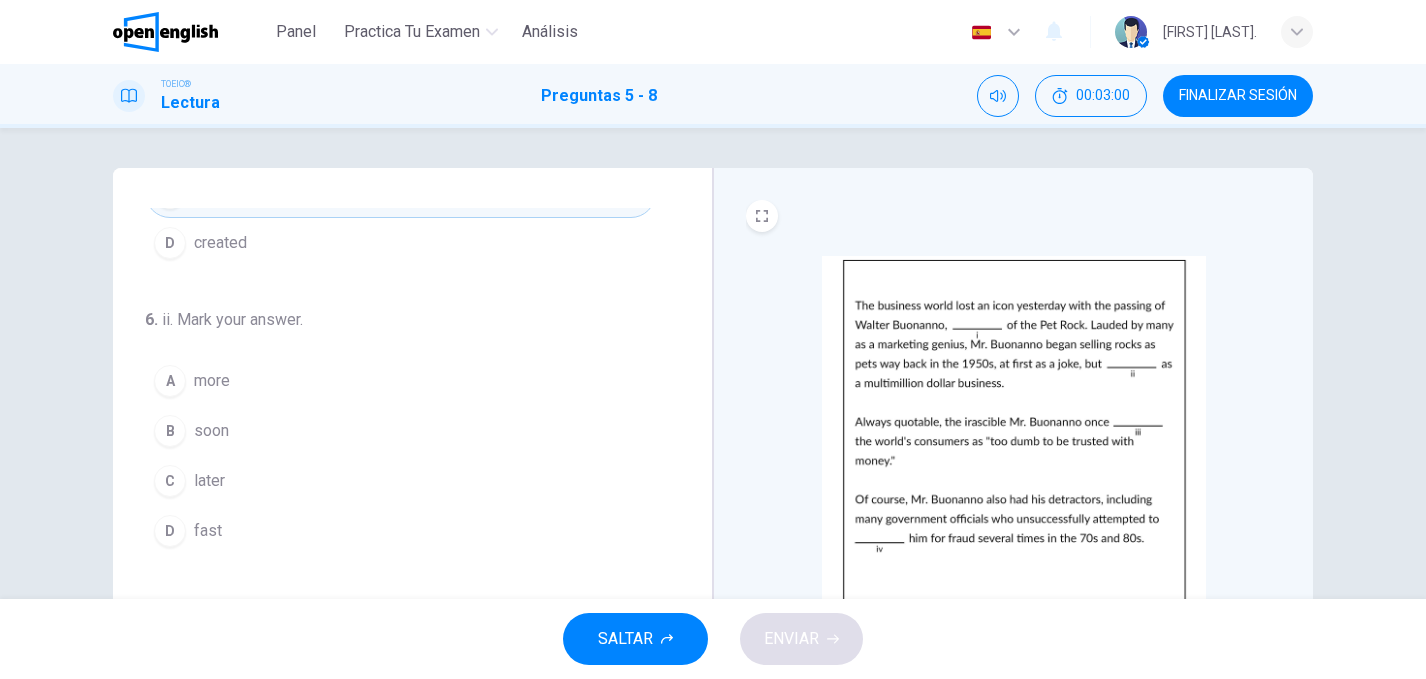 scroll, scrollTop: 189, scrollLeft: 0, axis: vertical 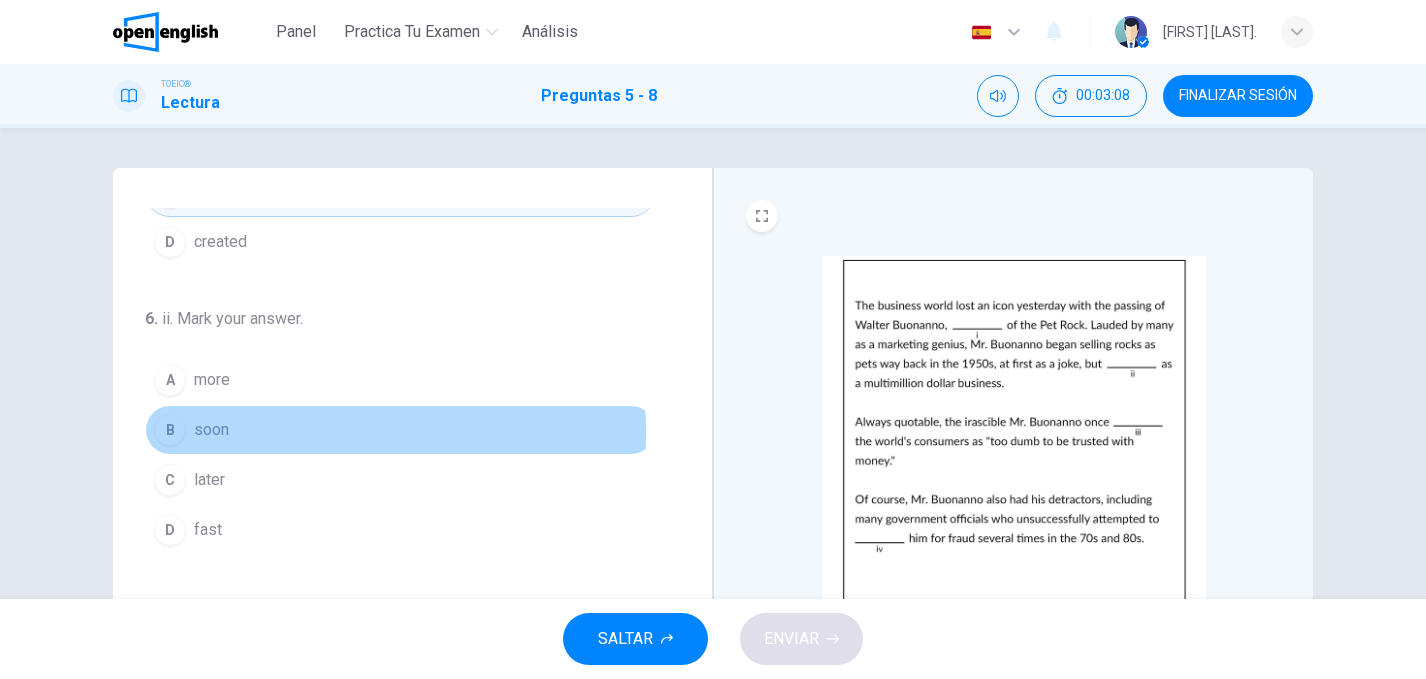 click on "B" at bounding box center (170, 430) 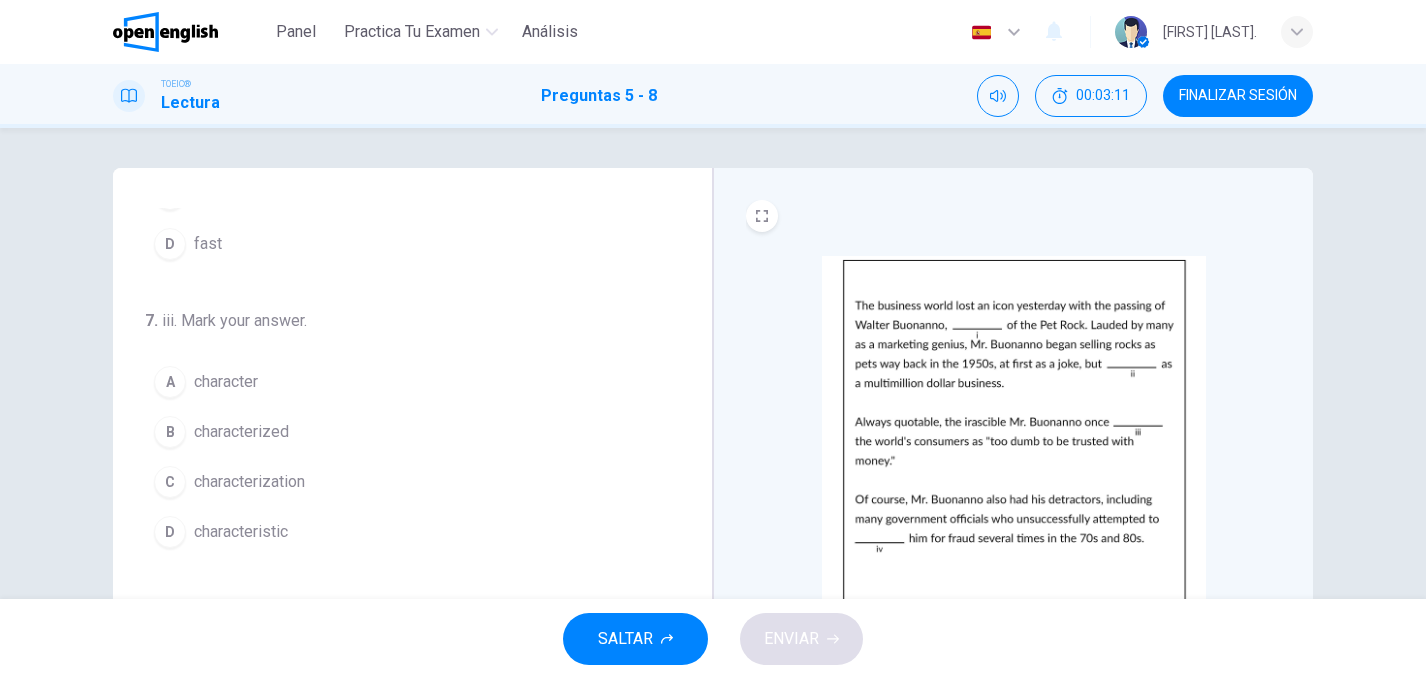 scroll, scrollTop: 497, scrollLeft: 0, axis: vertical 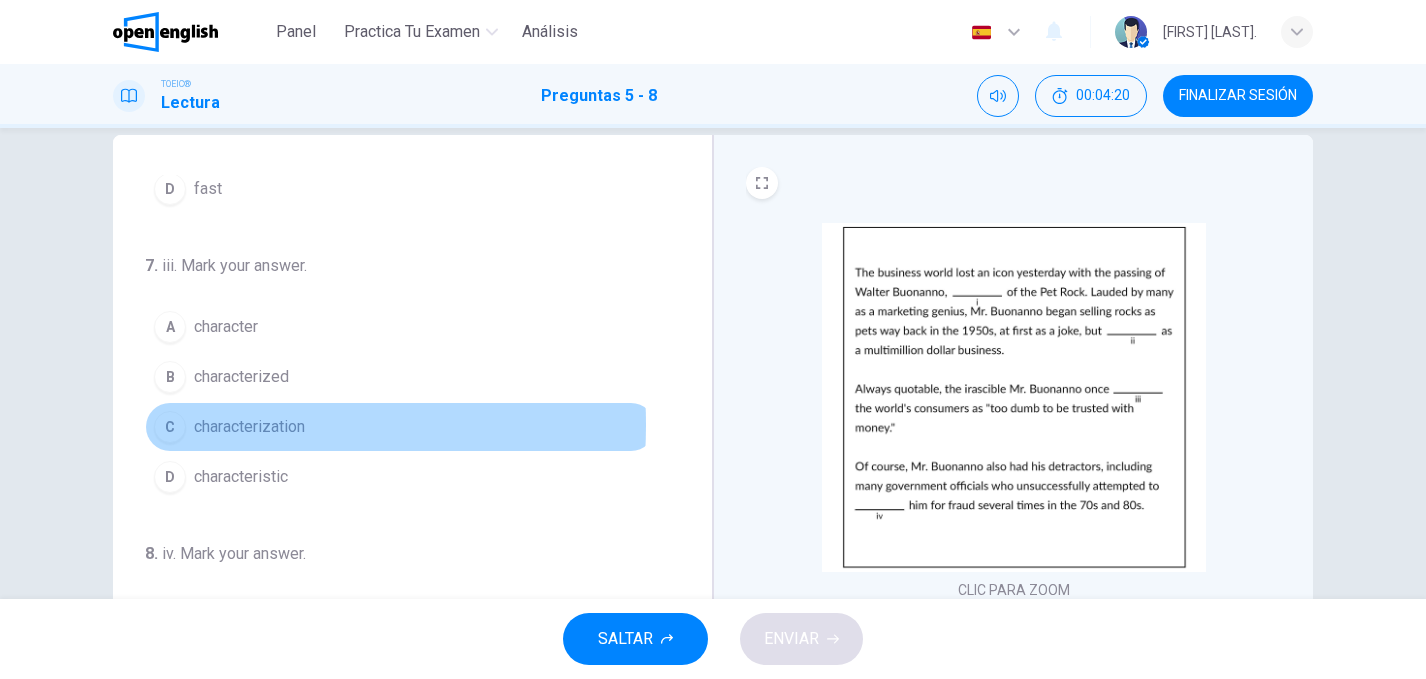 click on "C" at bounding box center (170, 427) 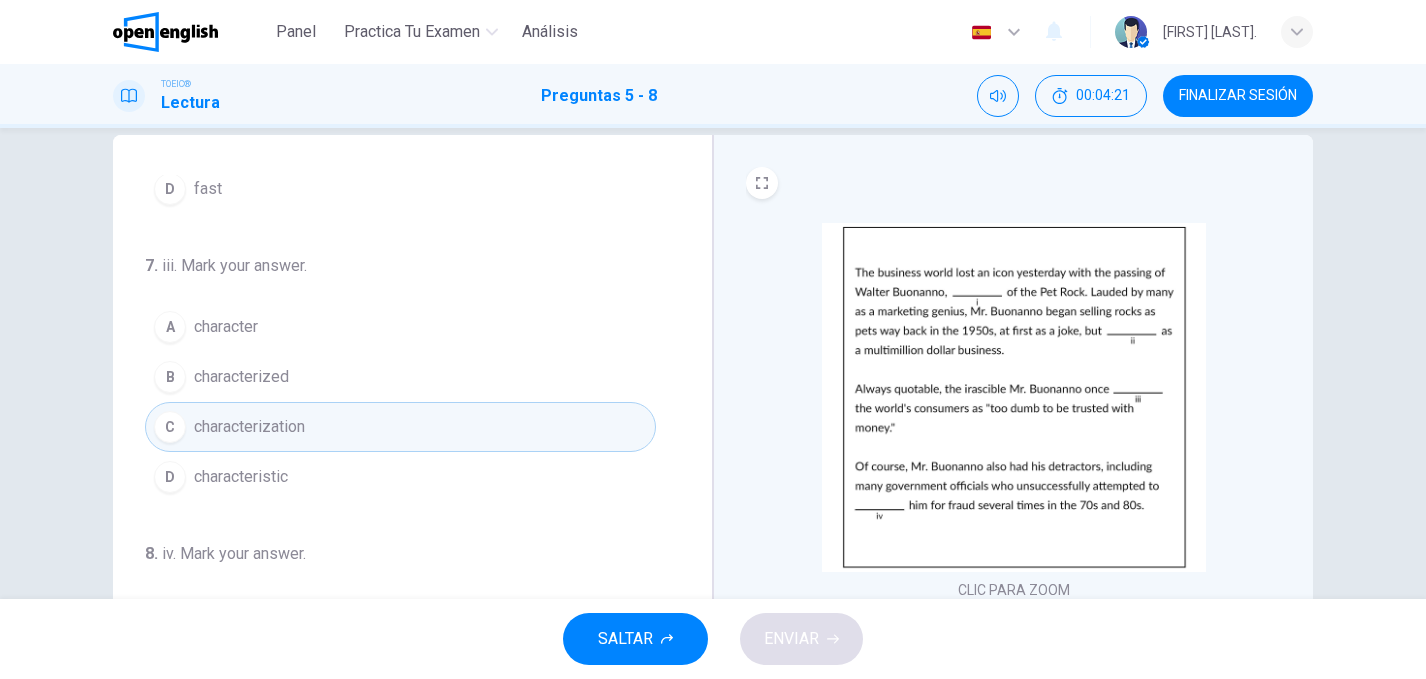 click on "D" at bounding box center [170, 477] 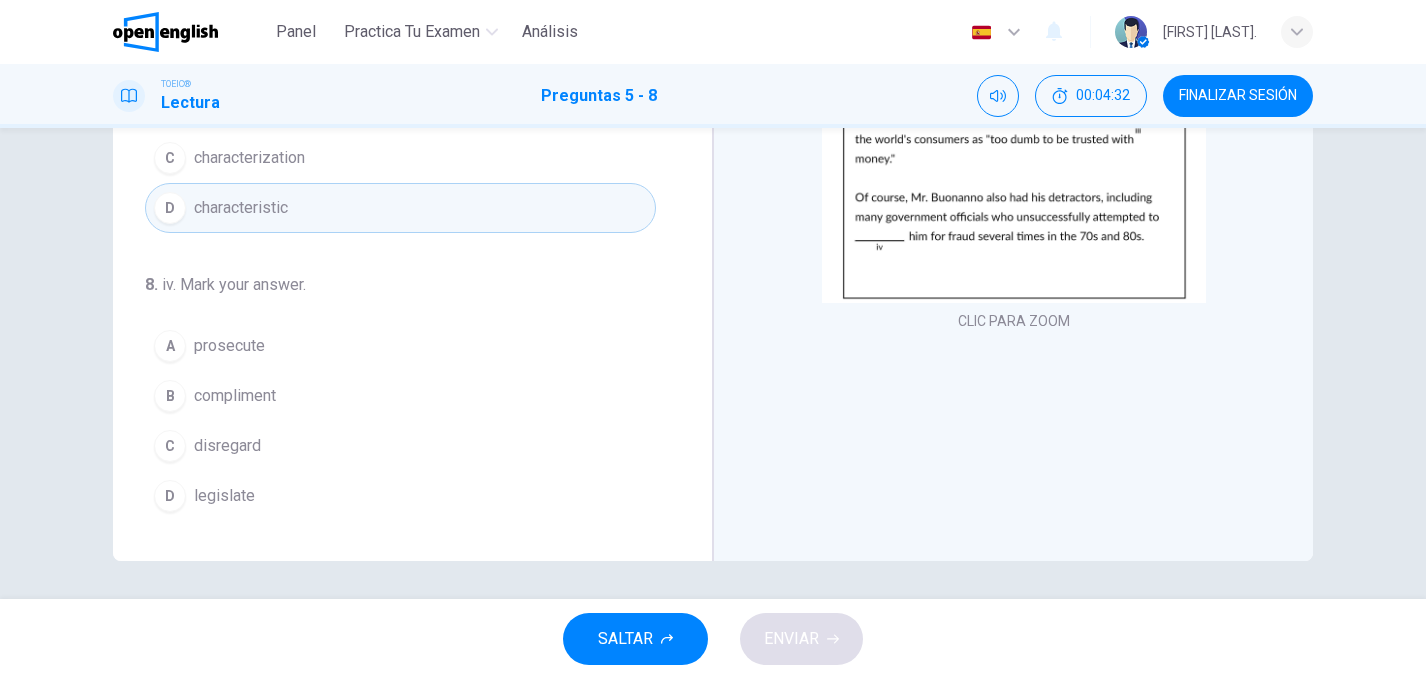 scroll, scrollTop: 304, scrollLeft: 0, axis: vertical 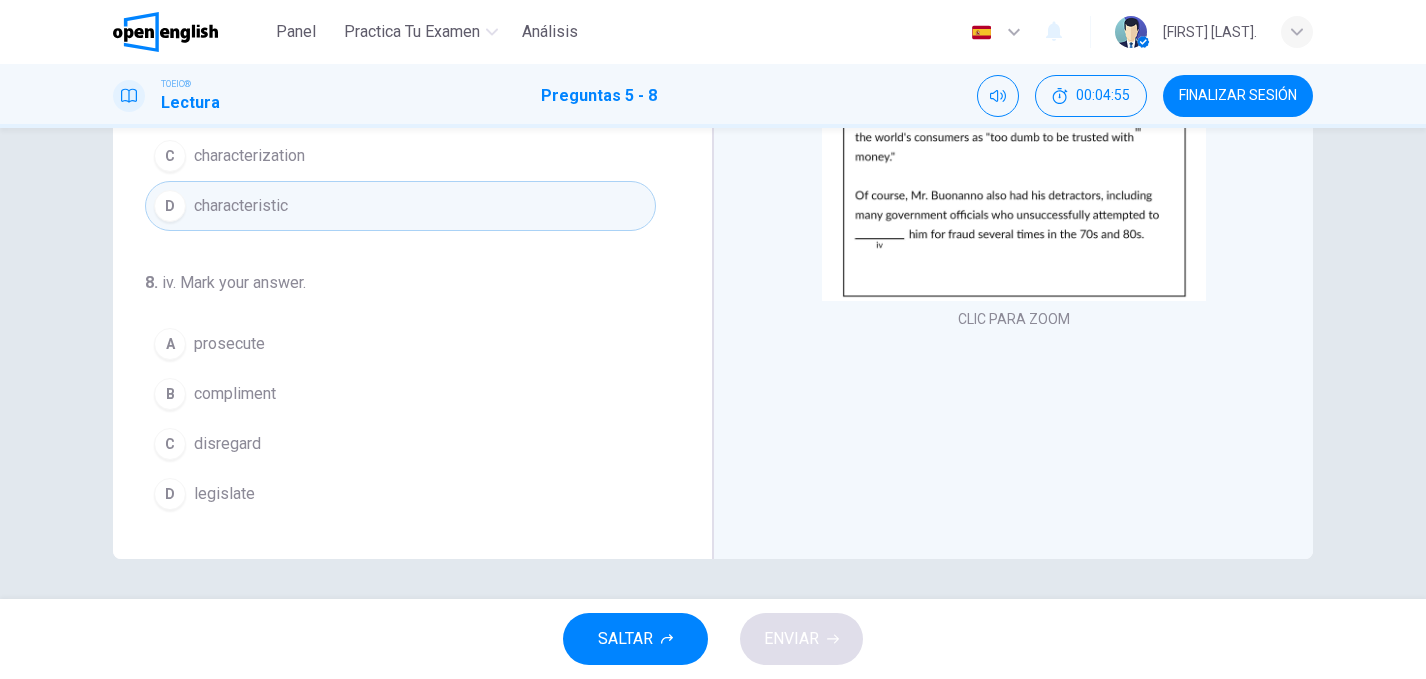 click on "A" at bounding box center [170, 344] 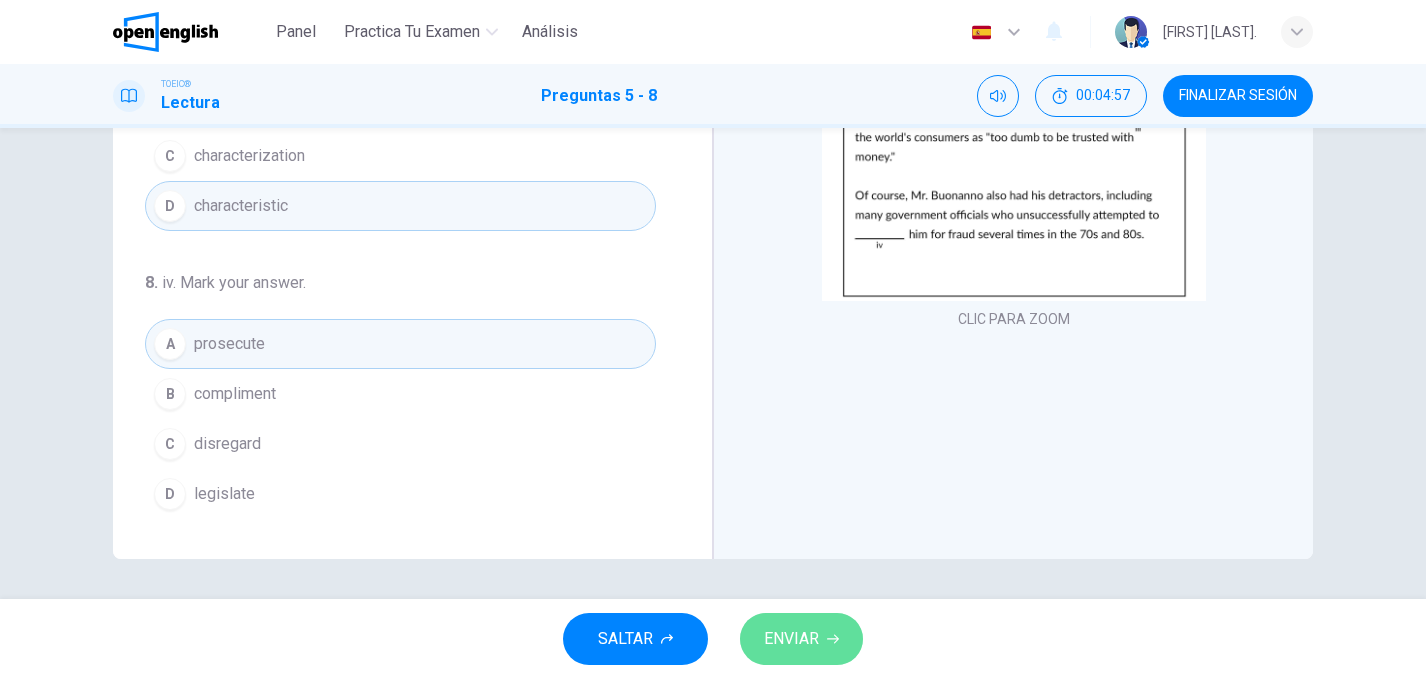 click on "ENVIAR" at bounding box center (791, 639) 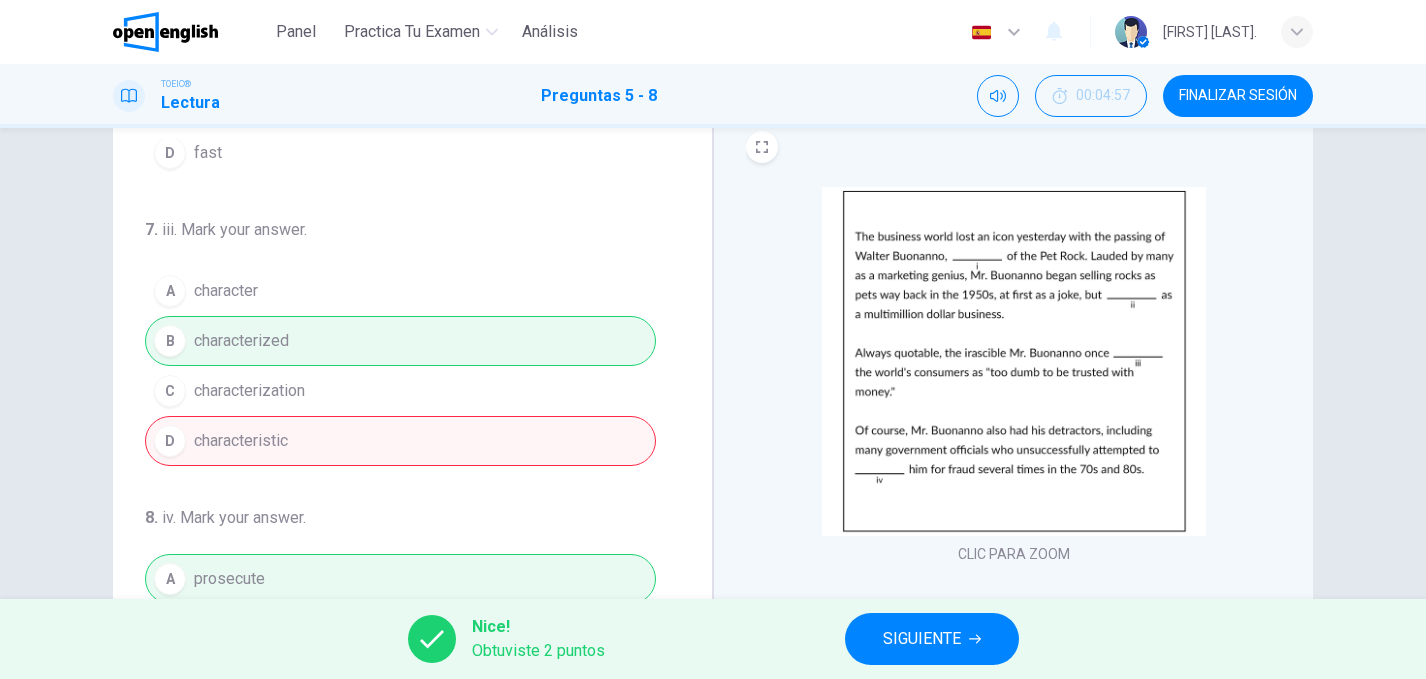 scroll, scrollTop: 0, scrollLeft: 0, axis: both 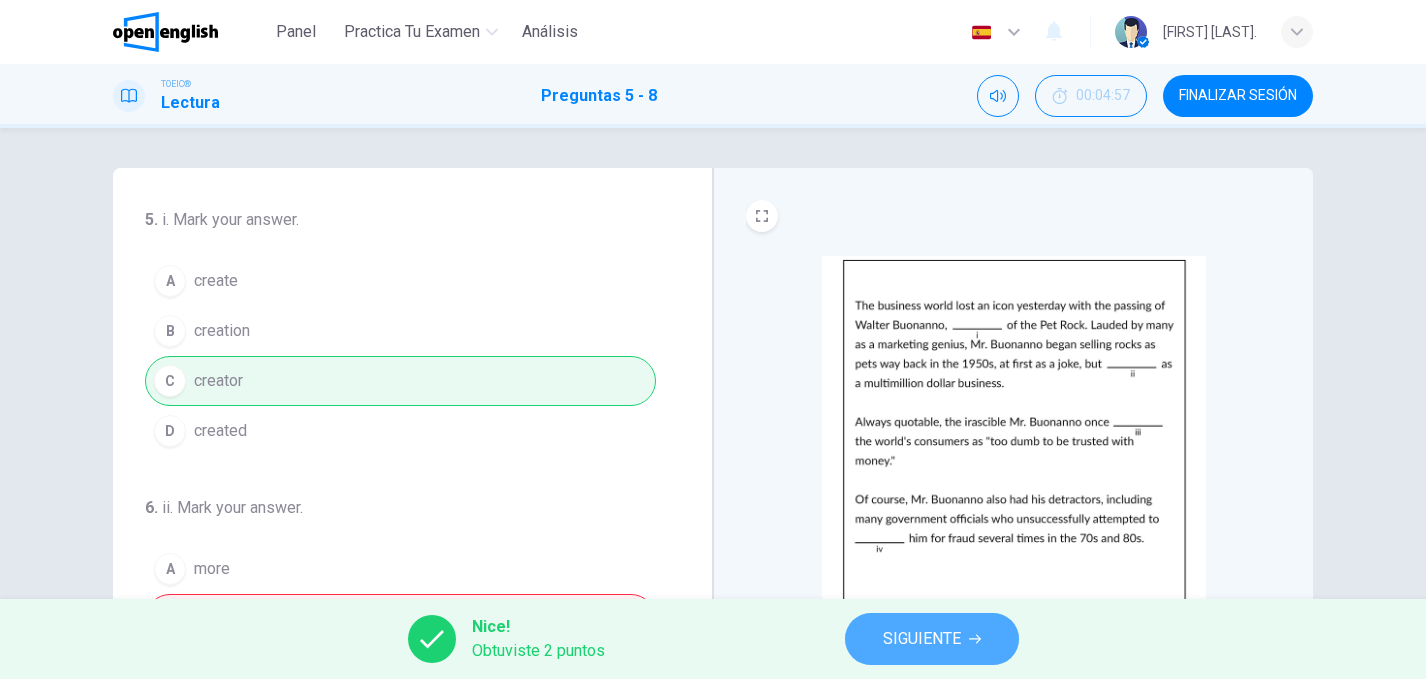 click on "SIGUIENTE" at bounding box center [922, 639] 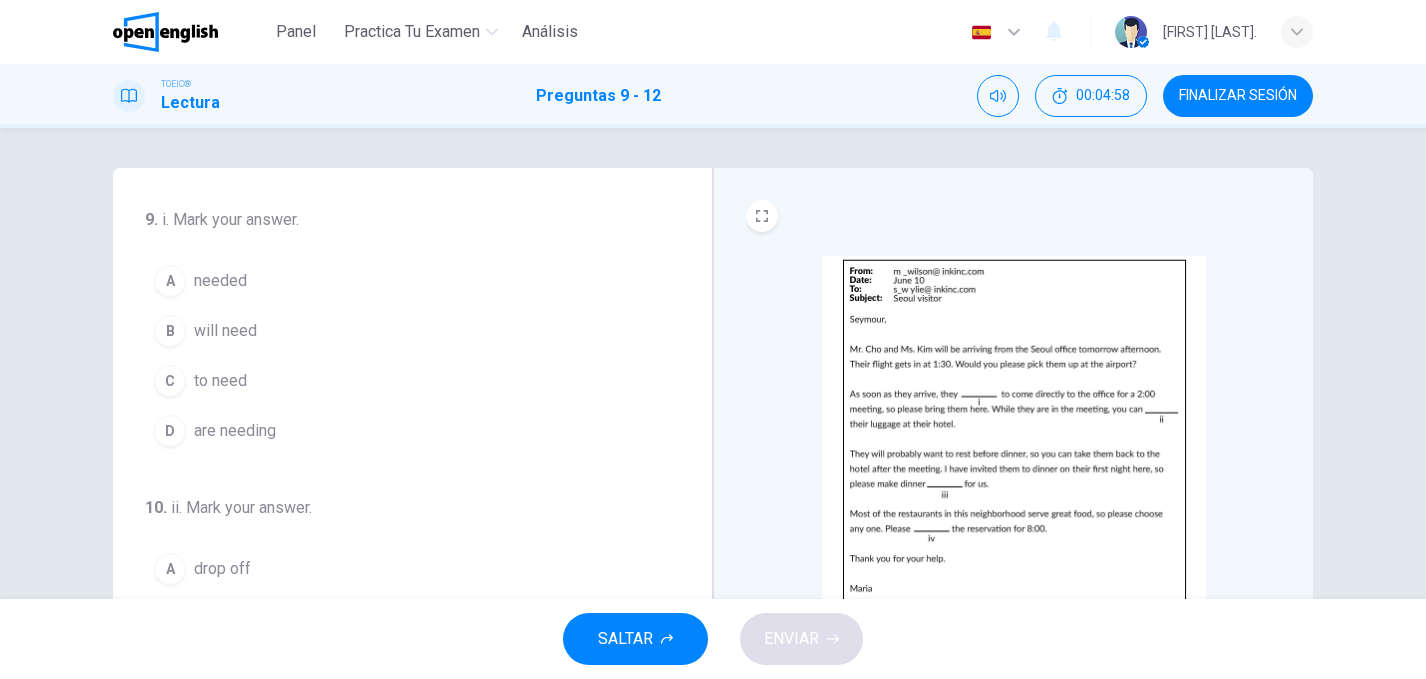 click on "C to need" at bounding box center [400, 381] 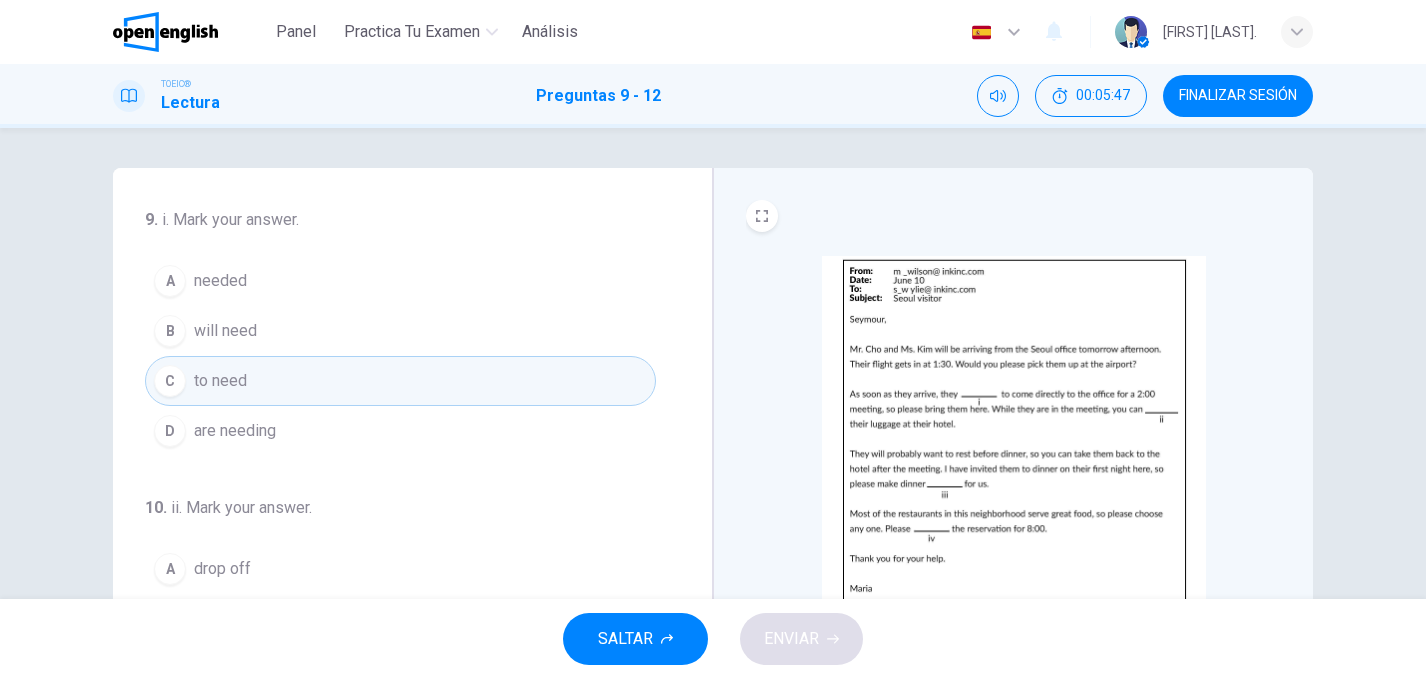click on "A" at bounding box center [170, 281] 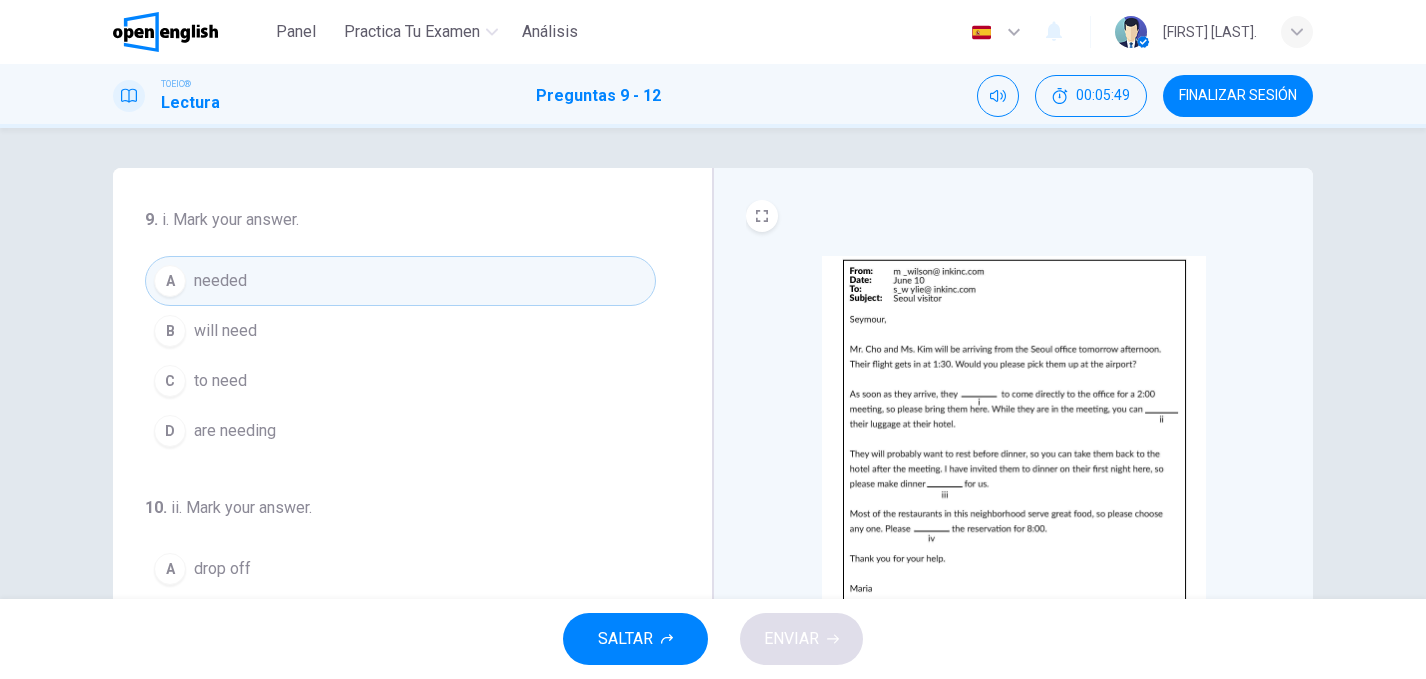 click on "B" at bounding box center (170, 331) 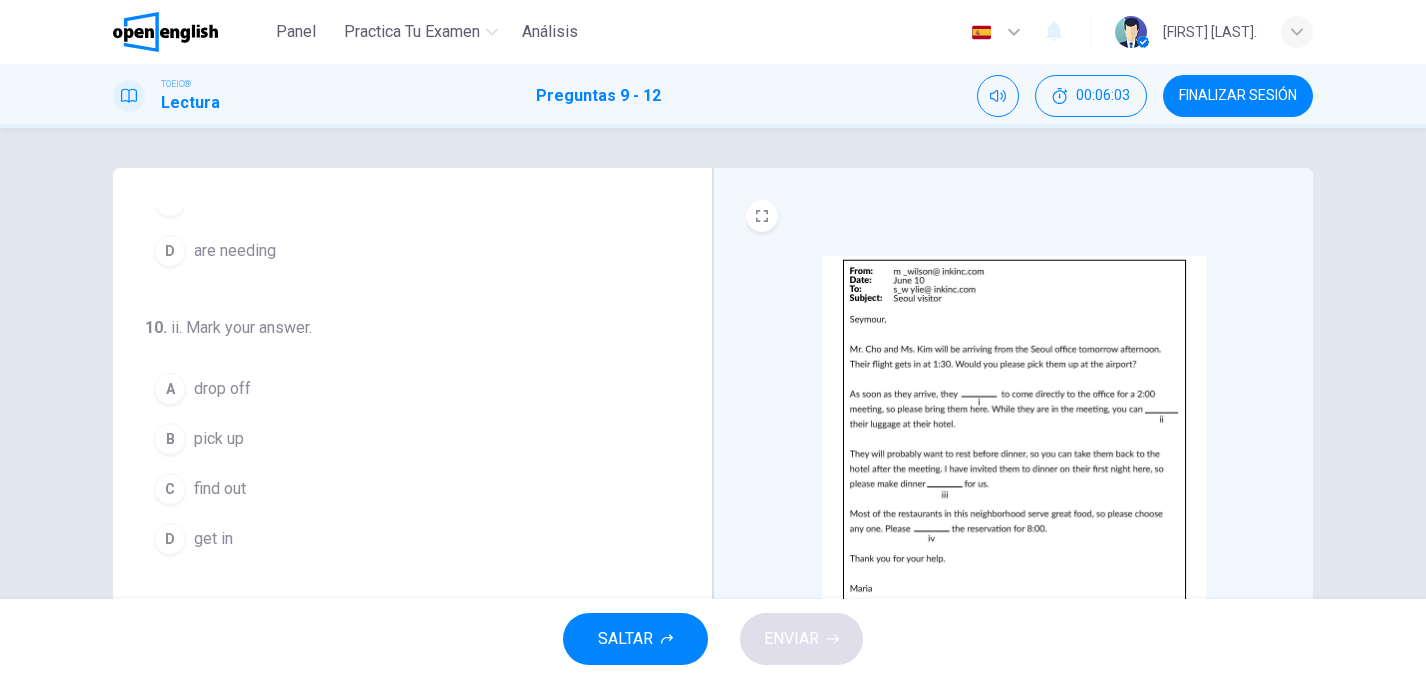 scroll, scrollTop: 214, scrollLeft: 0, axis: vertical 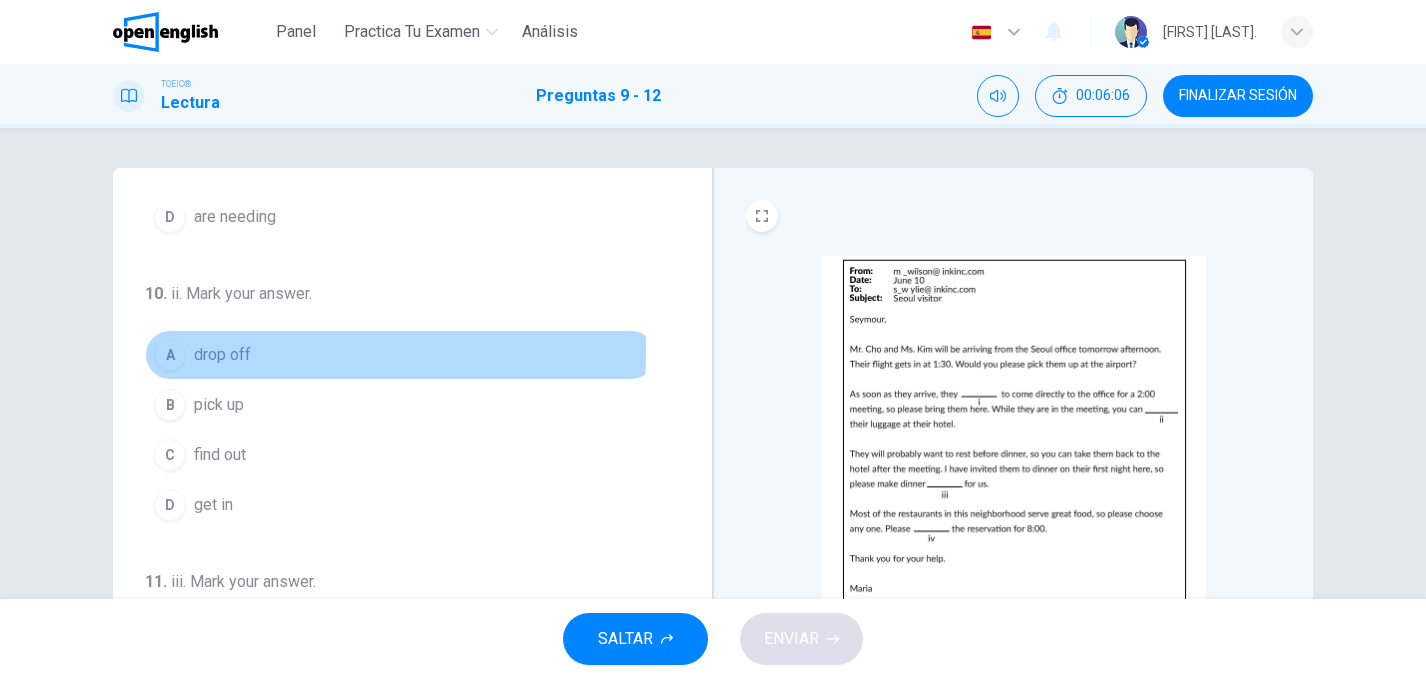 click on "A" at bounding box center [170, 355] 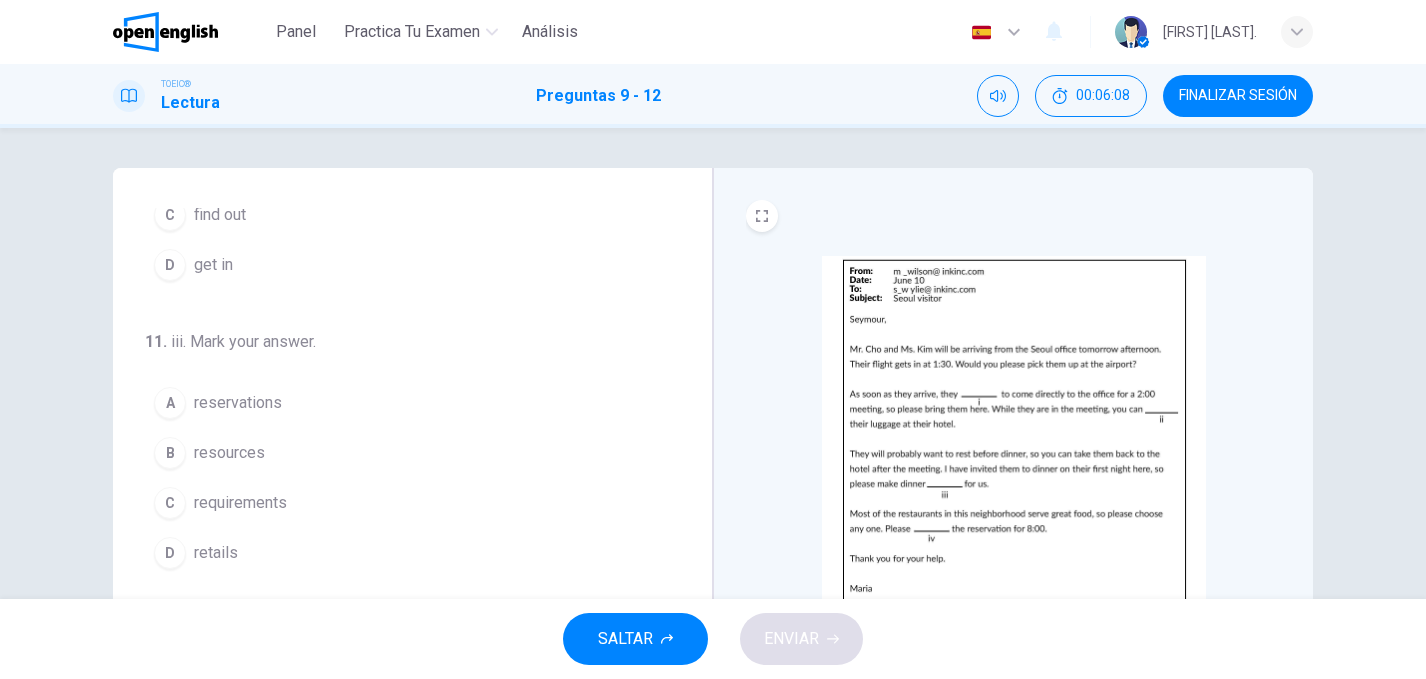 scroll, scrollTop: 484, scrollLeft: 0, axis: vertical 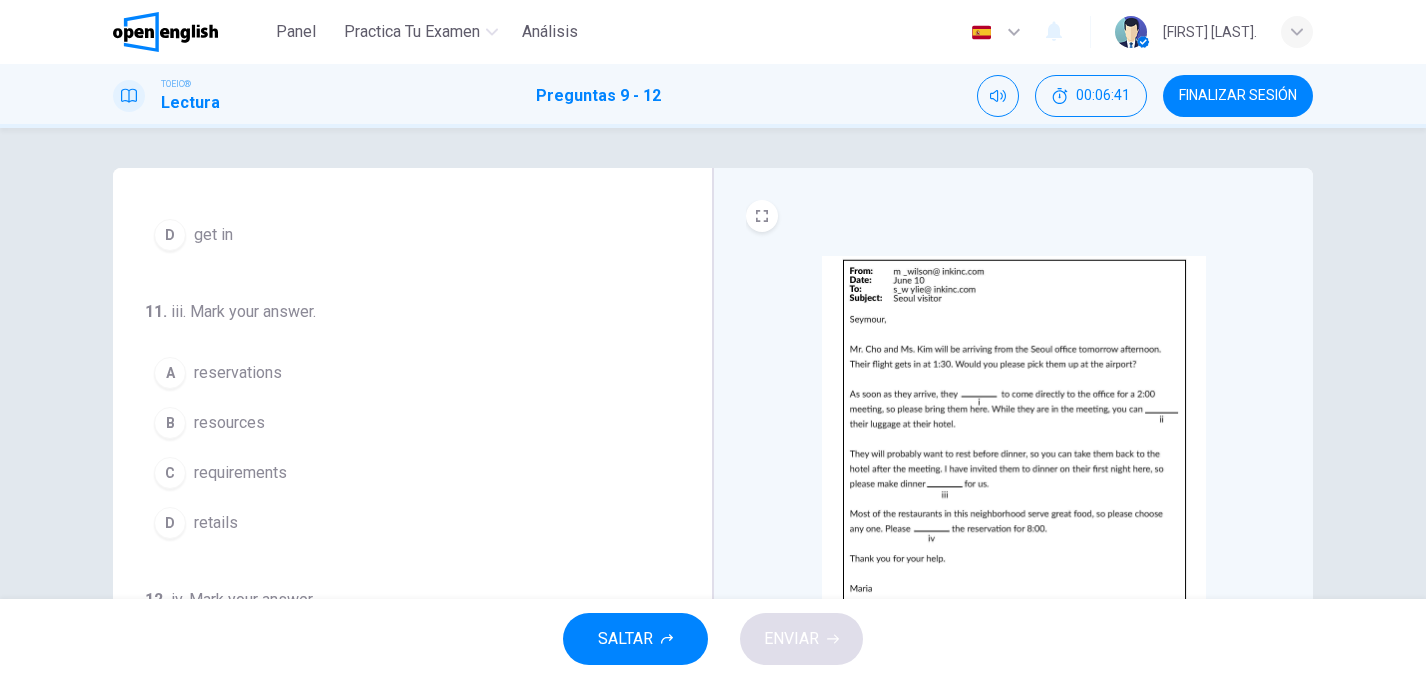 click on "A" at bounding box center [170, 373] 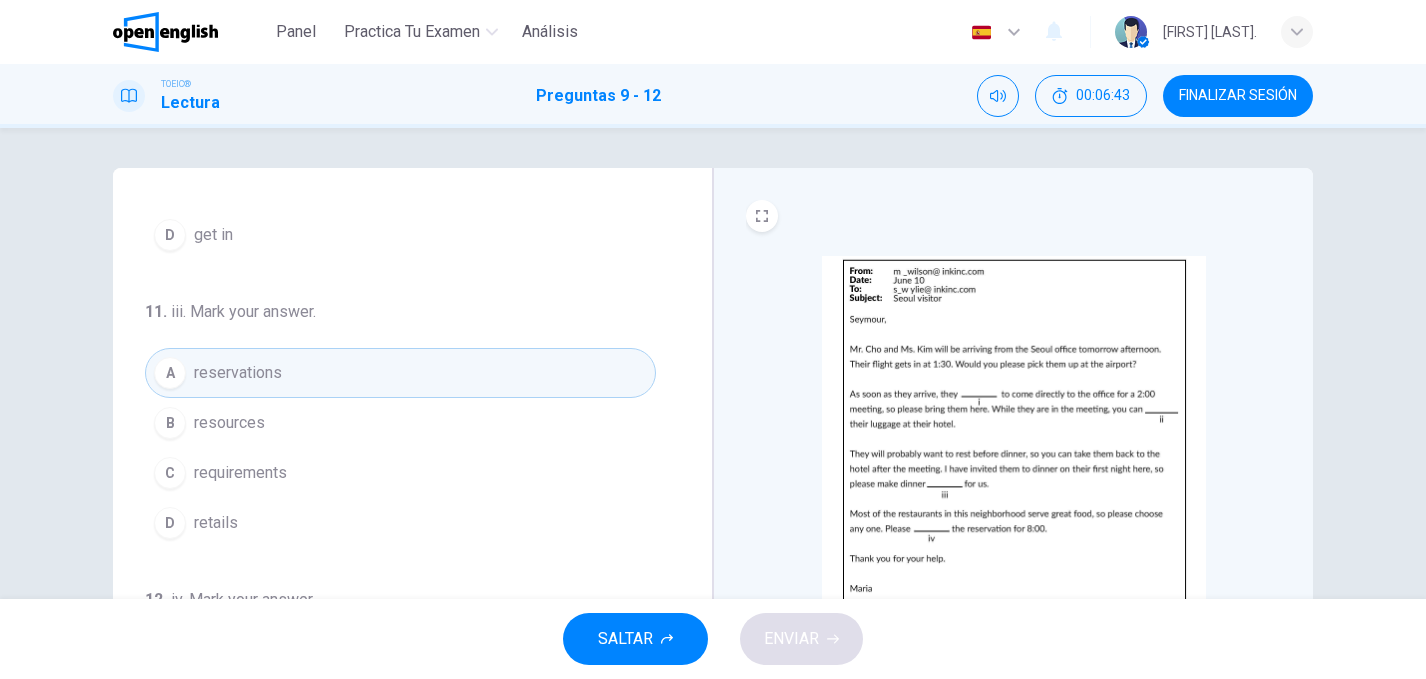 scroll, scrollTop: 497, scrollLeft: 0, axis: vertical 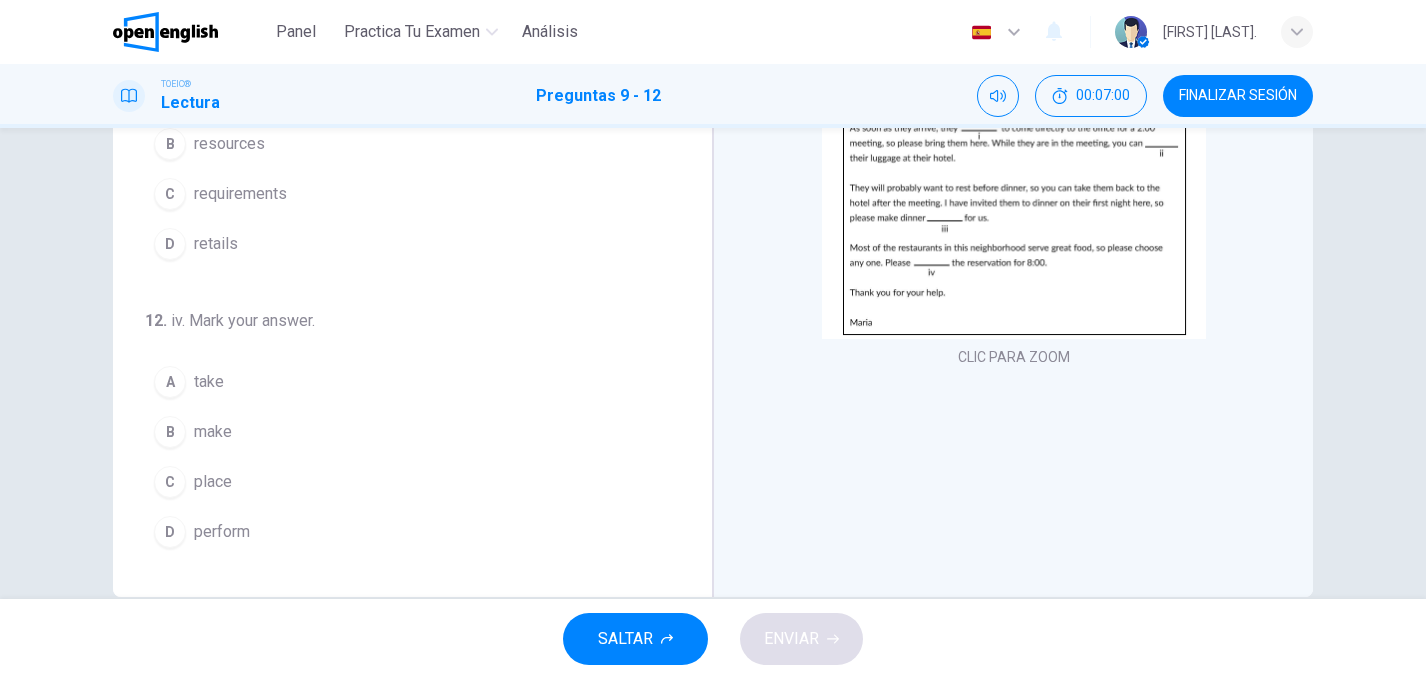click on "B" at bounding box center (170, 432) 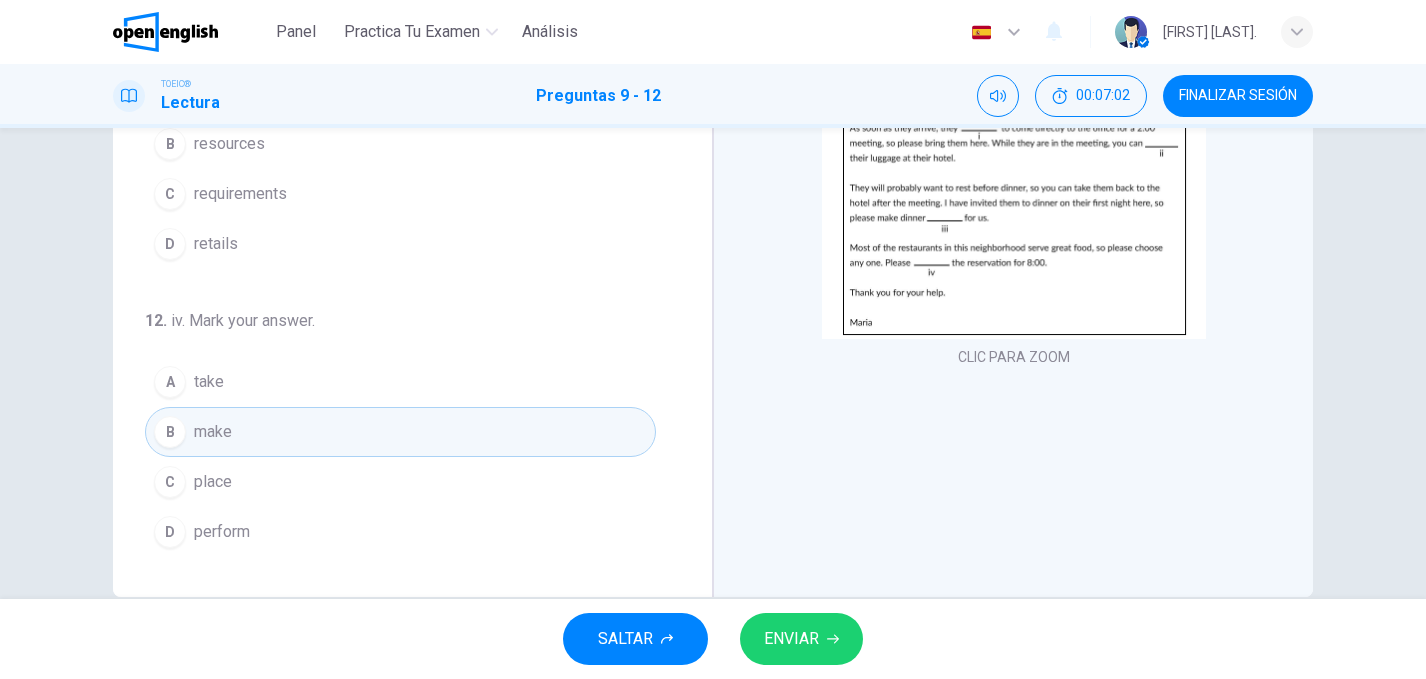 scroll, scrollTop: 304, scrollLeft: 0, axis: vertical 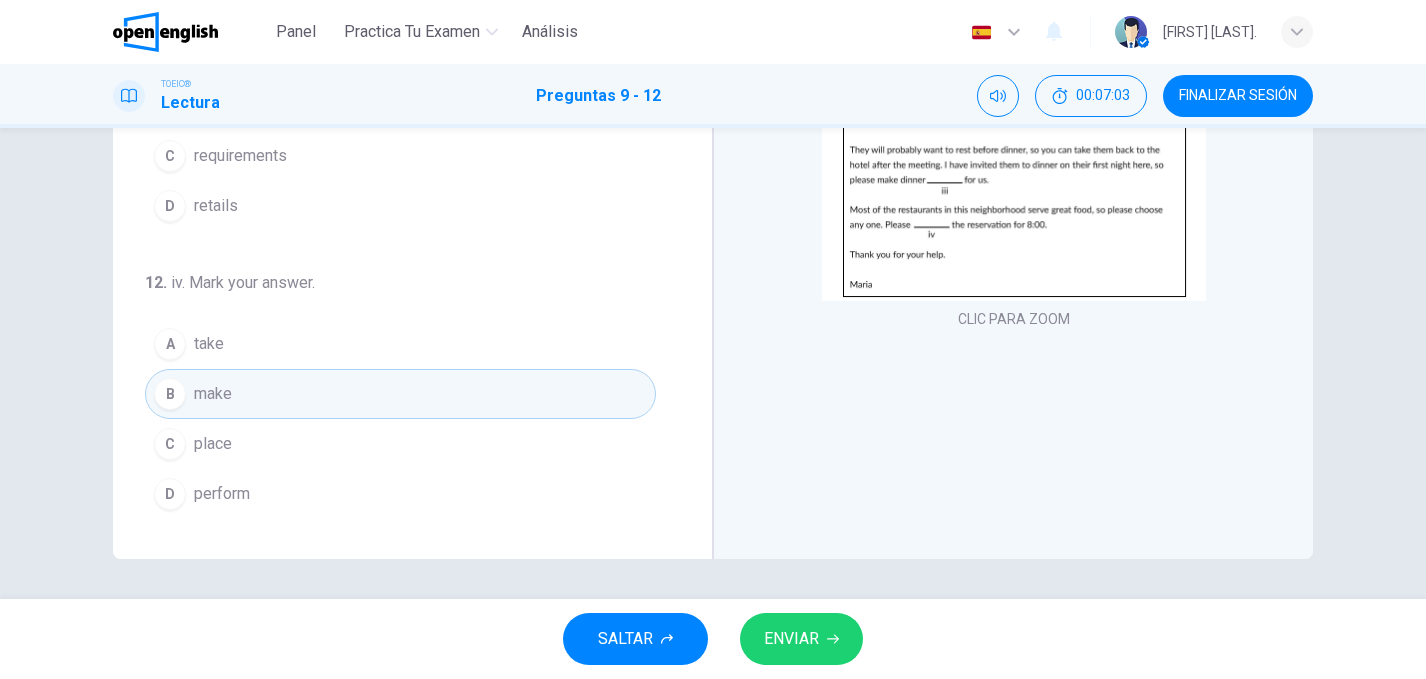 click on "ENVIAR" at bounding box center [791, 639] 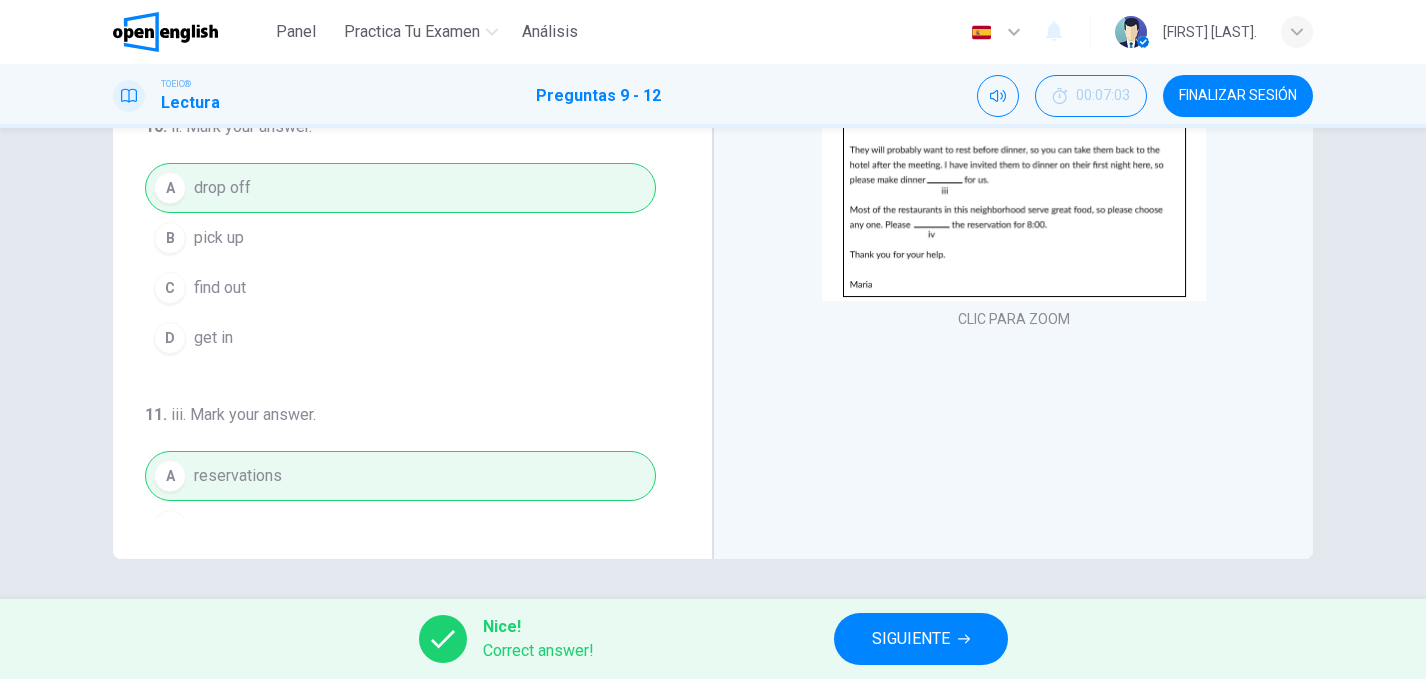 scroll, scrollTop: 0, scrollLeft: 0, axis: both 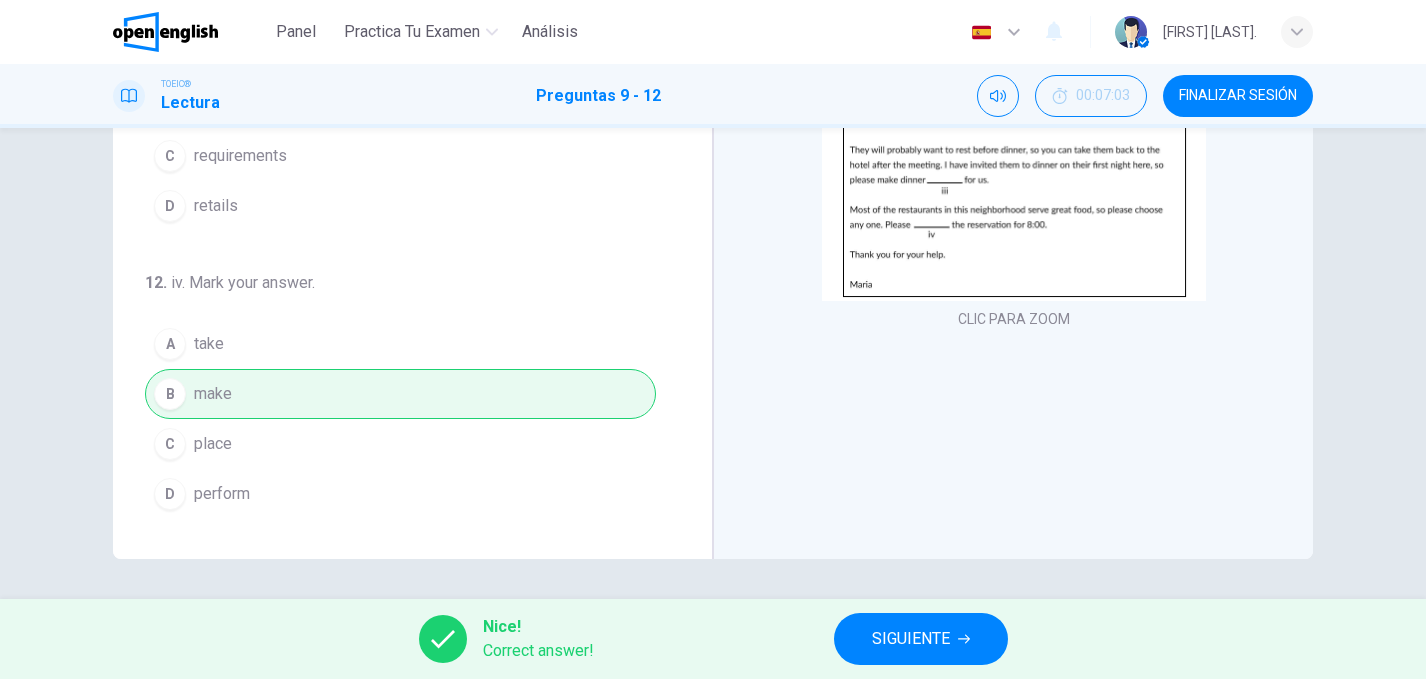 click on "CLIC PARA ZOOM" at bounding box center (1013, 211) 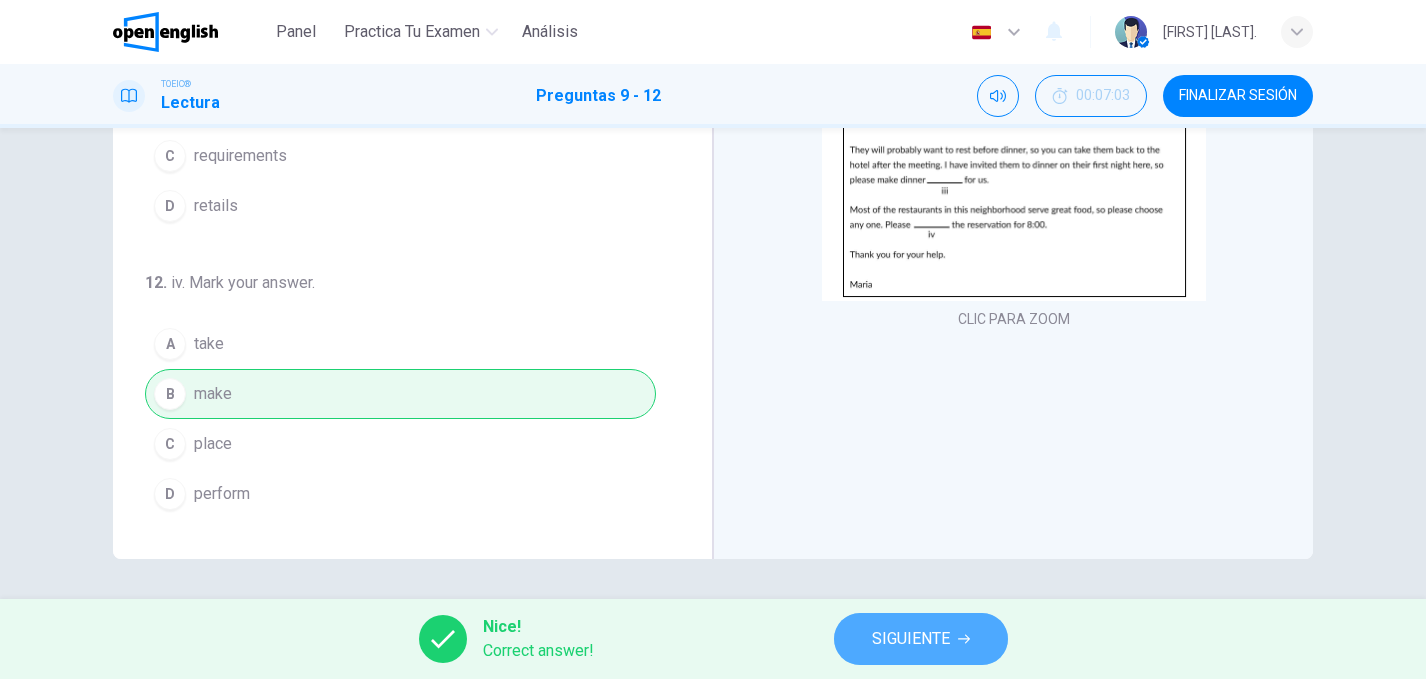 click on "SIGUIENTE" at bounding box center [911, 639] 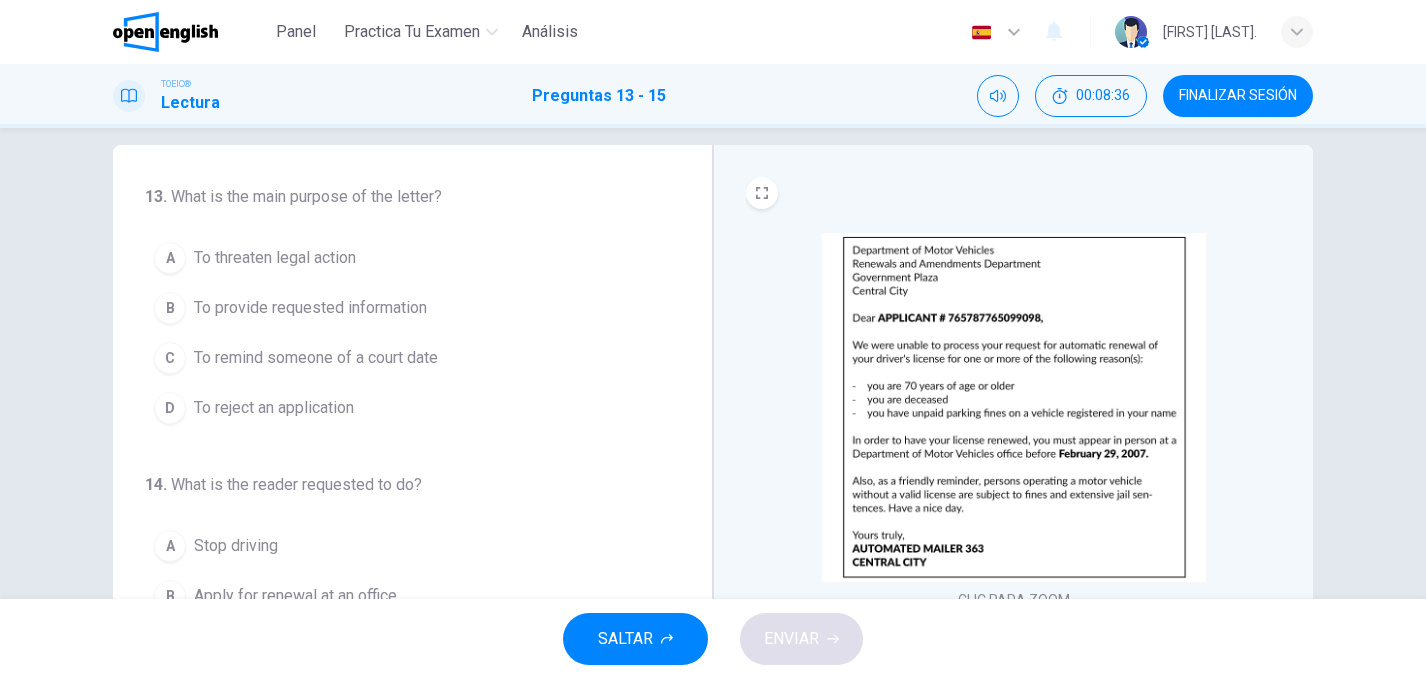 scroll, scrollTop: 0, scrollLeft: 0, axis: both 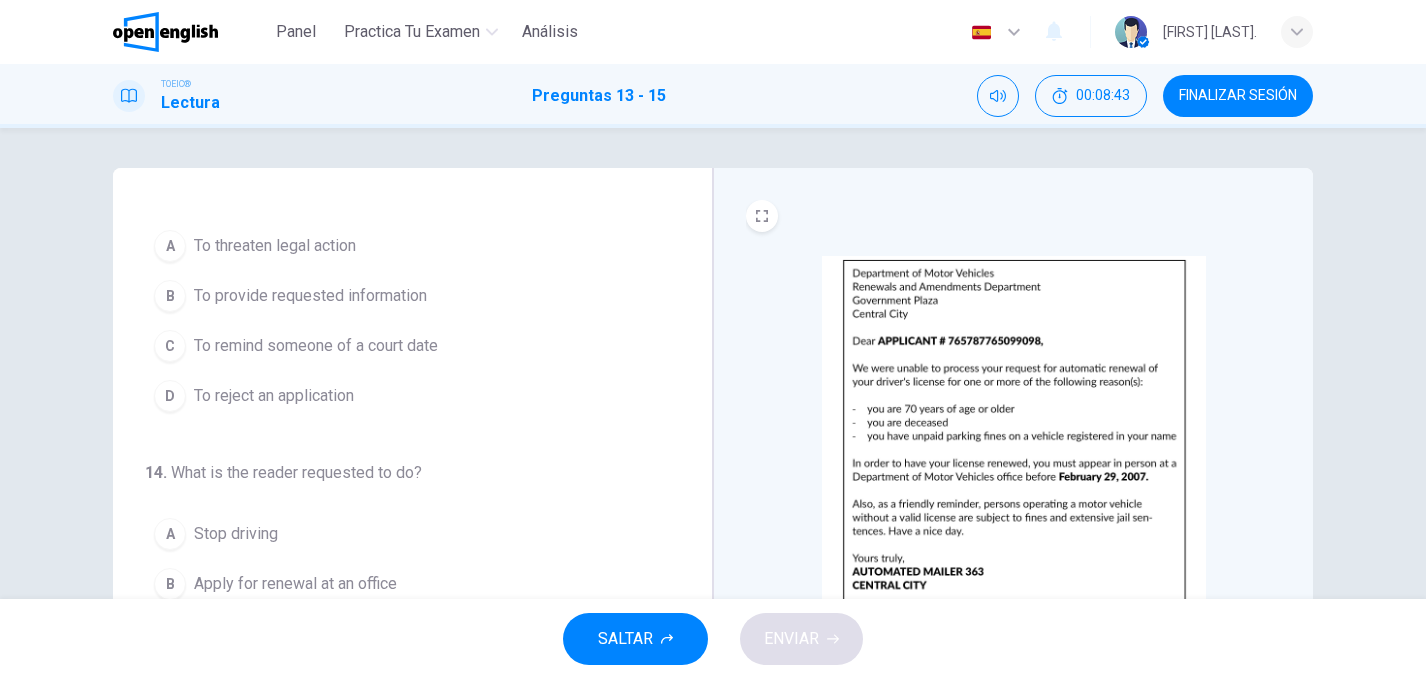click on "13 .   What is the main purpose of the letter? A To threaten legal action B To provide requested information C To remind someone of a court date D To reject an application 14 .   What is the reader requested to do? A Stop driving B Apply for renewal at an office C Pay a fine D Register a vehicle 15 .   Who sent this letter? A An employee of the Department of Motor Vehicles B Applicant #765787765099098 C A director at the Department of Motor Vehicles D An automated service at the Department of Motor Vehicles" at bounding box center (400, 520) 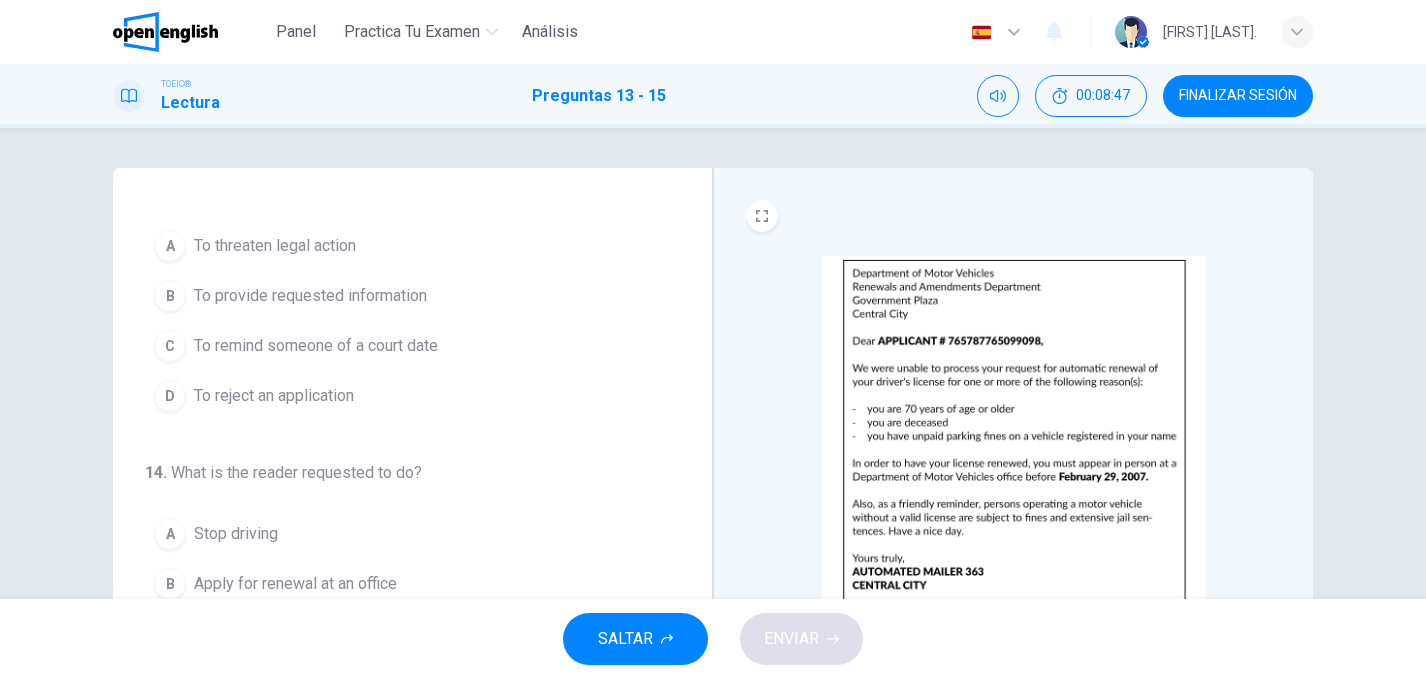 click on "D" at bounding box center (170, 396) 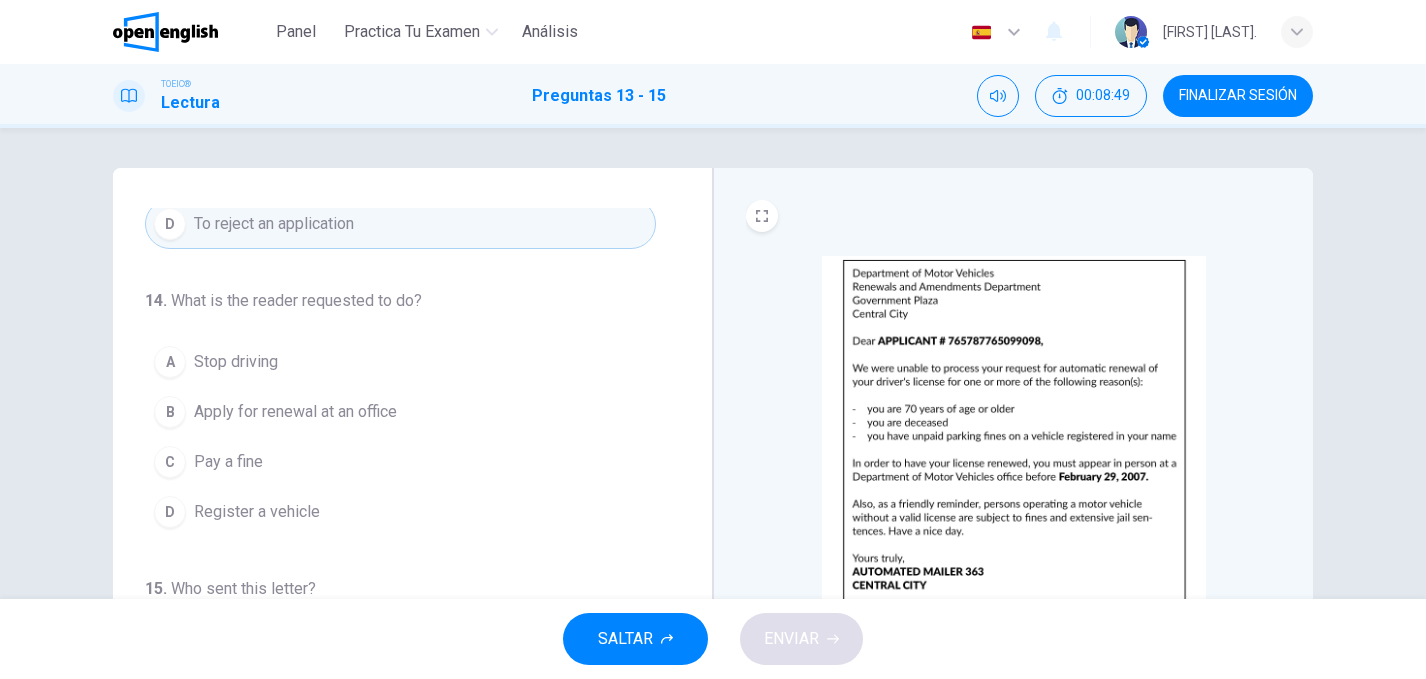 scroll, scrollTop: 209, scrollLeft: 0, axis: vertical 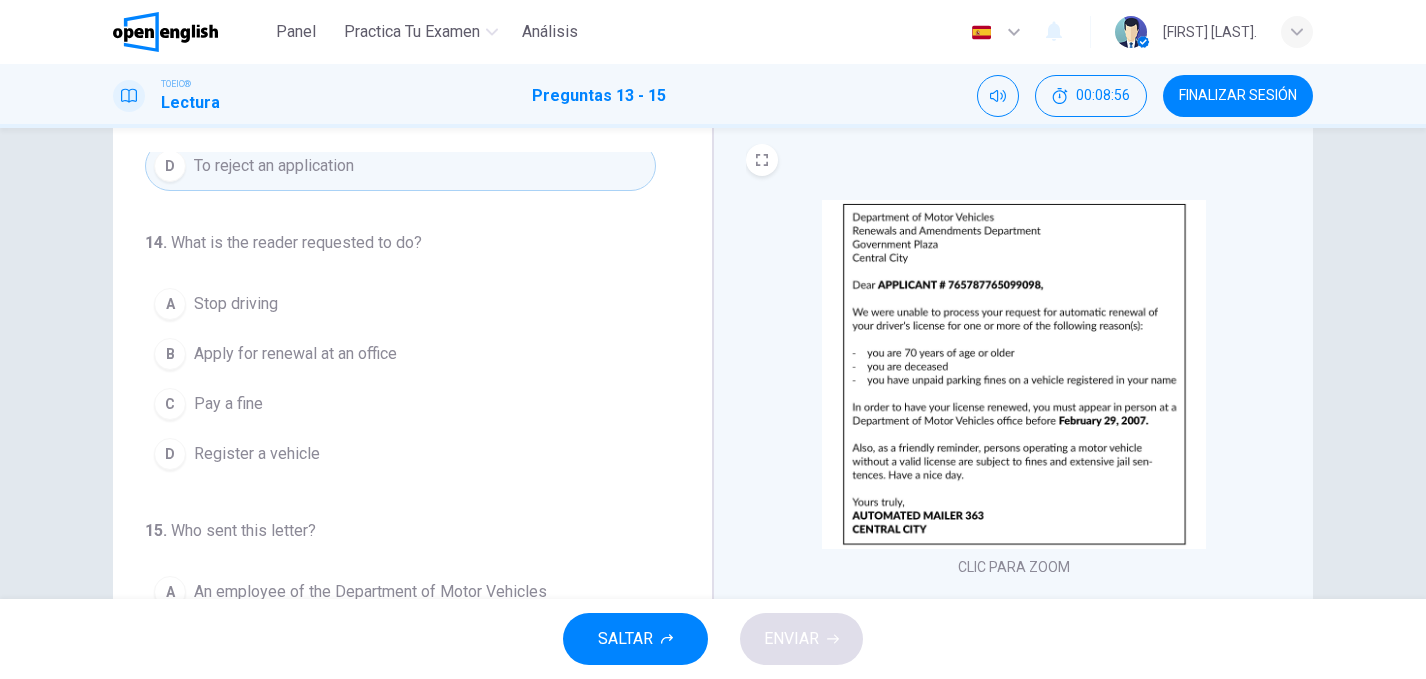 click on "B" at bounding box center [170, 354] 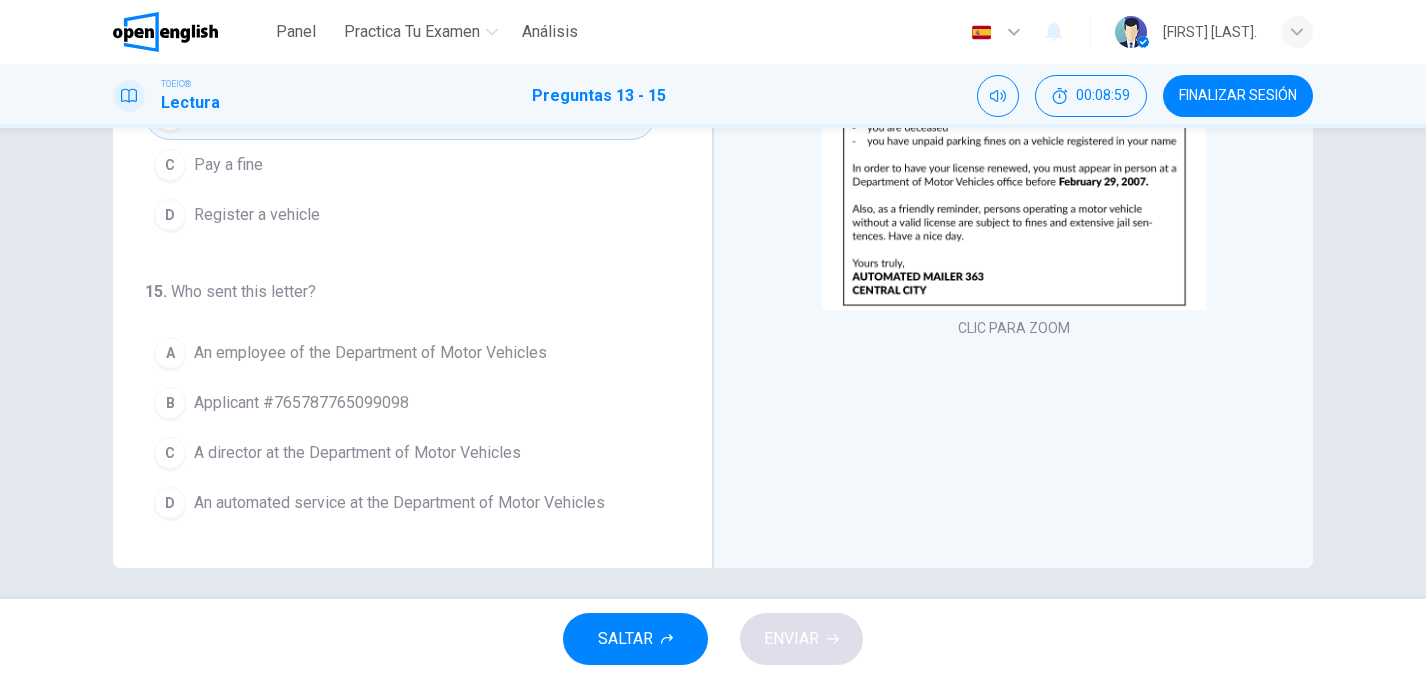 scroll, scrollTop: 302, scrollLeft: 0, axis: vertical 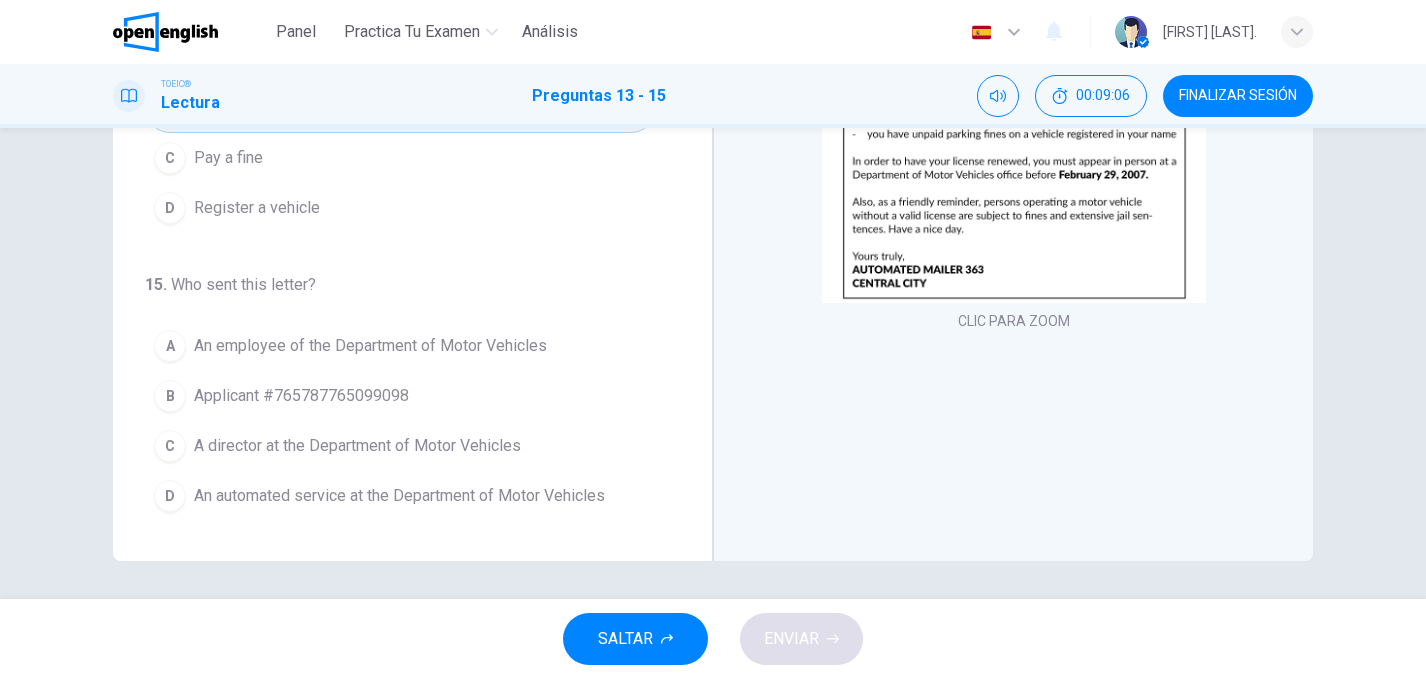 click on "B" at bounding box center (170, 396) 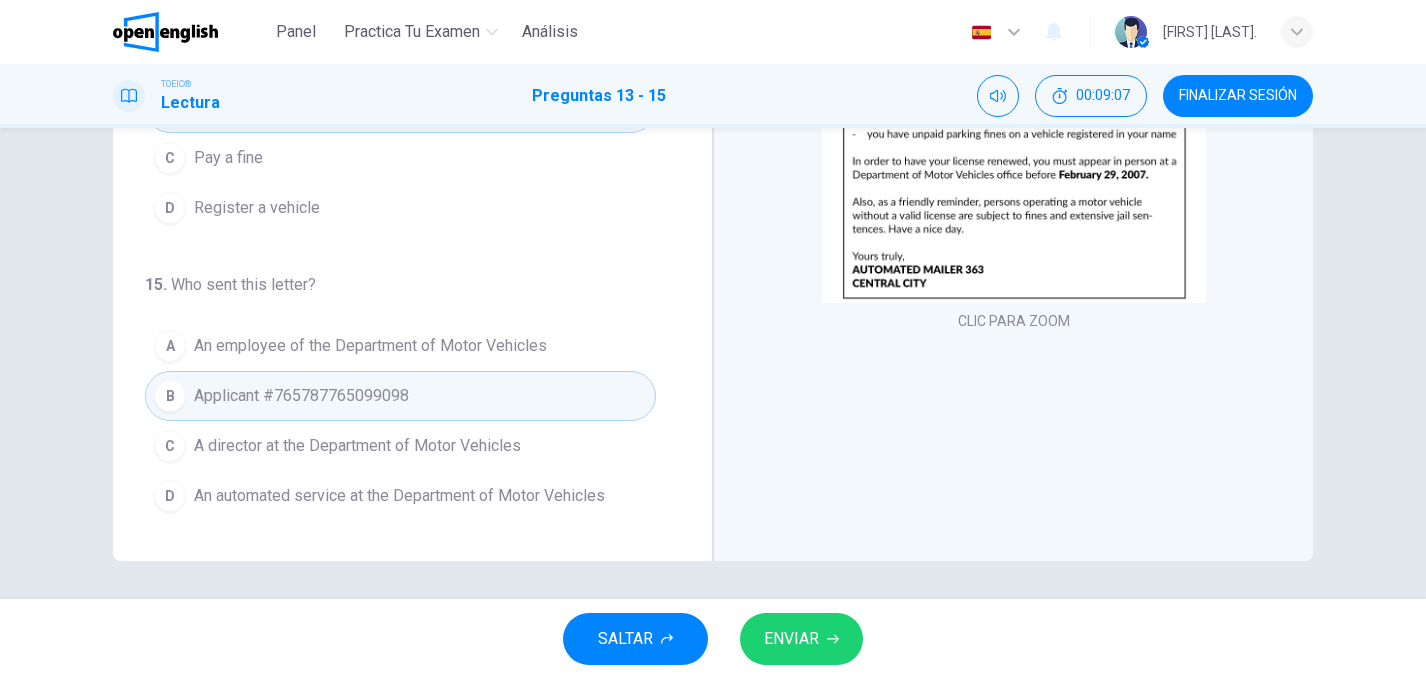 click on "ENVIAR" at bounding box center (801, 639) 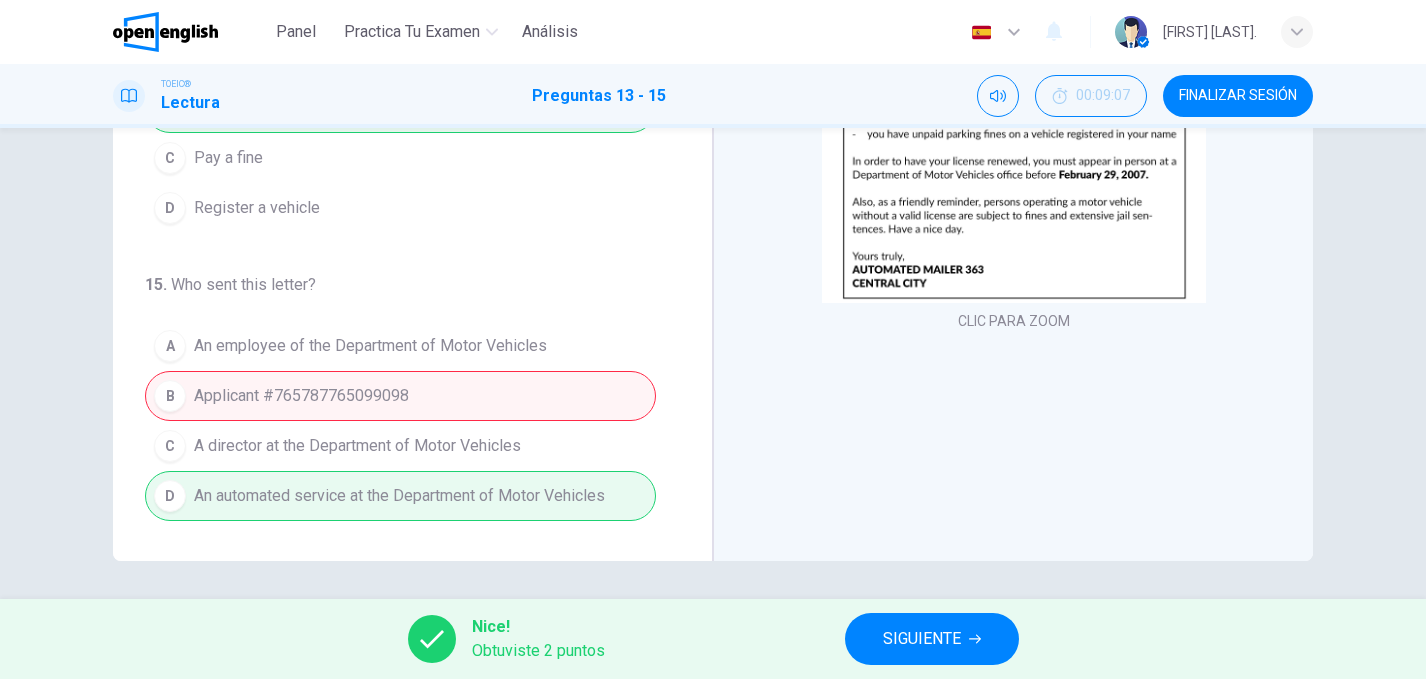 scroll, scrollTop: 0, scrollLeft: 0, axis: both 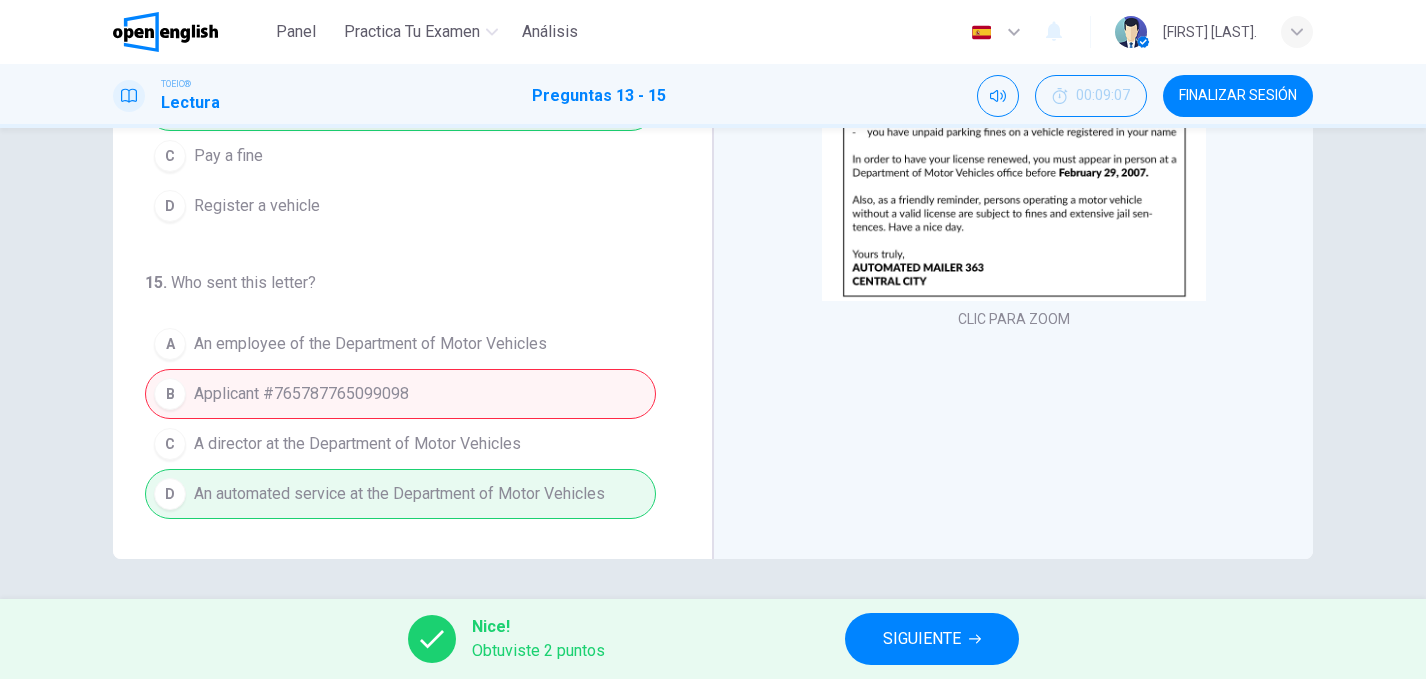 click on "SIGUIENTE" at bounding box center (932, 639) 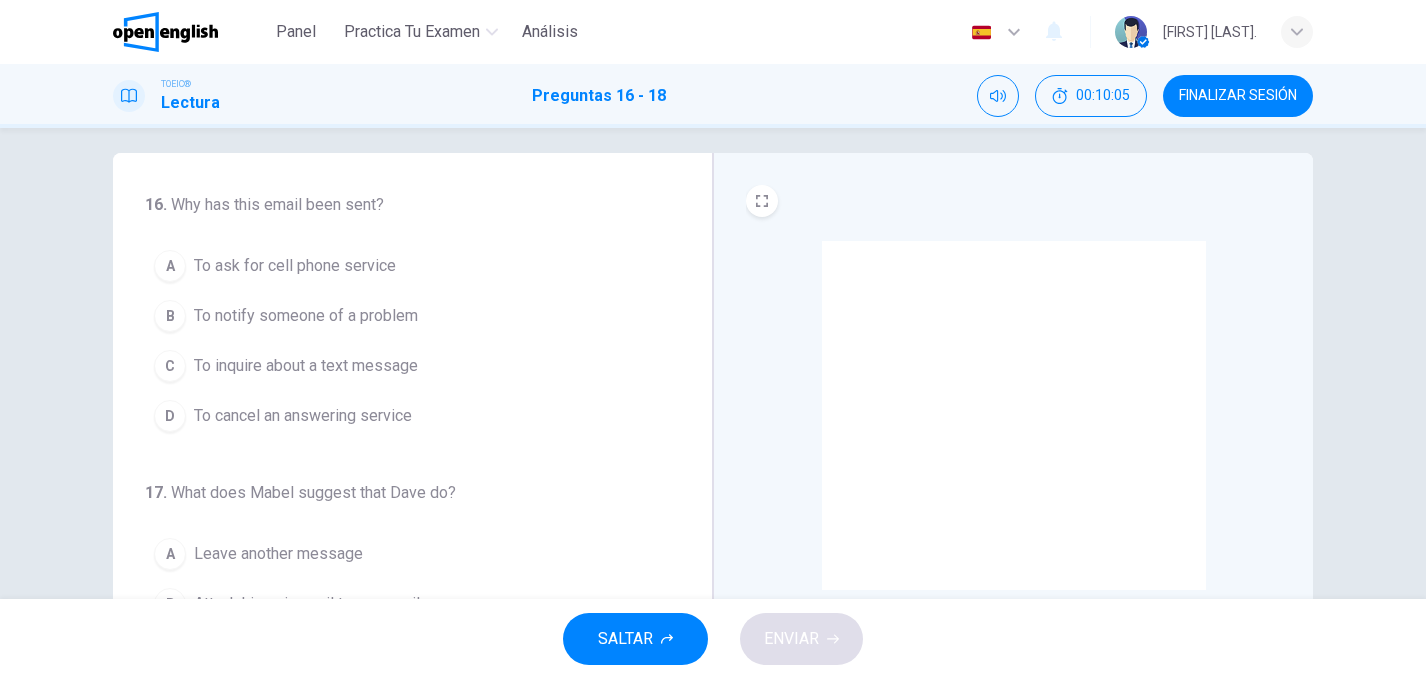 scroll, scrollTop: 0, scrollLeft: 0, axis: both 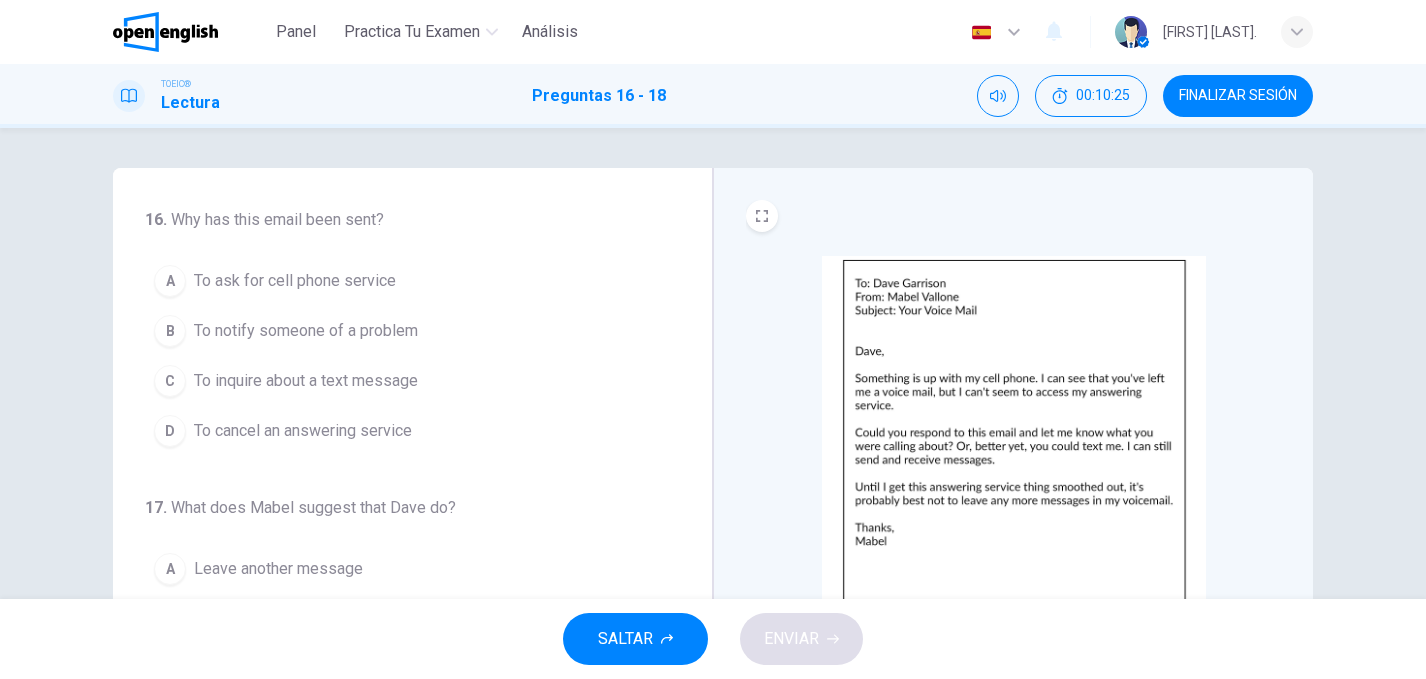 click on "C To inquire about a text message" at bounding box center [400, 381] 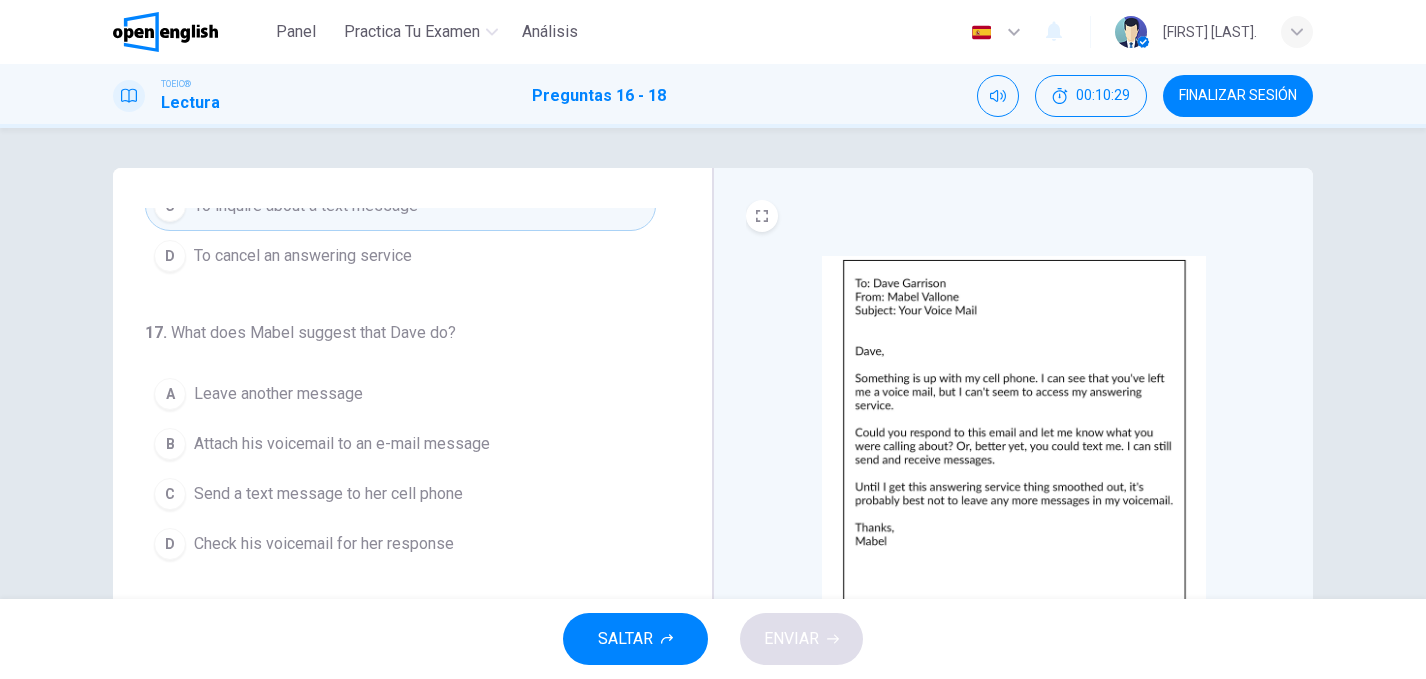 scroll, scrollTop: 209, scrollLeft: 0, axis: vertical 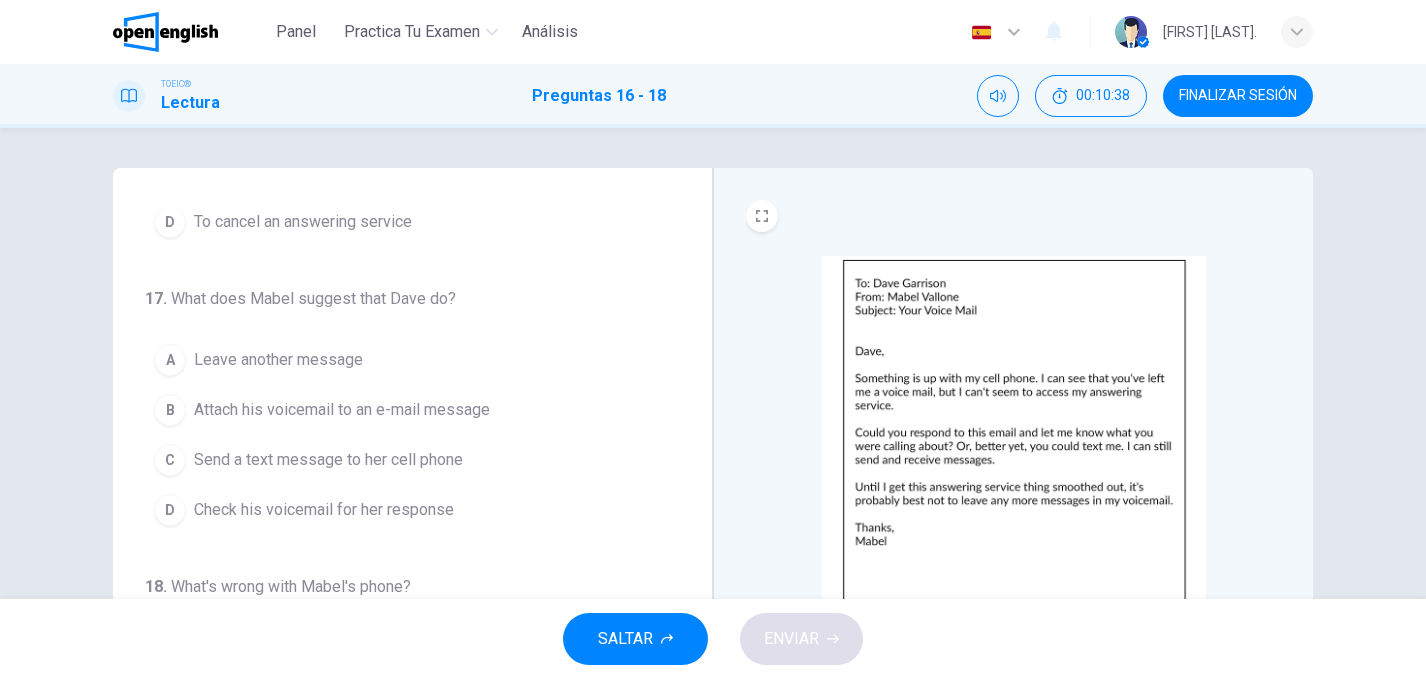 click on "C" at bounding box center [170, 460] 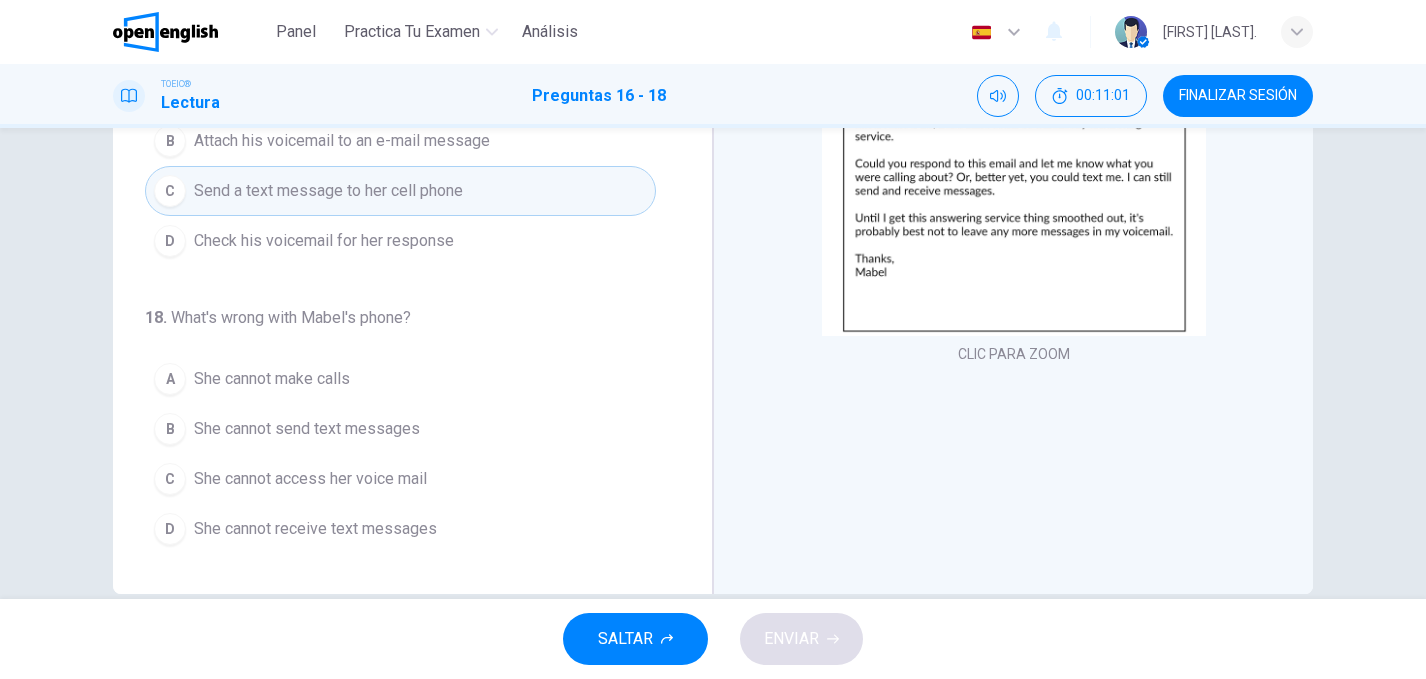scroll, scrollTop: 263, scrollLeft: 0, axis: vertical 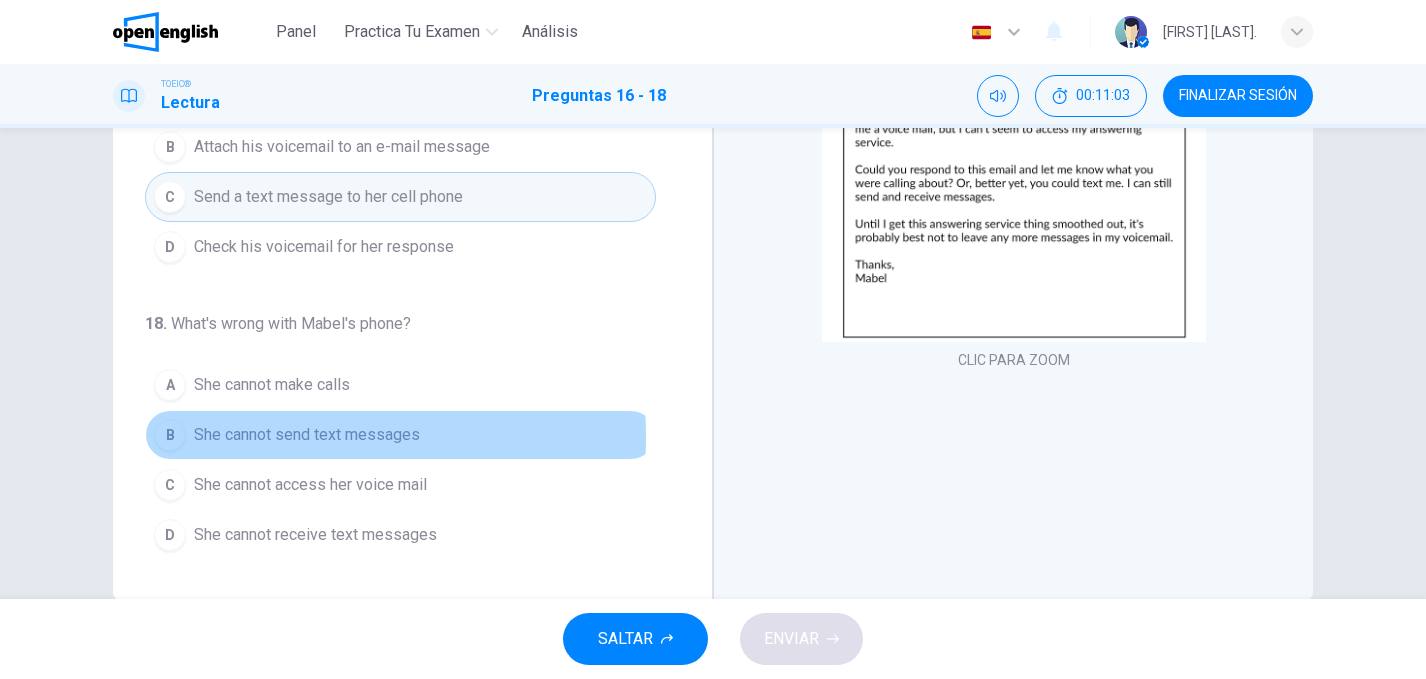 click on "B" at bounding box center (170, 435) 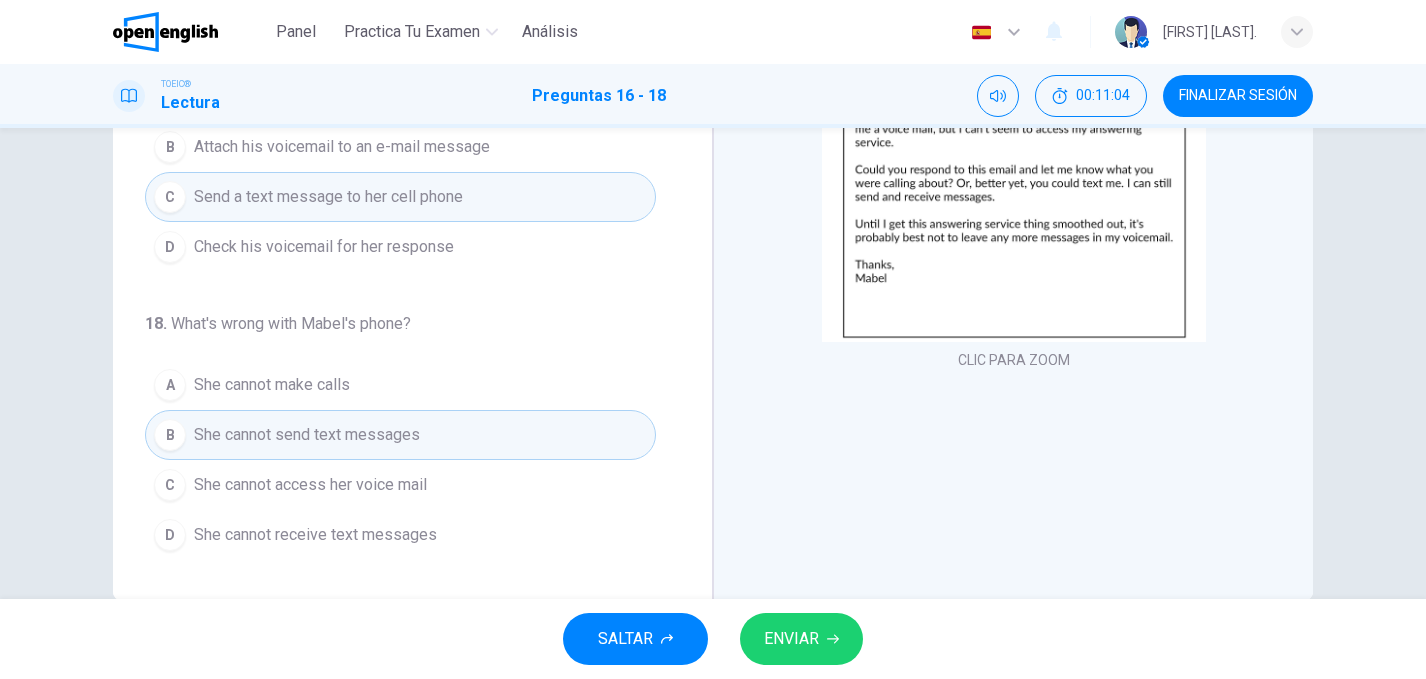 click on "ENVIAR" at bounding box center [791, 639] 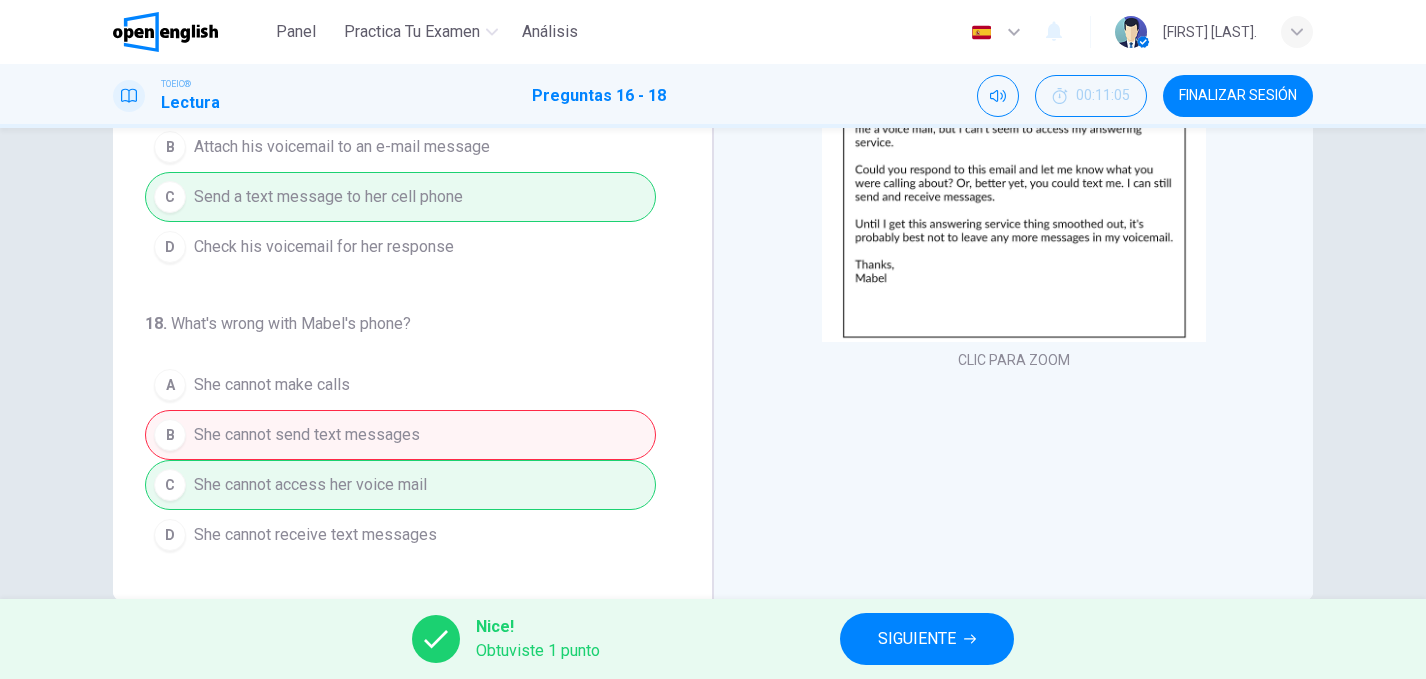 scroll, scrollTop: 0, scrollLeft: 0, axis: both 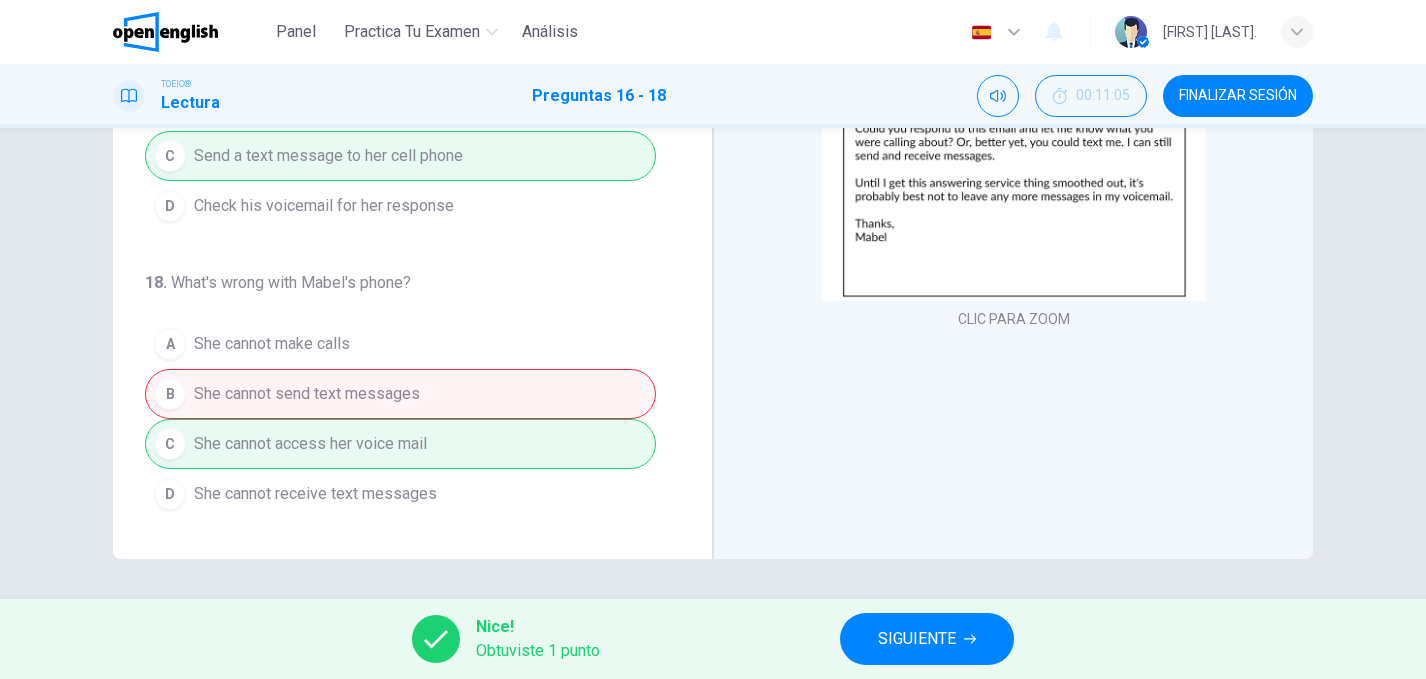 click on "SIGUIENTE" at bounding box center [917, 639] 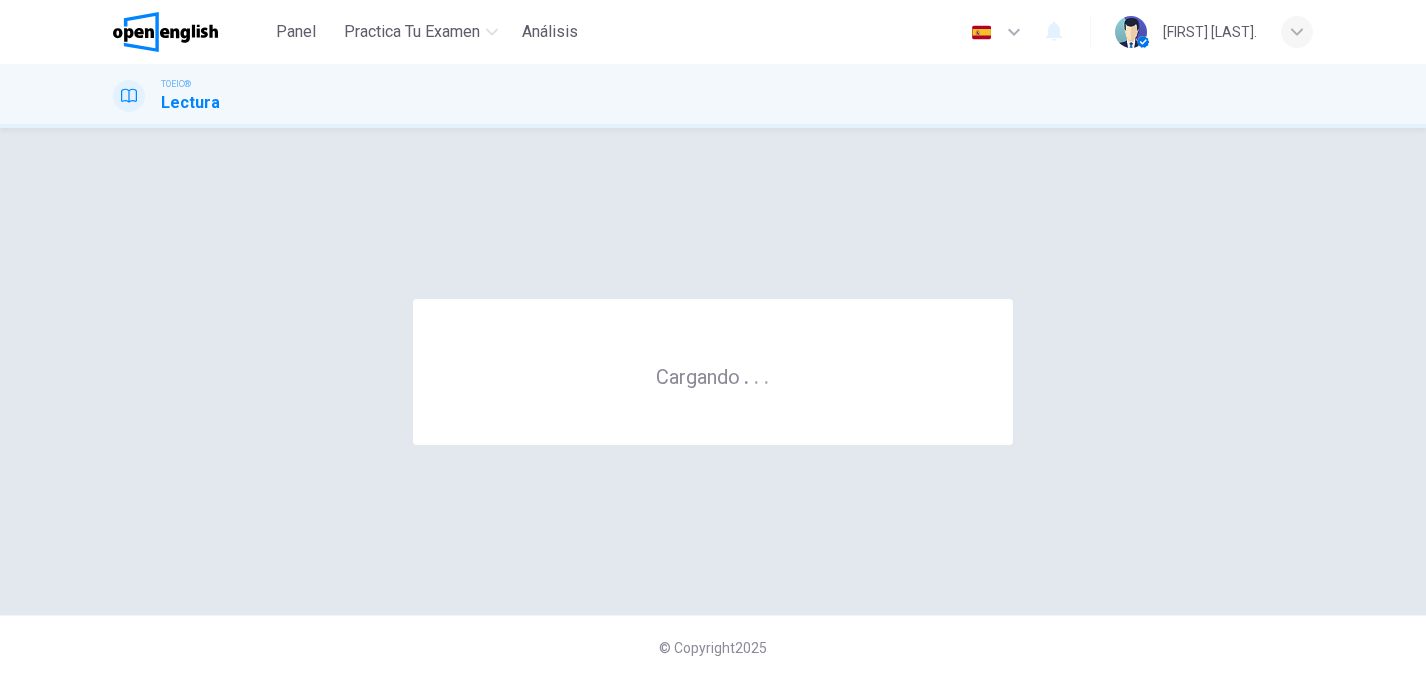 scroll, scrollTop: 0, scrollLeft: 0, axis: both 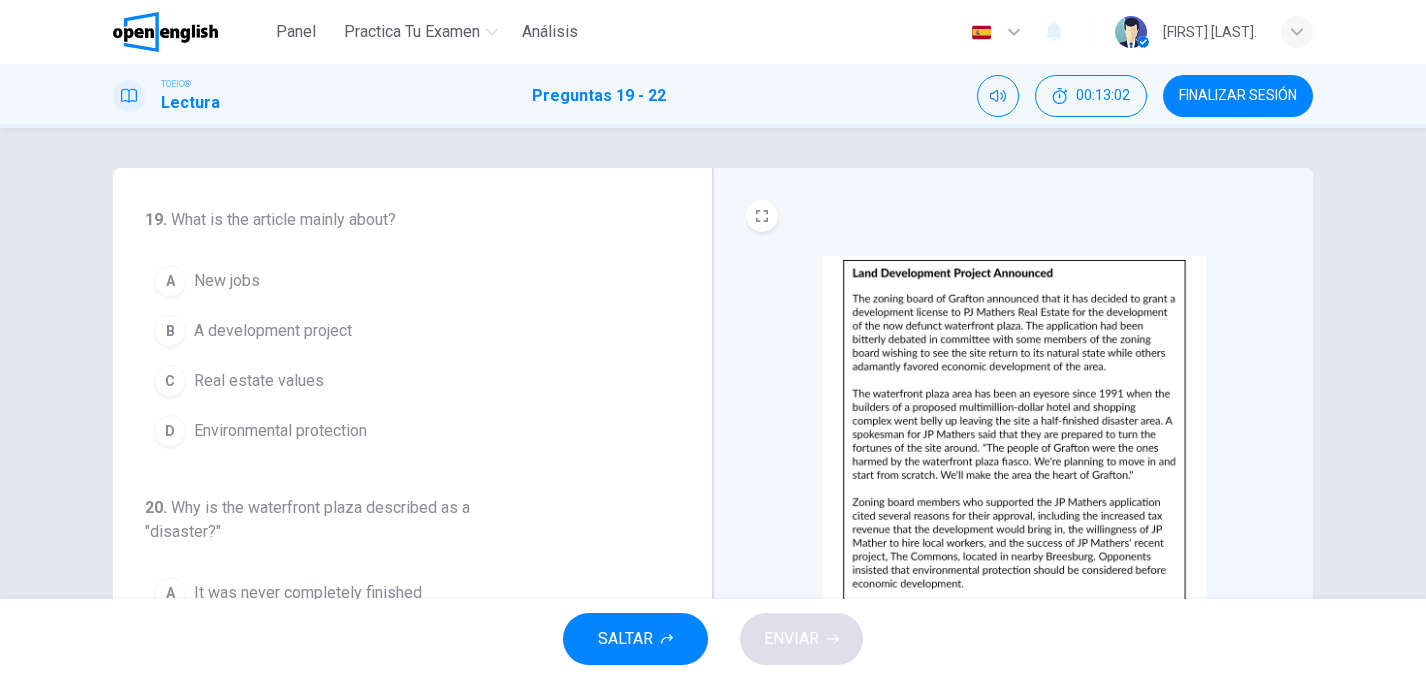 click on "D" at bounding box center (170, 431) 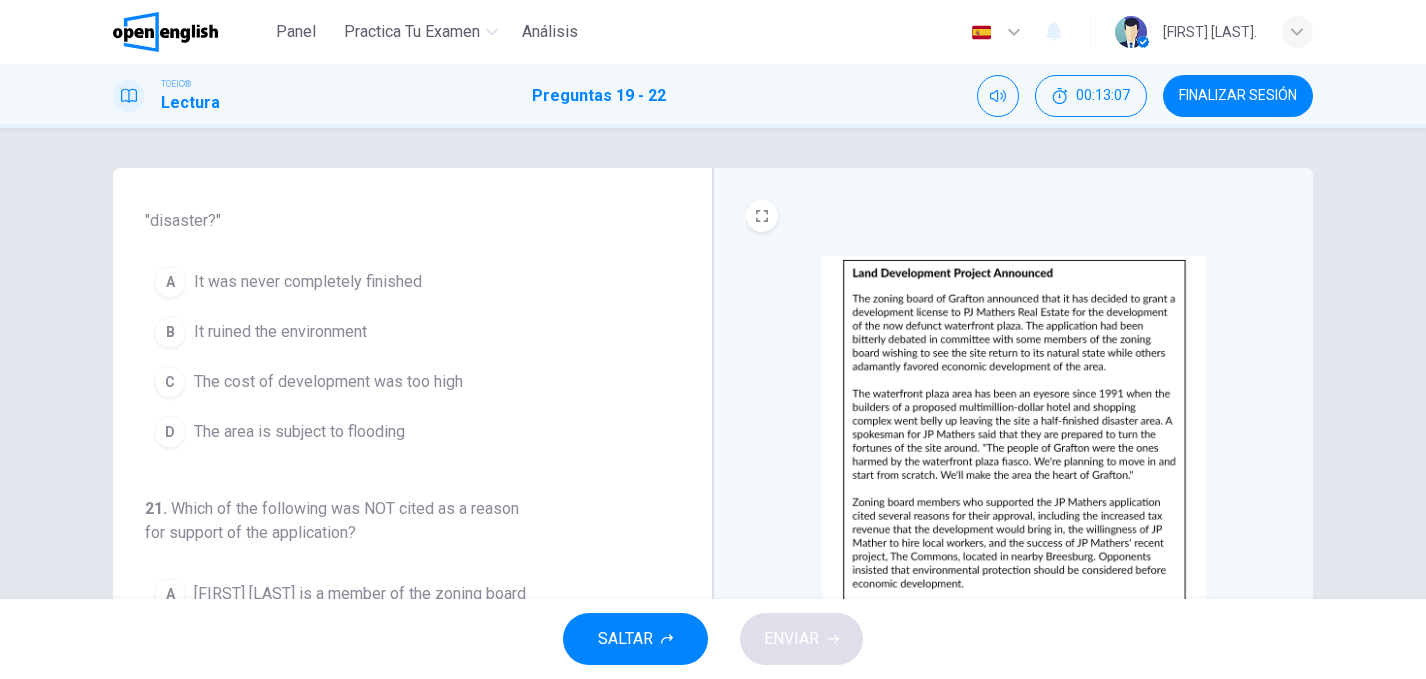scroll, scrollTop: 313, scrollLeft: 0, axis: vertical 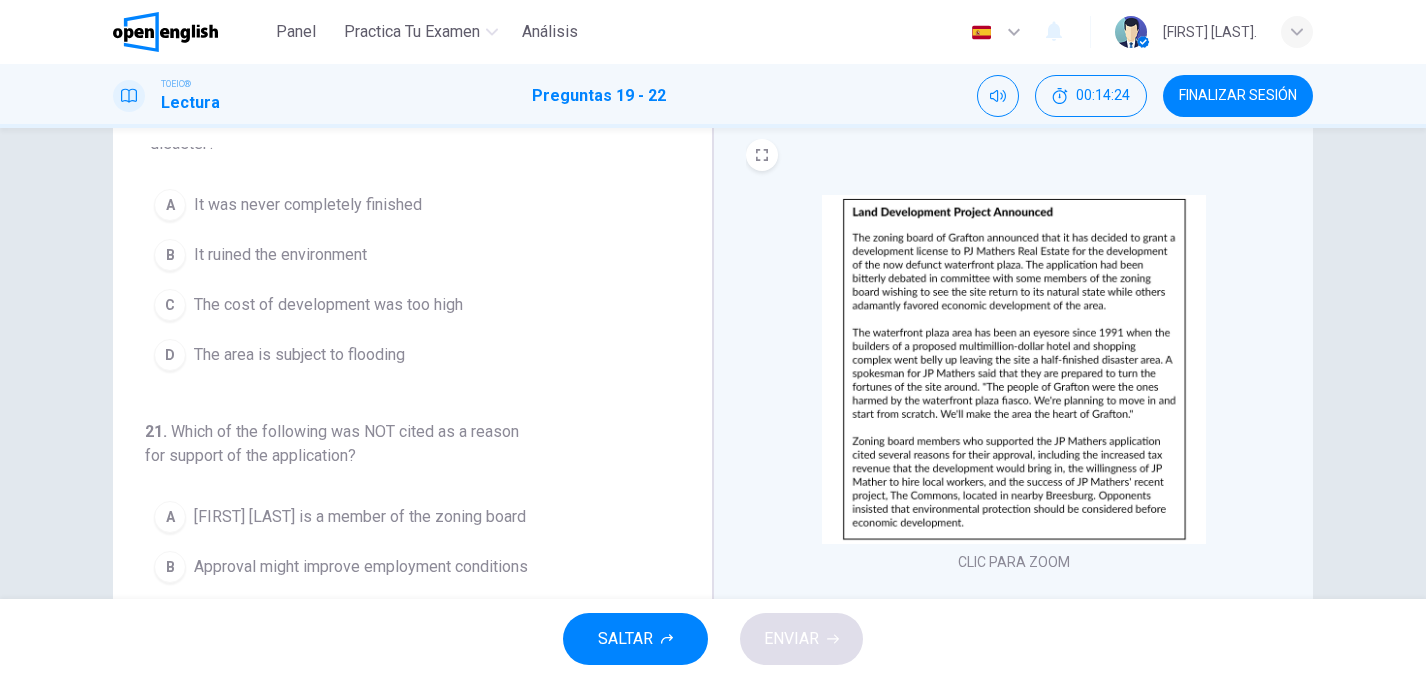 click on "C" at bounding box center (170, 305) 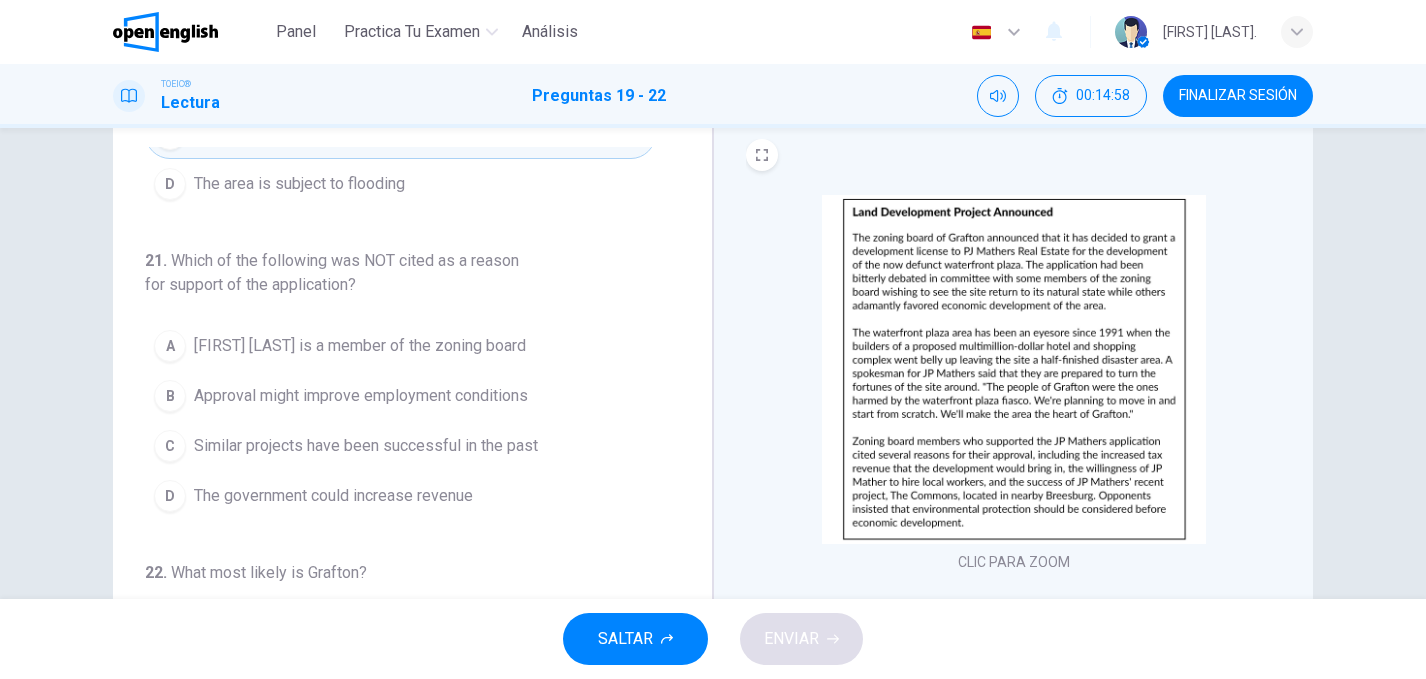 scroll, scrollTop: 500, scrollLeft: 0, axis: vertical 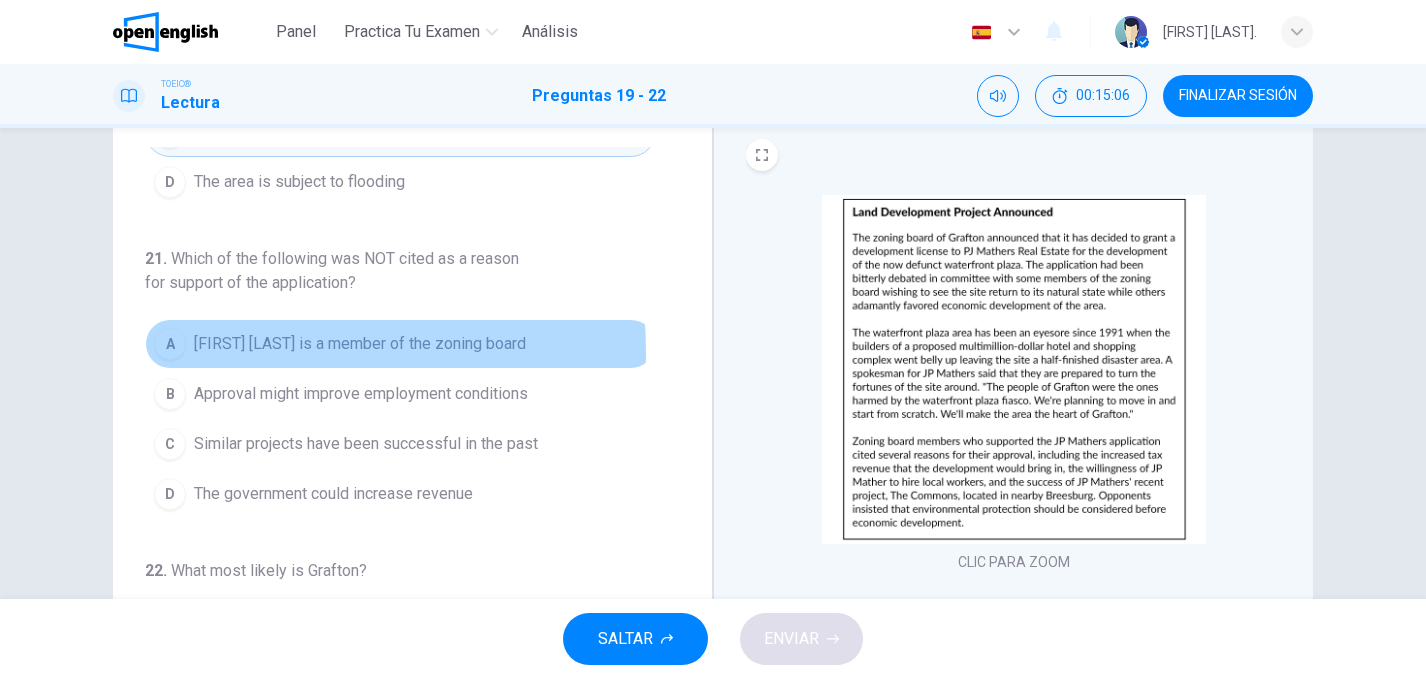click on "A" at bounding box center [170, 344] 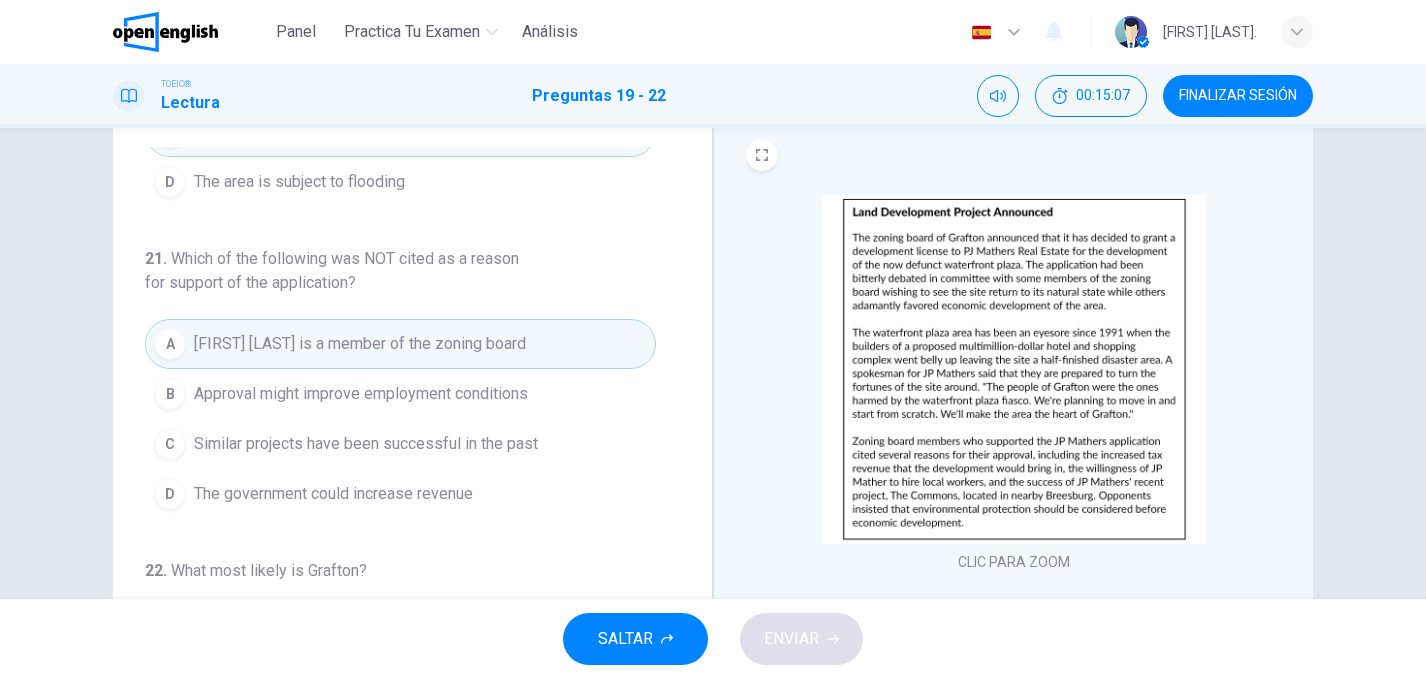 scroll, scrollTop: 545, scrollLeft: 0, axis: vertical 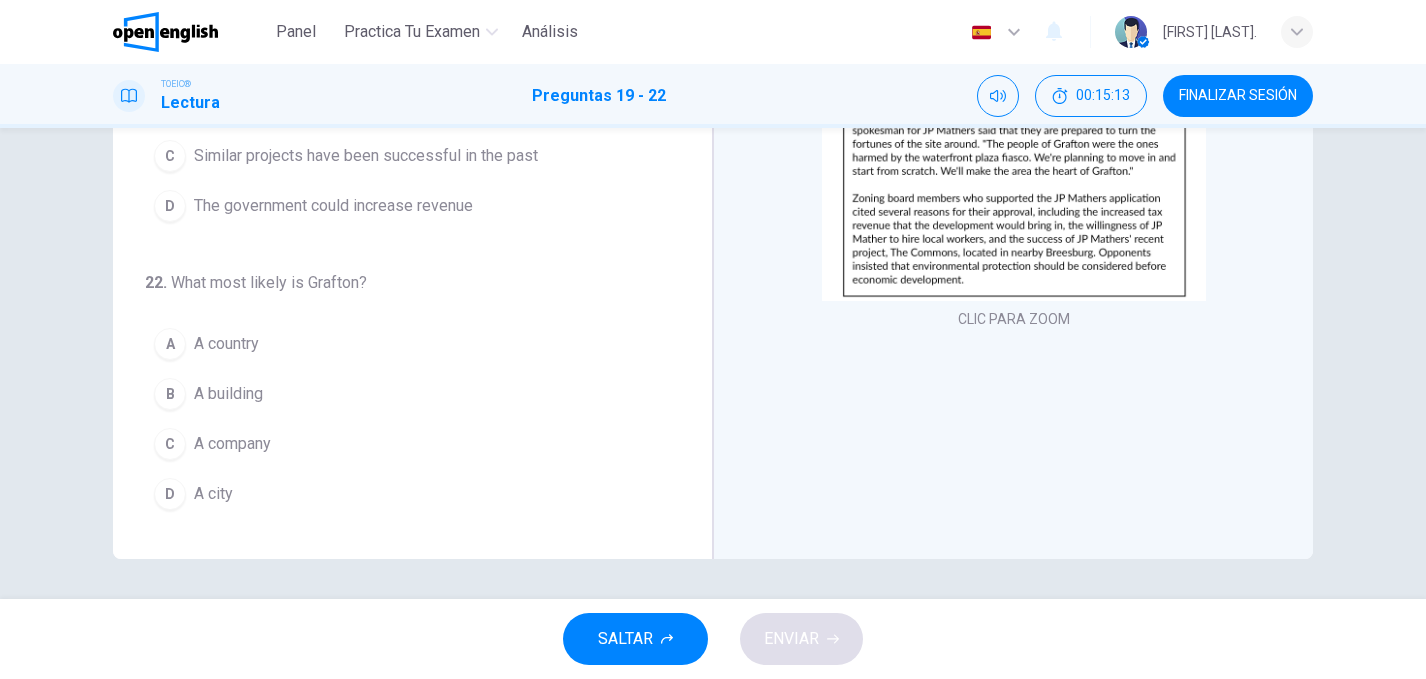 click on "What most likely is Grafton?" at bounding box center (269, 282) 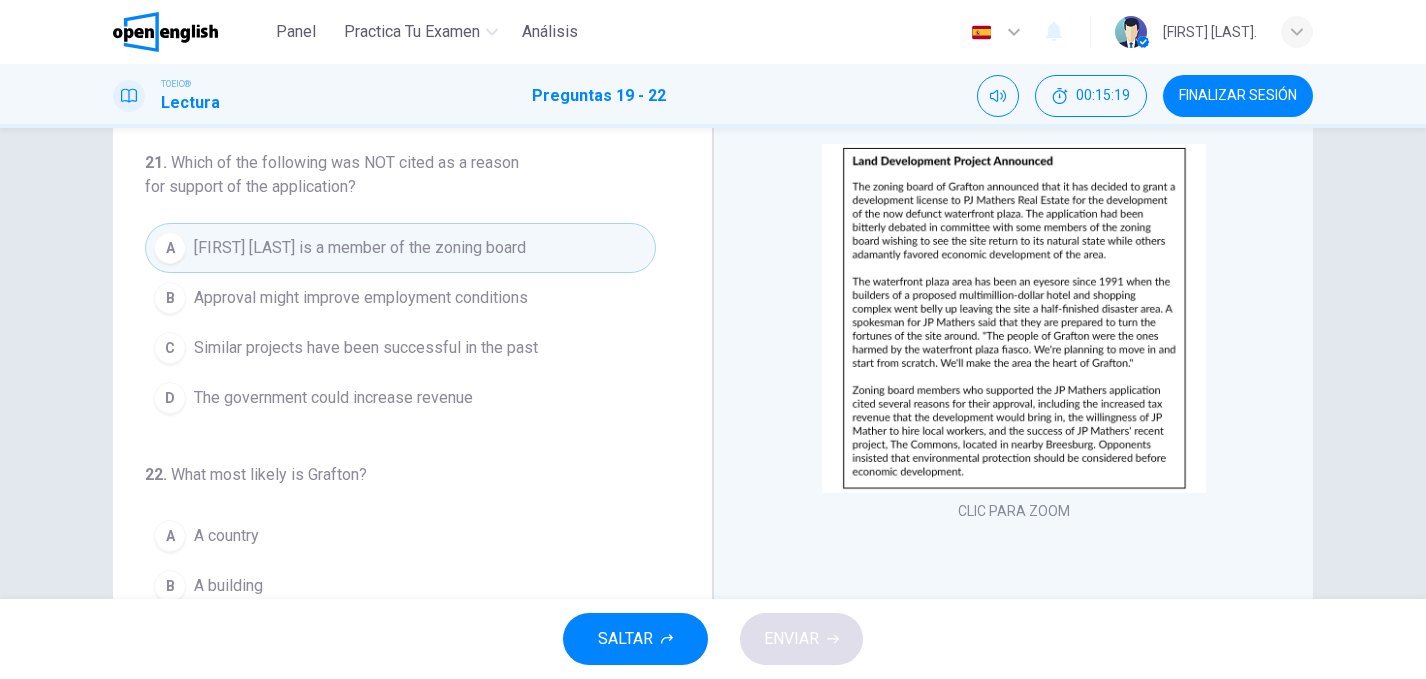 scroll, scrollTop: 111, scrollLeft: 0, axis: vertical 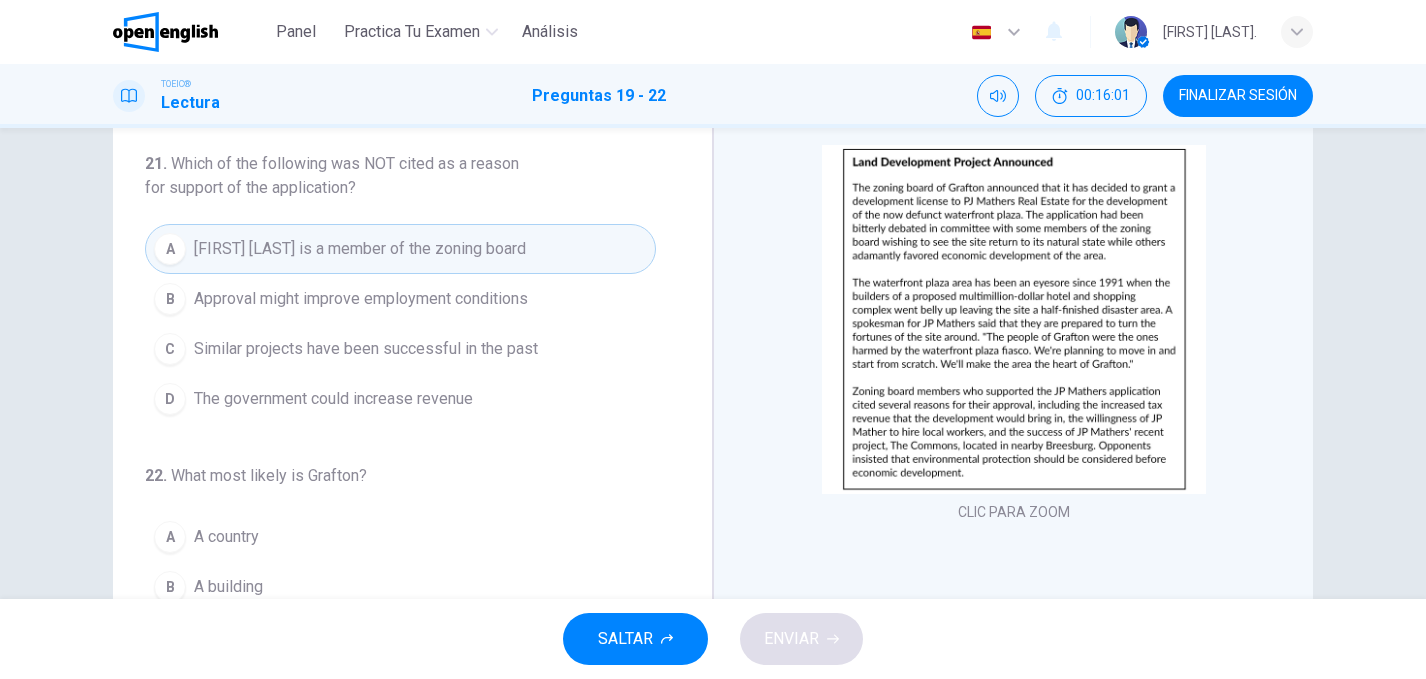 click at bounding box center [1014, 319] 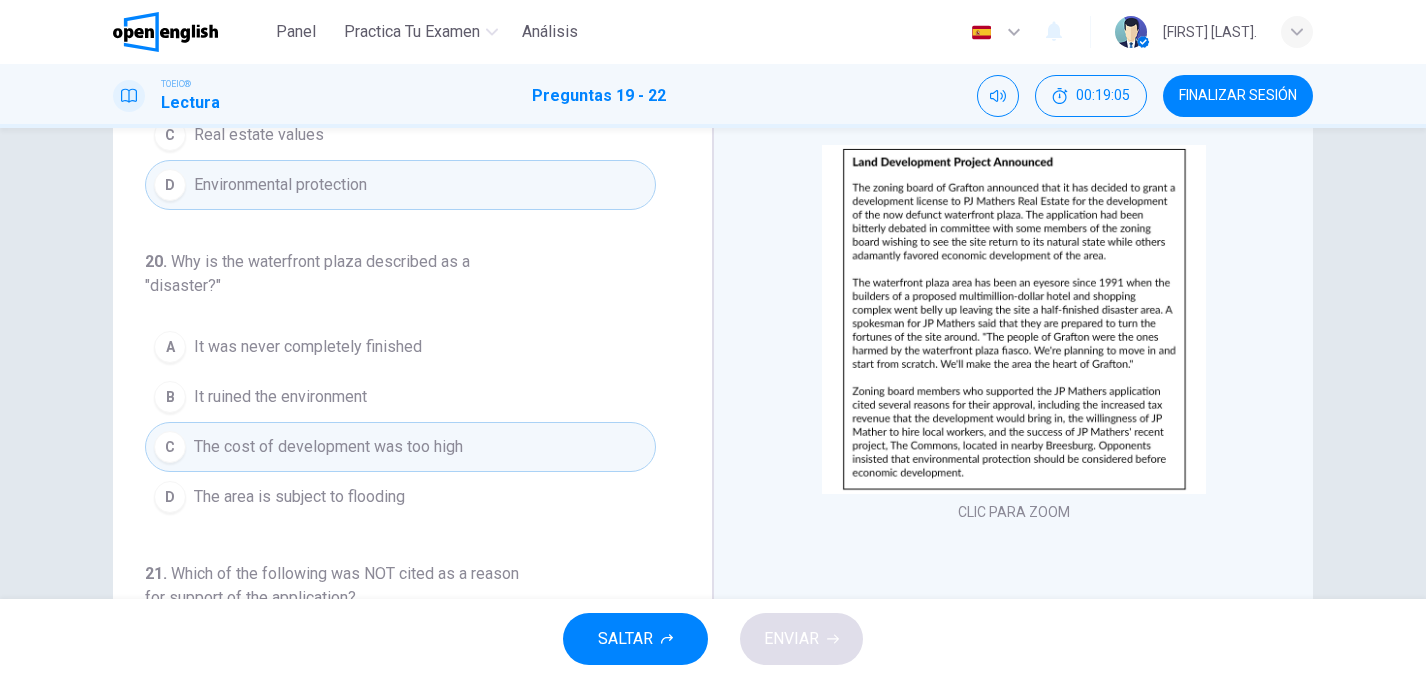 scroll, scrollTop: 0, scrollLeft: 0, axis: both 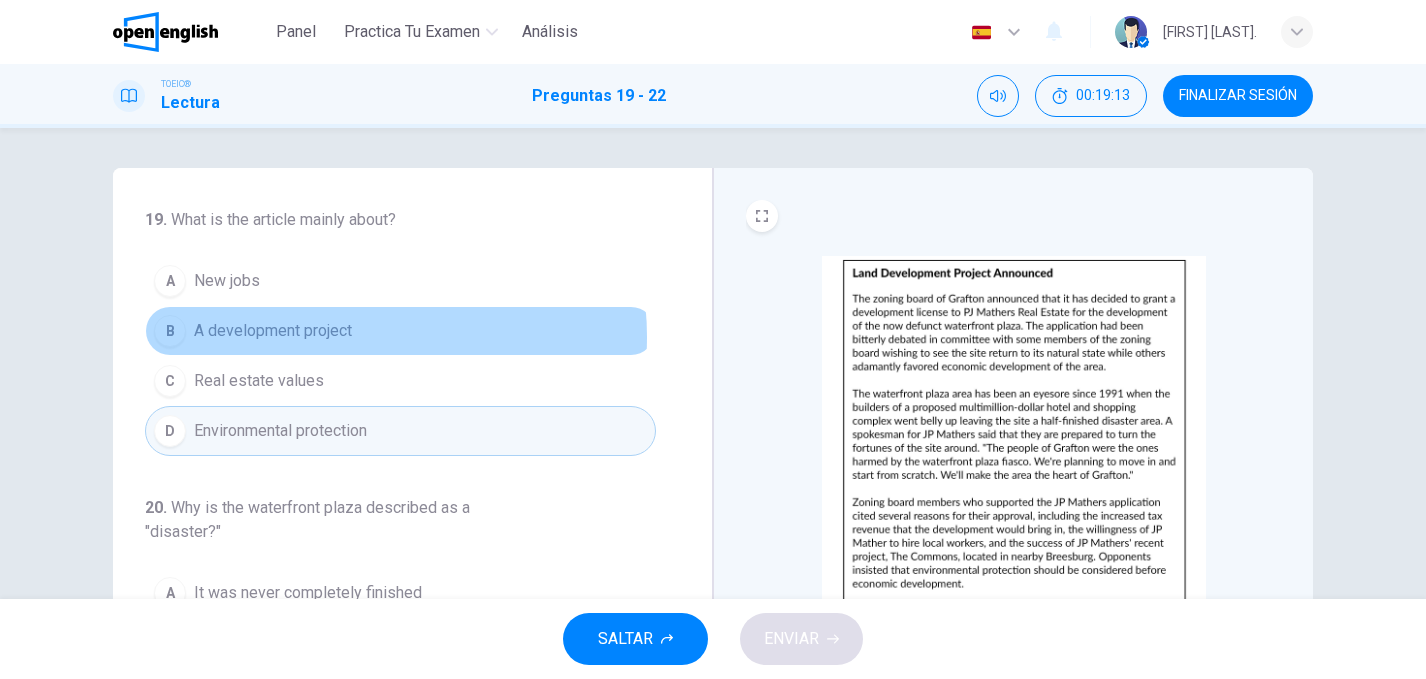 click on "A development project" at bounding box center [273, 331] 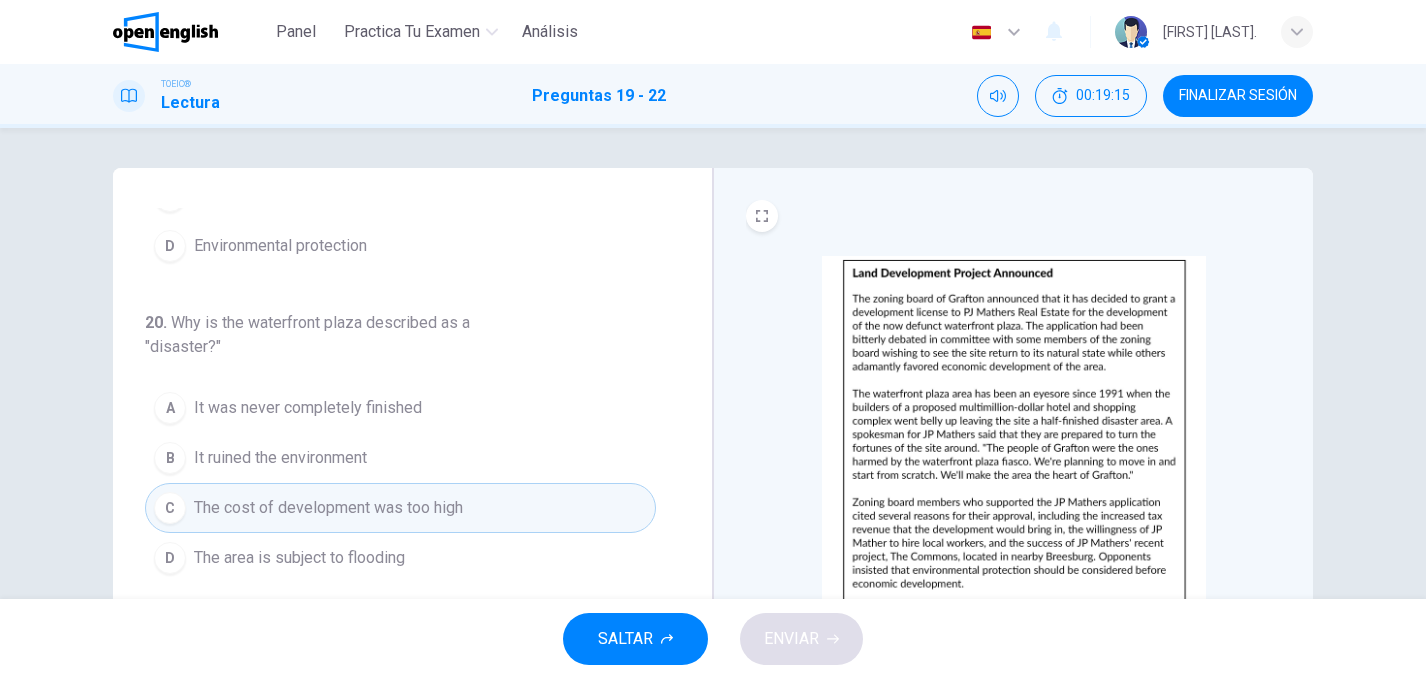 scroll, scrollTop: 213, scrollLeft: 0, axis: vertical 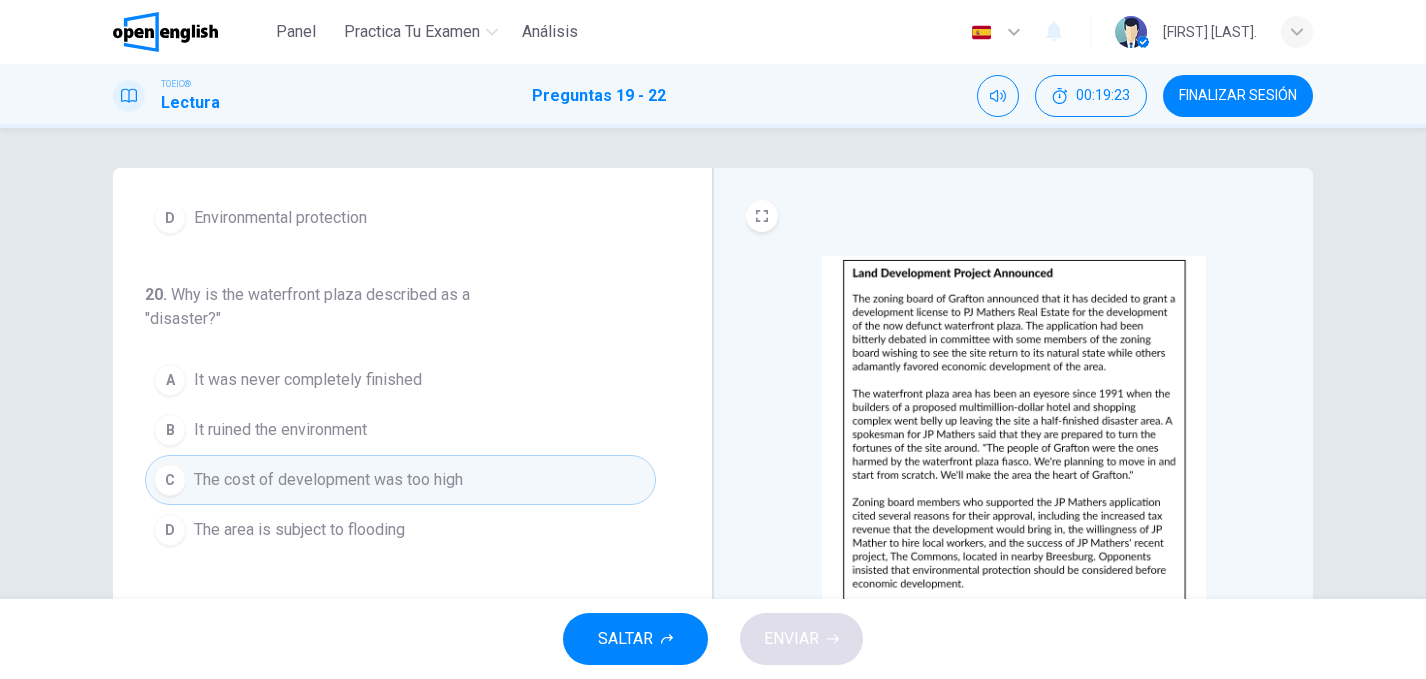 click on "It was never completely finished" at bounding box center [308, 380] 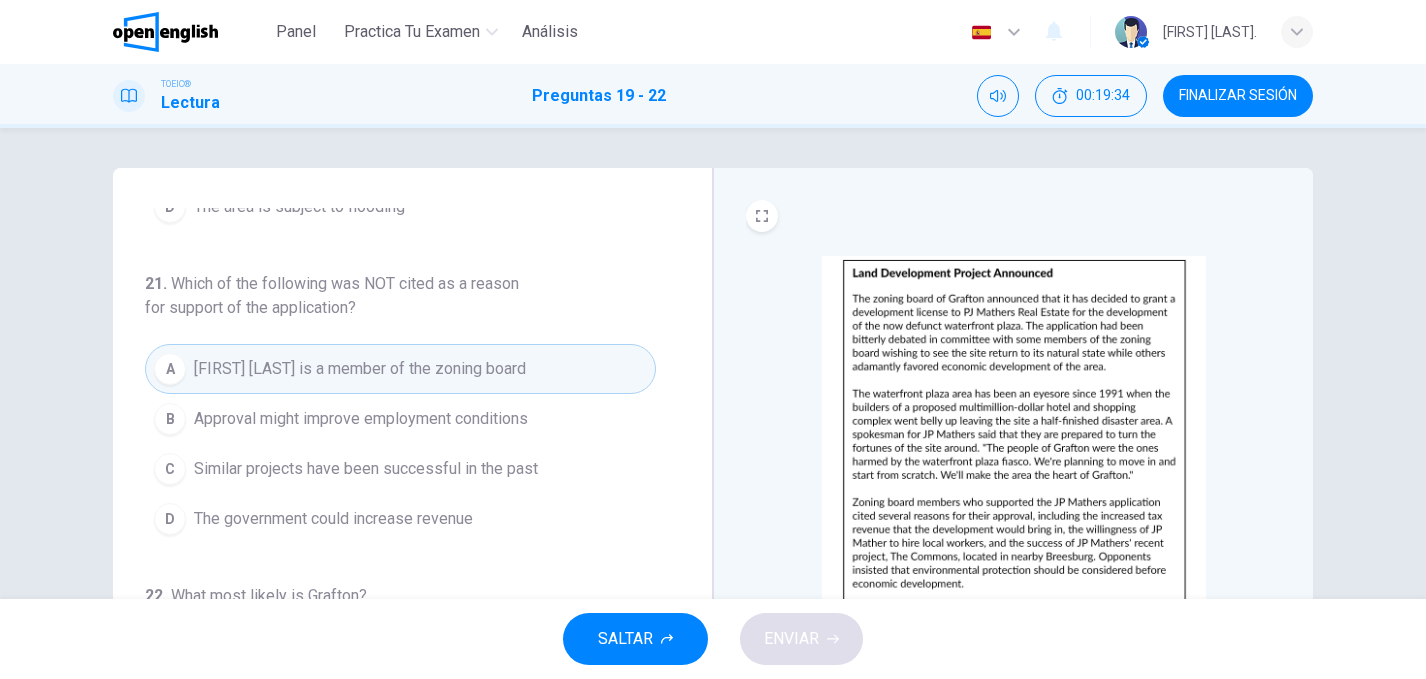 scroll, scrollTop: 545, scrollLeft: 0, axis: vertical 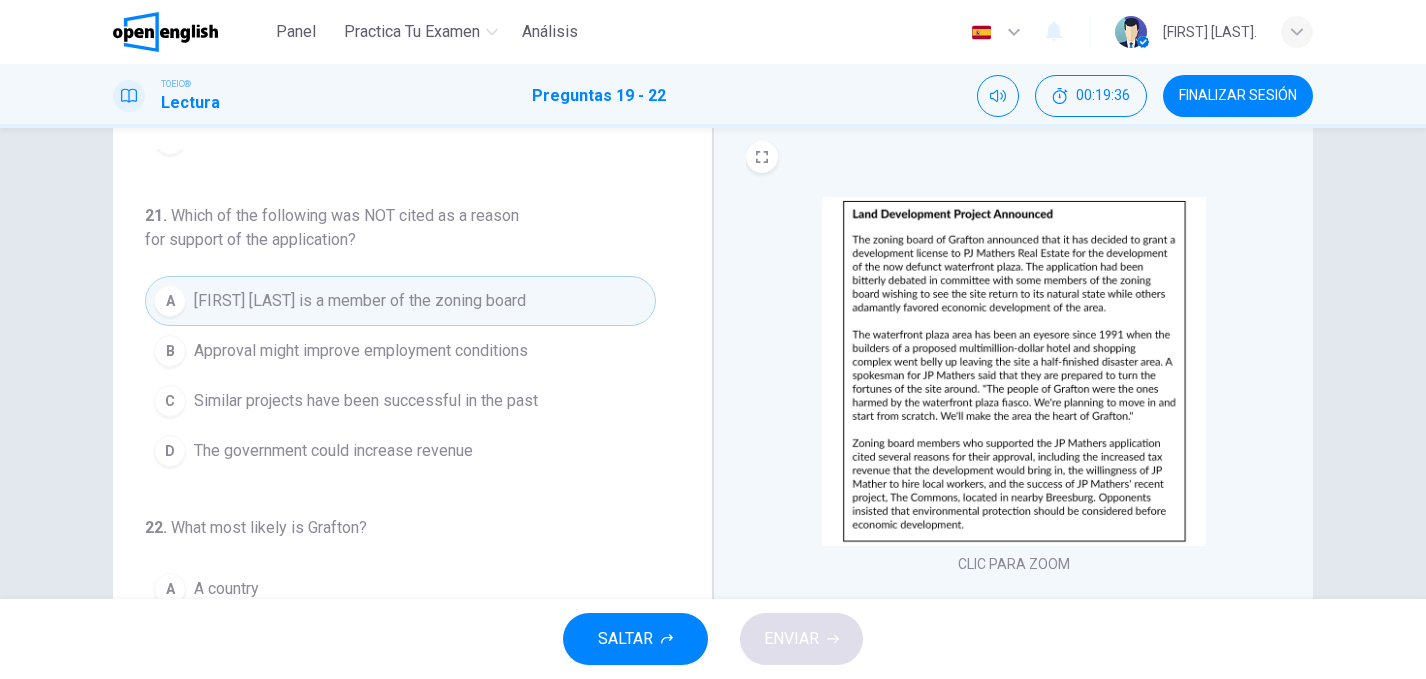 click on "The government could increase revenue" at bounding box center [333, 451] 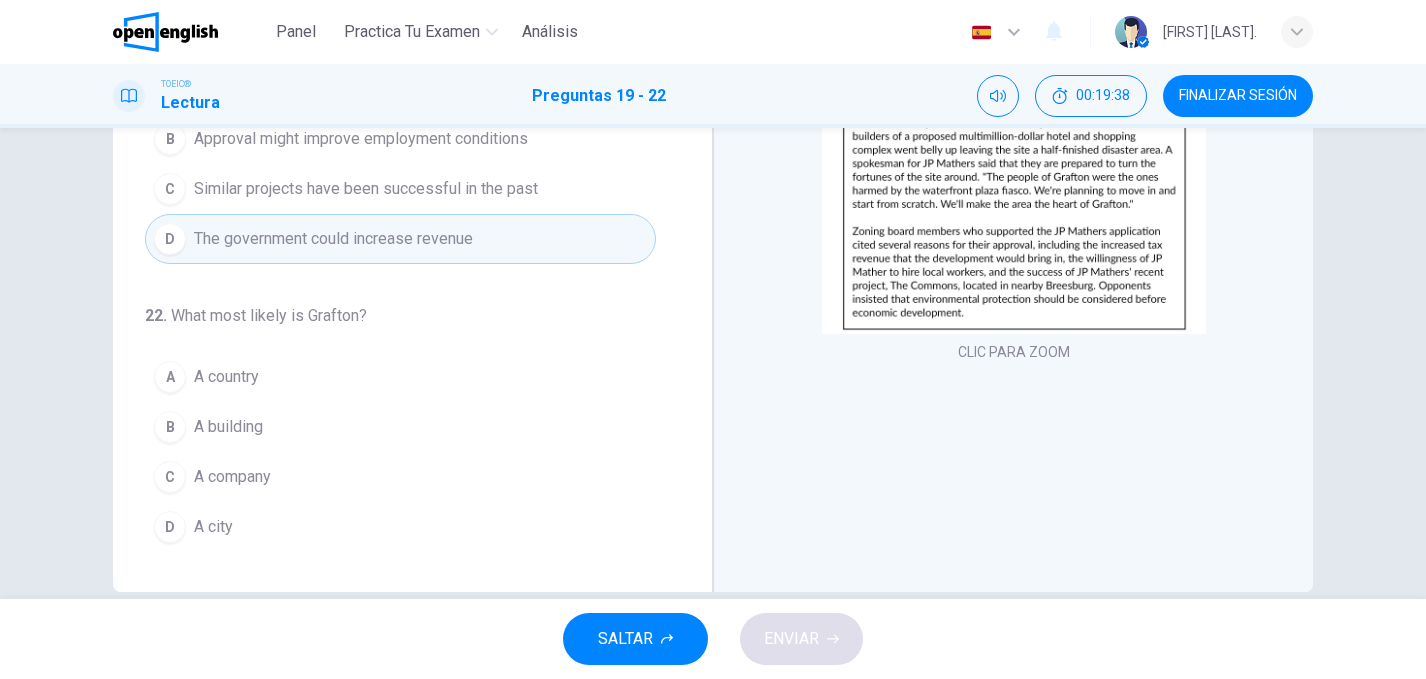 scroll, scrollTop: 279, scrollLeft: 0, axis: vertical 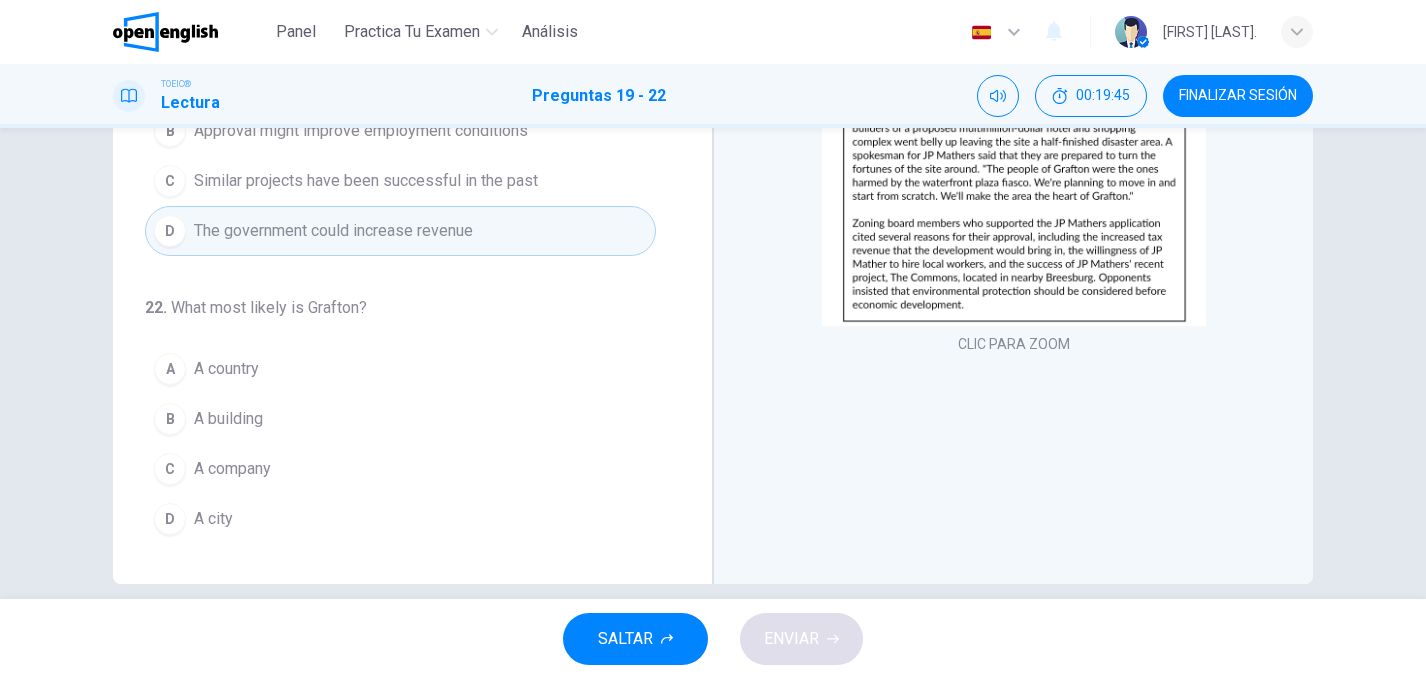click on "A building" at bounding box center [228, 419] 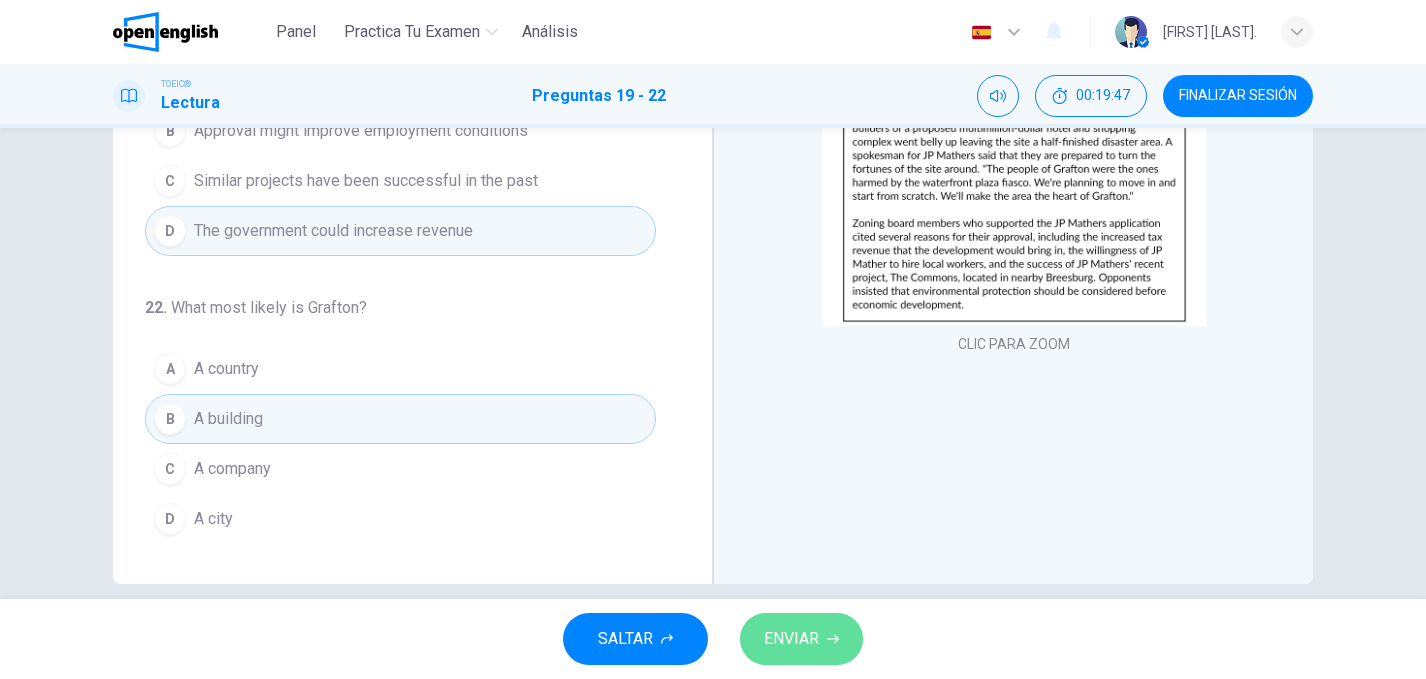 click on "ENVIAR" at bounding box center (791, 639) 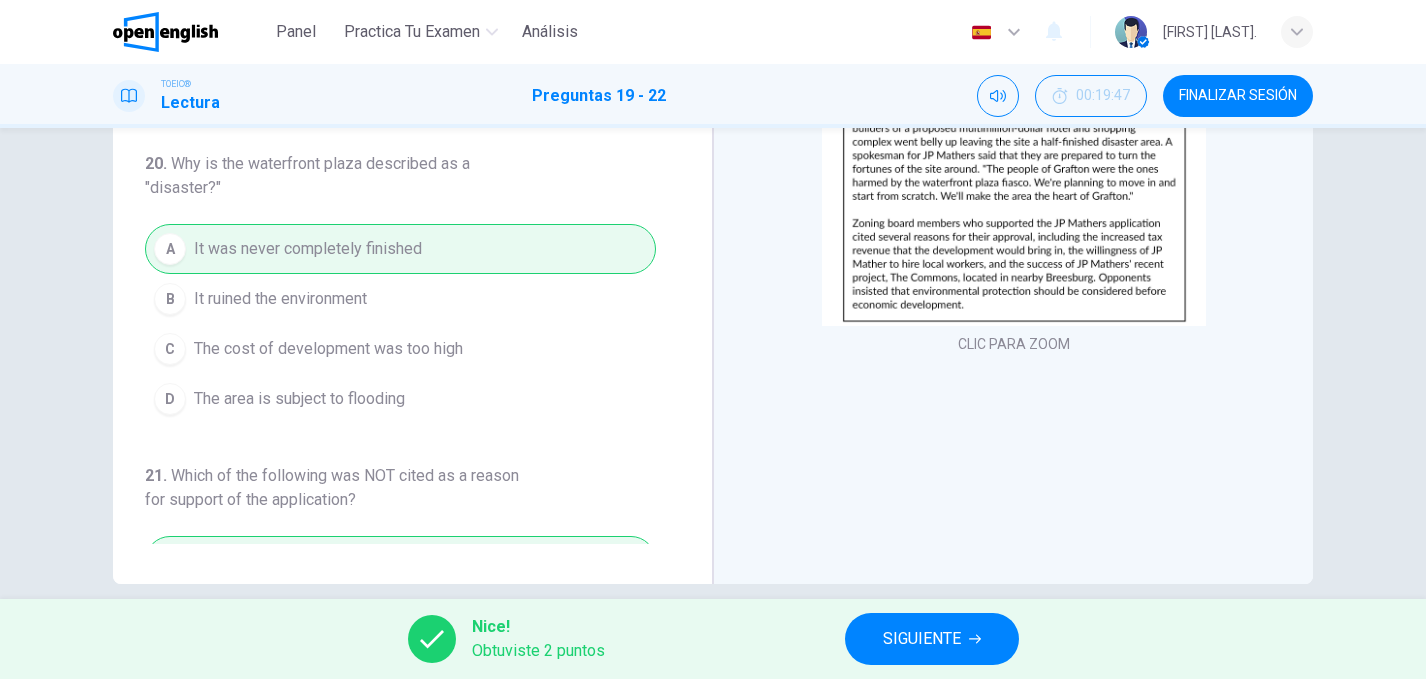 scroll, scrollTop: 0, scrollLeft: 0, axis: both 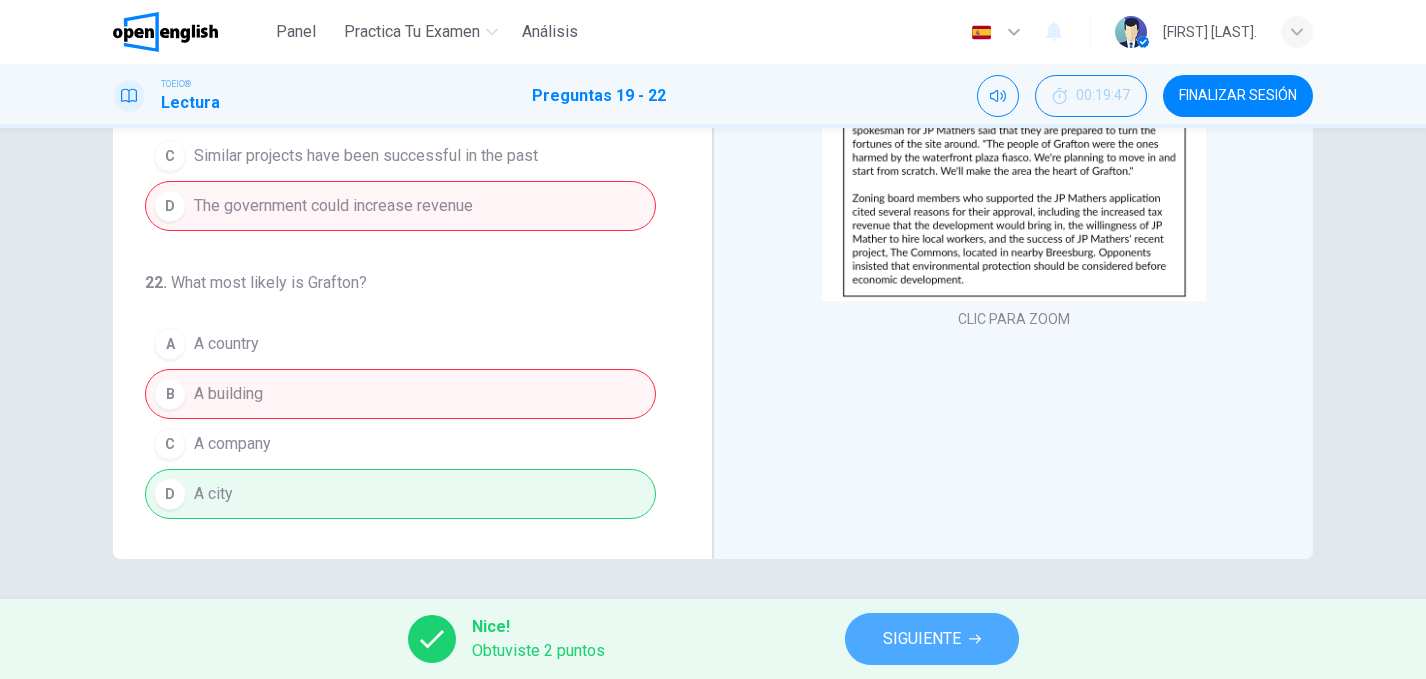 click on "SIGUIENTE" at bounding box center (932, 639) 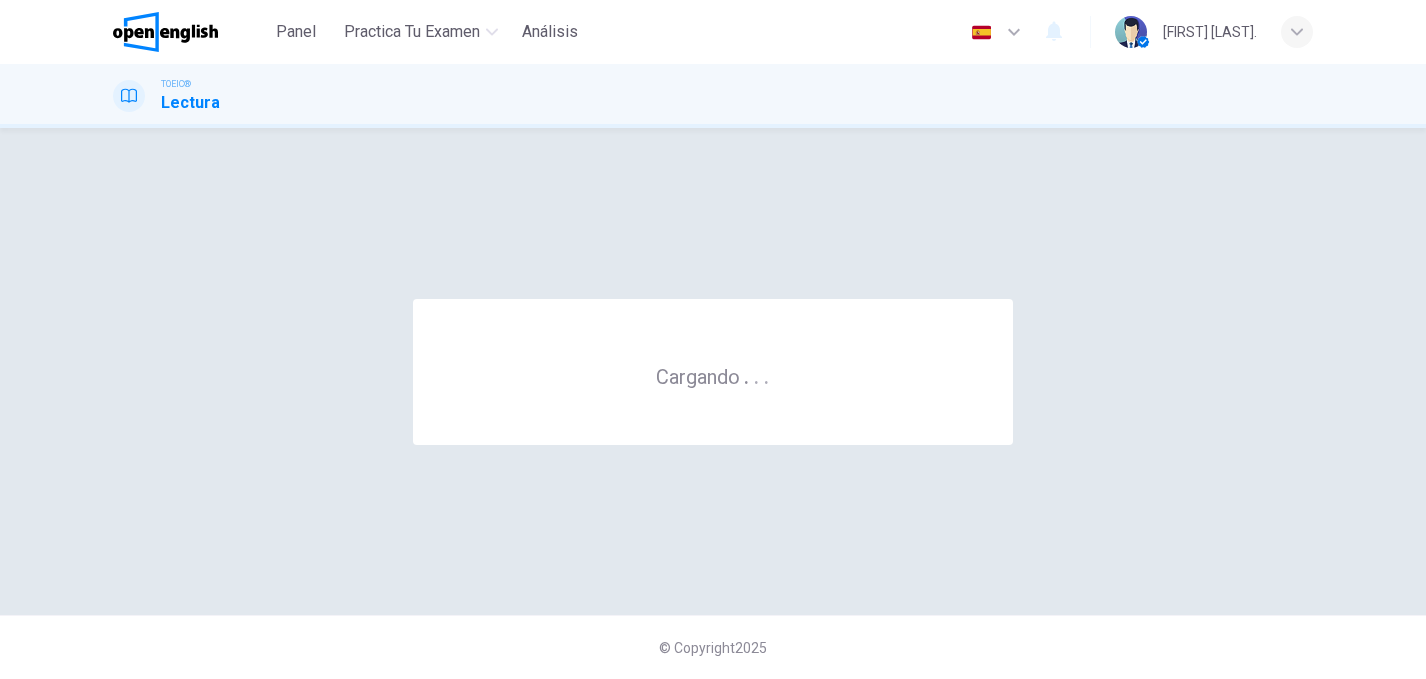 scroll, scrollTop: 0, scrollLeft: 0, axis: both 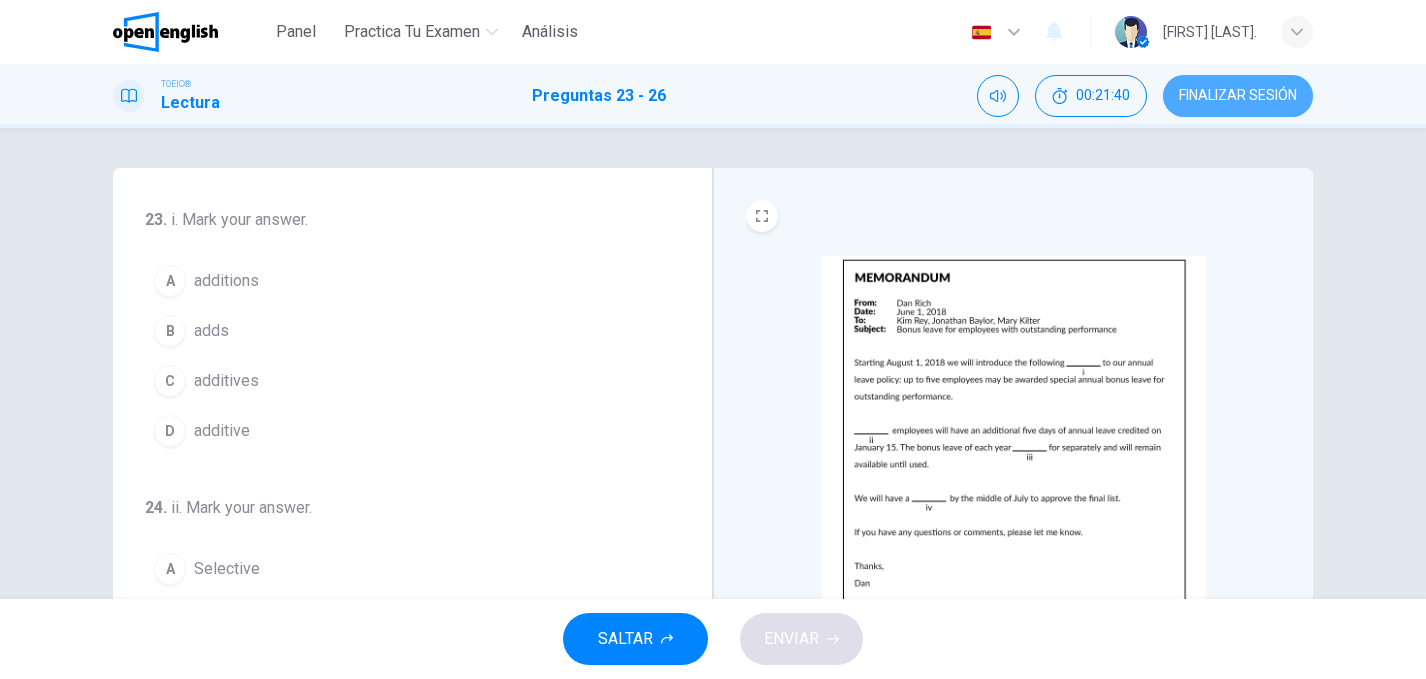 click on "FINALIZAR SESIÓN" at bounding box center [1238, 96] 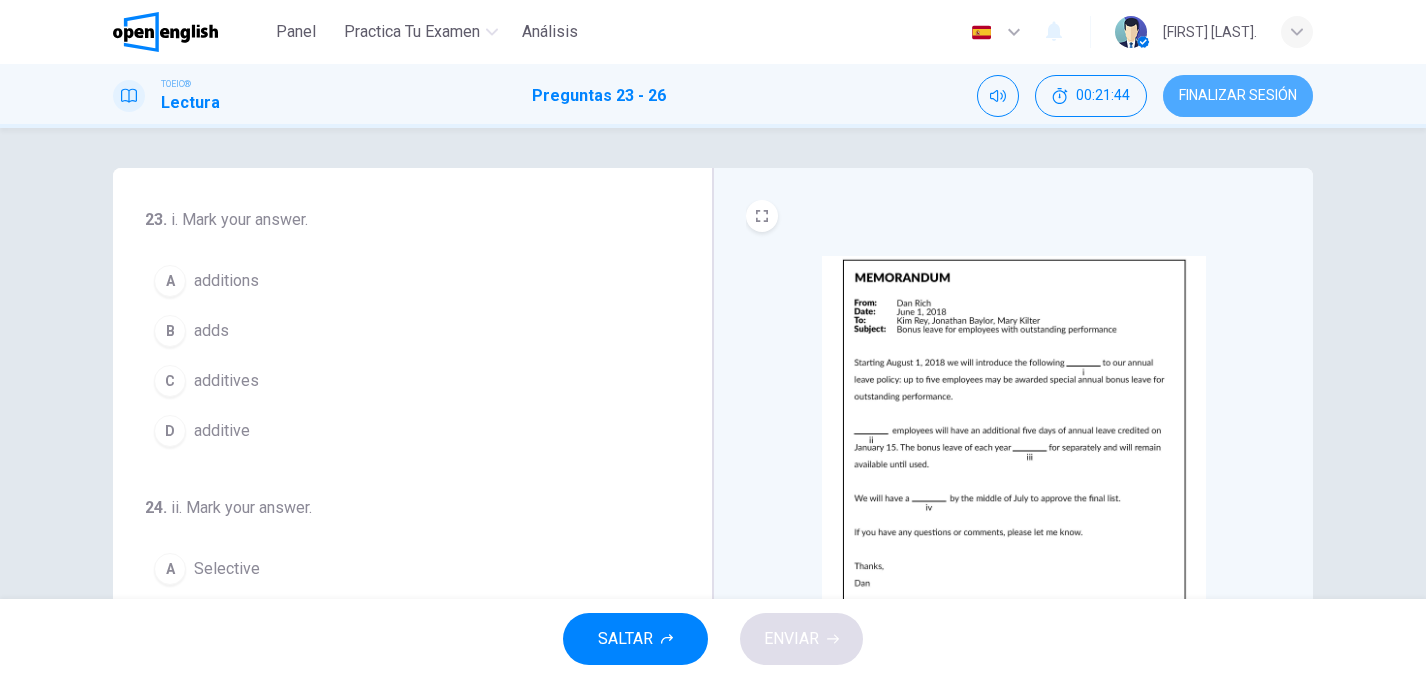 click on "FINALIZAR SESIÓN" at bounding box center [1238, 96] 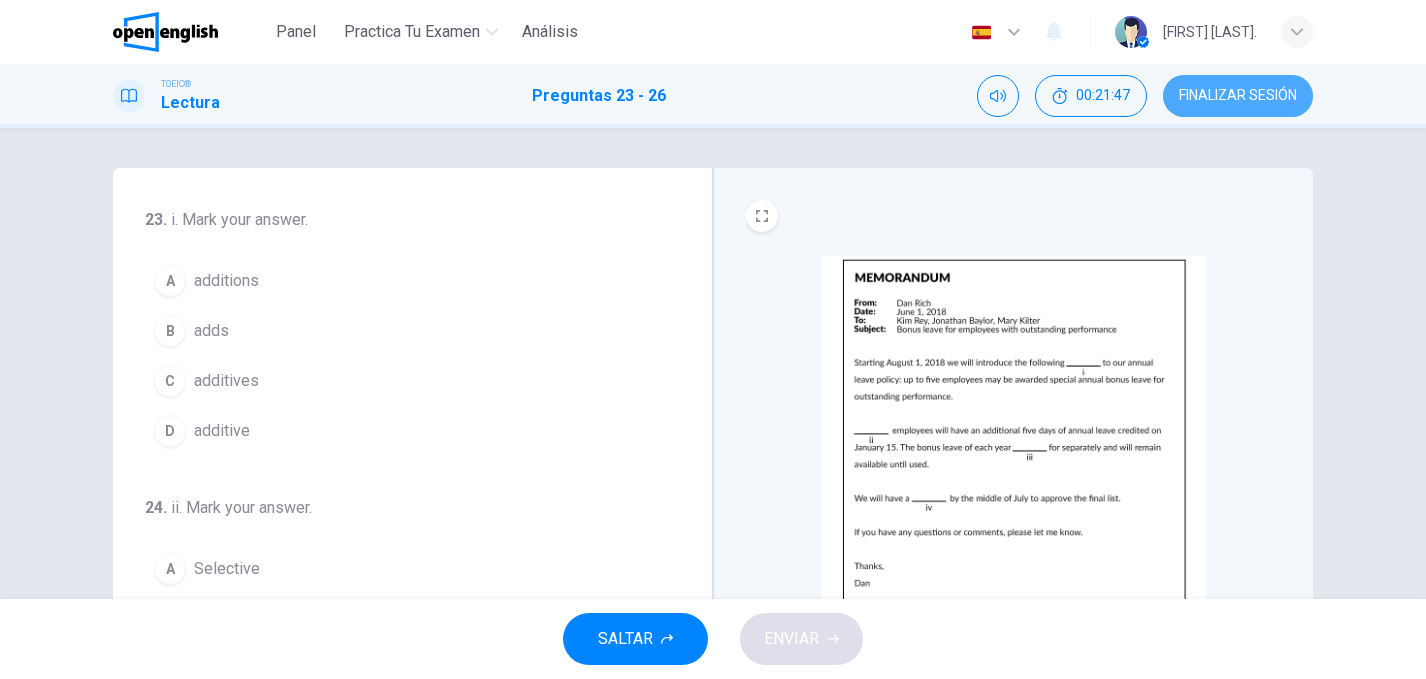 click on "FINALIZAR SESIÓN" at bounding box center (1238, 96) 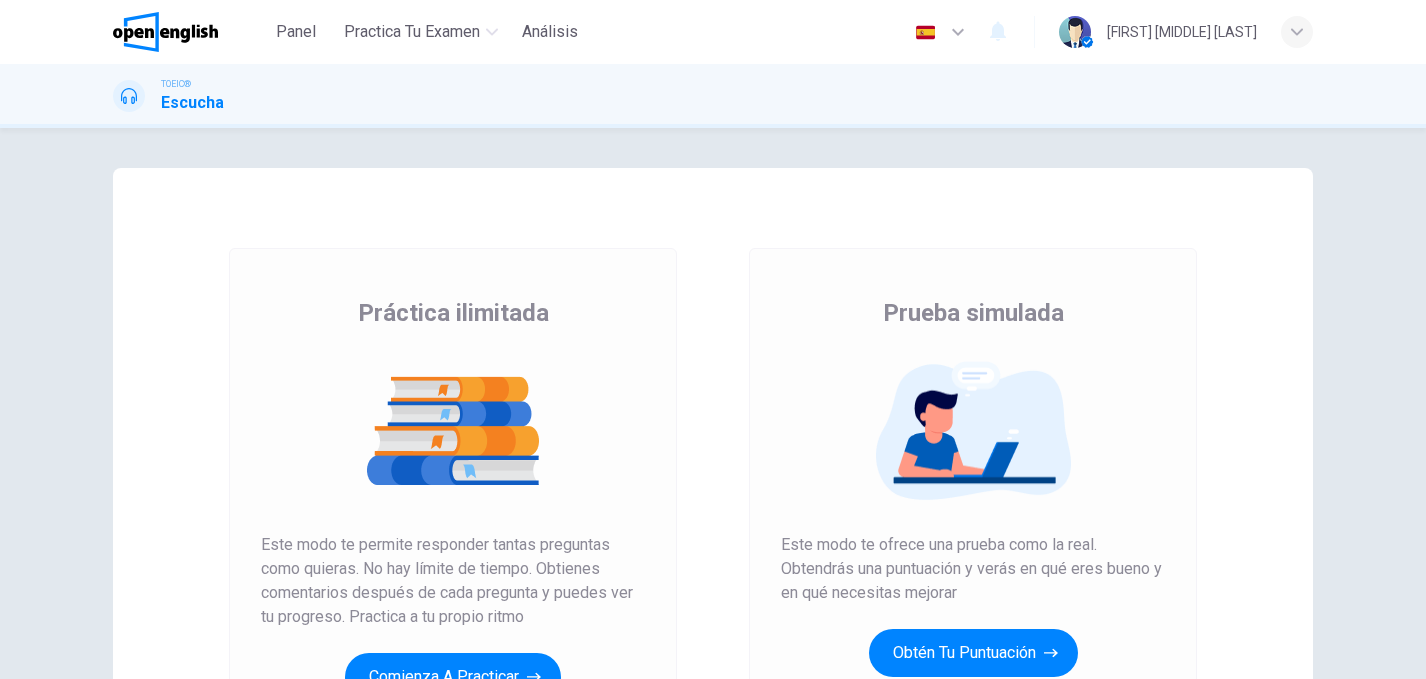 scroll, scrollTop: 0, scrollLeft: 0, axis: both 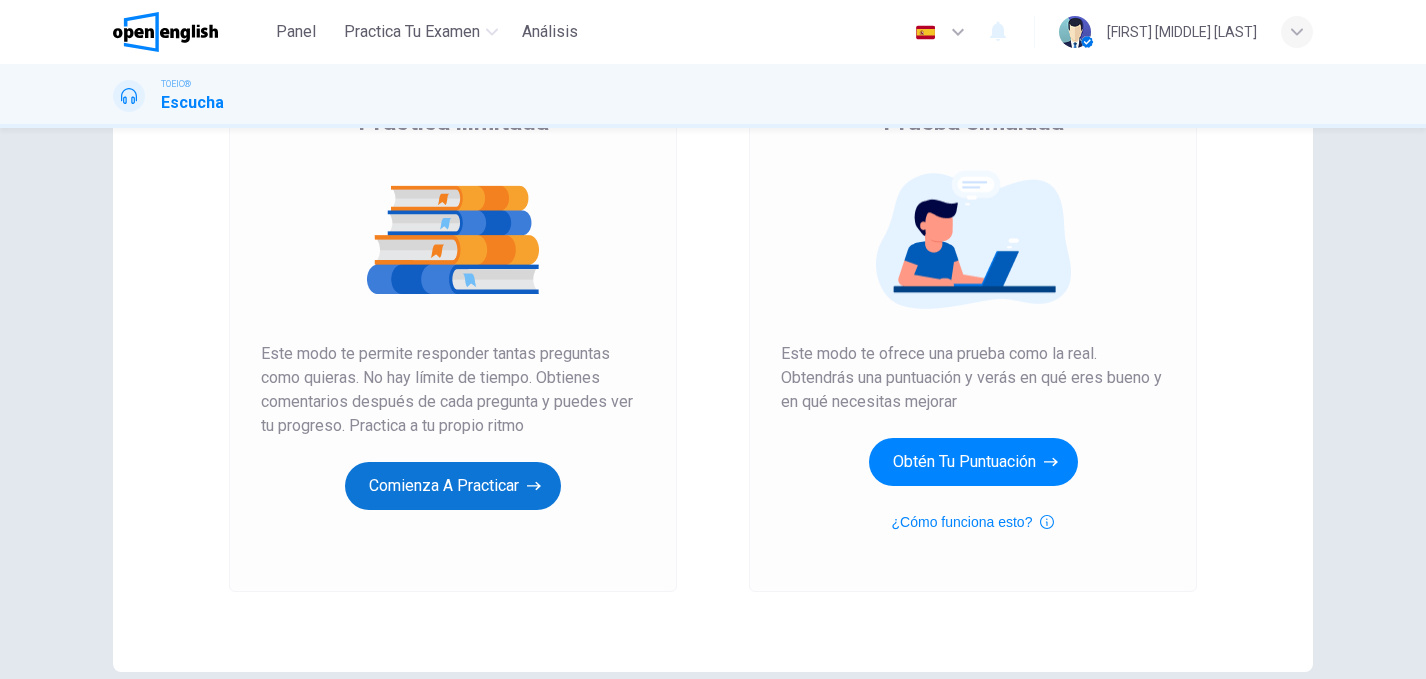 click on "Comienza a practicar" at bounding box center (453, 486) 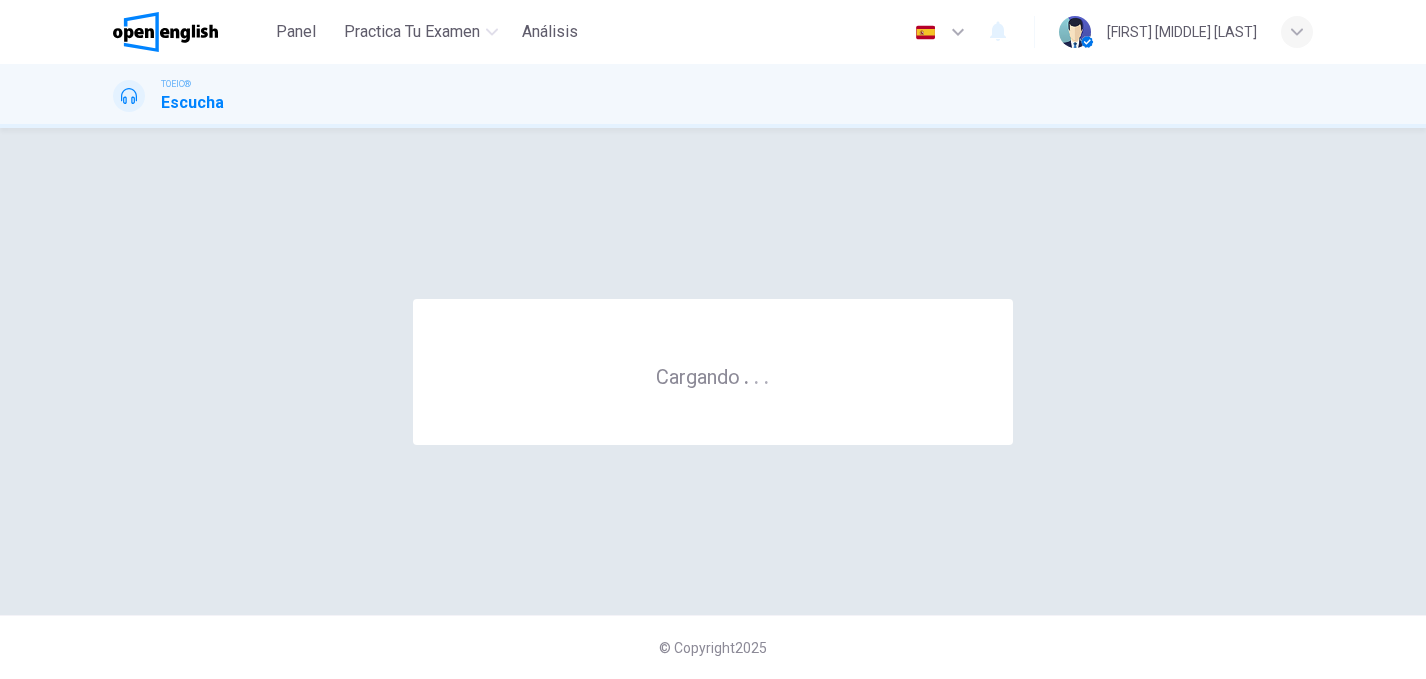scroll, scrollTop: 0, scrollLeft: 0, axis: both 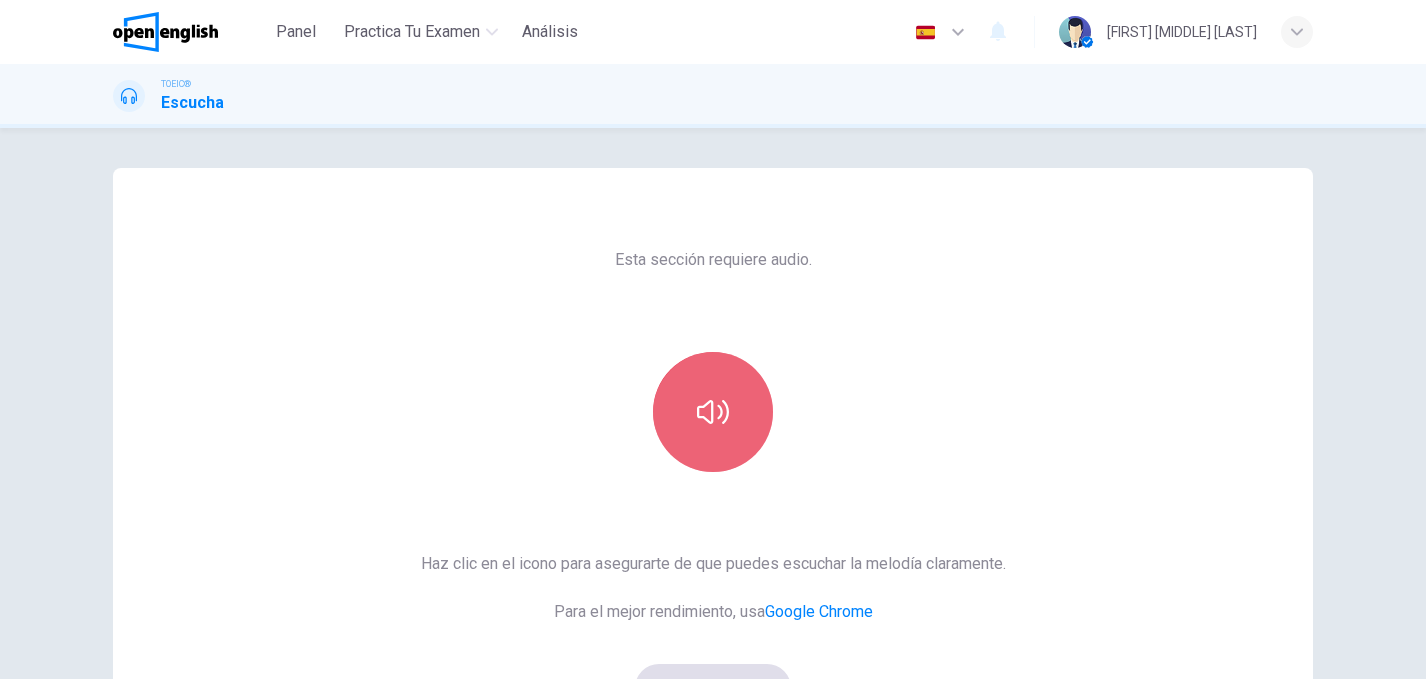 click at bounding box center (713, 412) 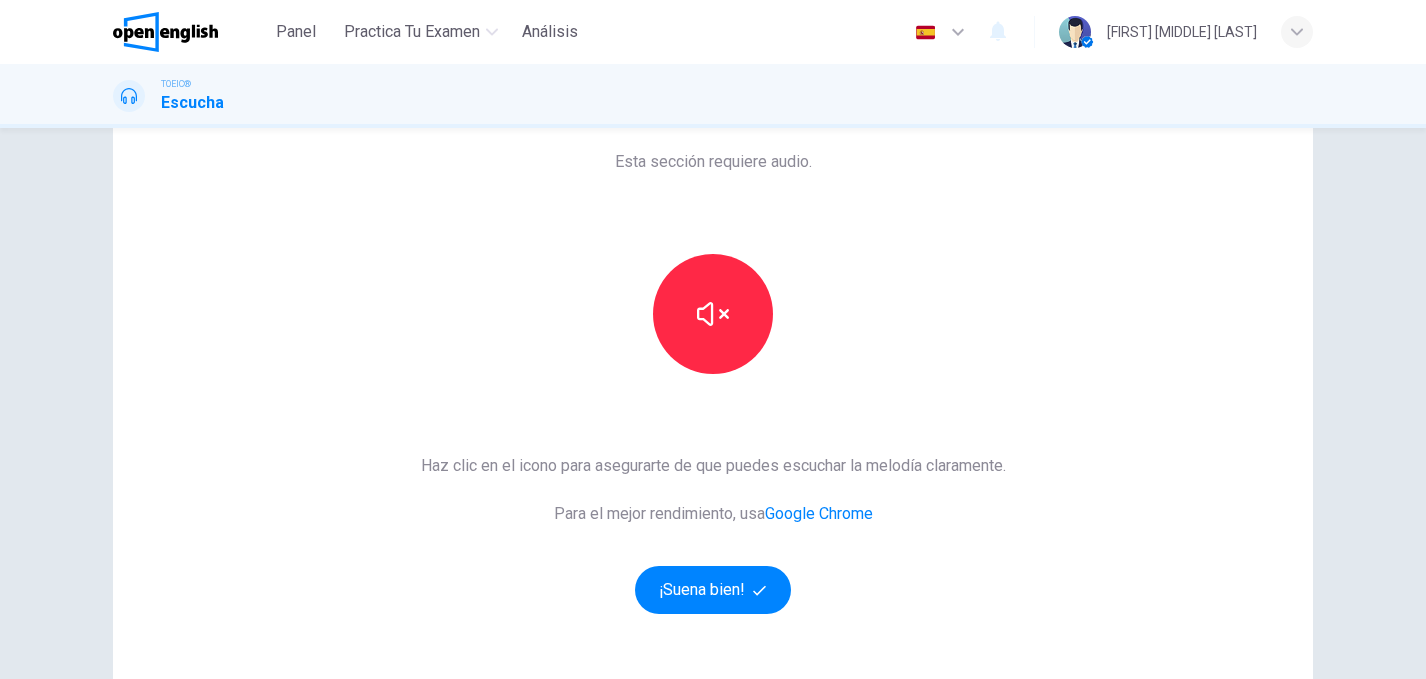 scroll, scrollTop: 288, scrollLeft: 0, axis: vertical 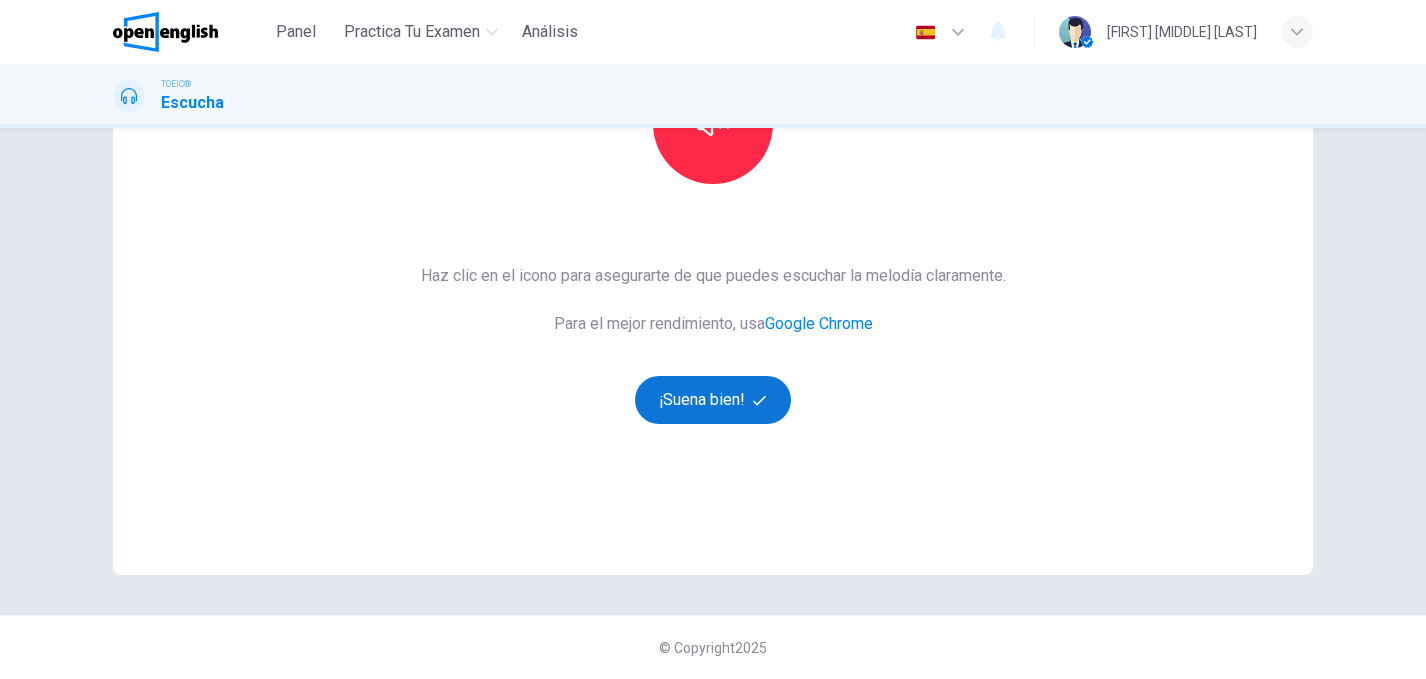 click on "¡Suena bien!" at bounding box center [713, 400] 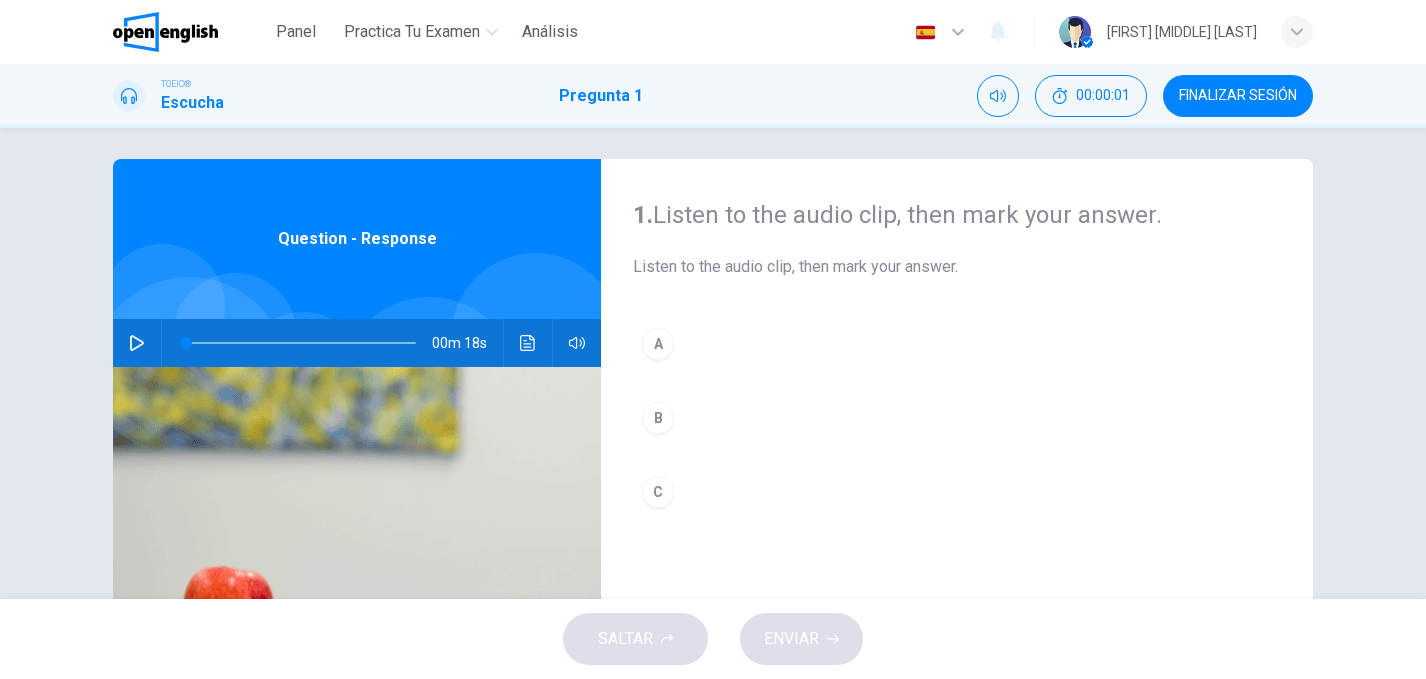 scroll, scrollTop: 0, scrollLeft: 0, axis: both 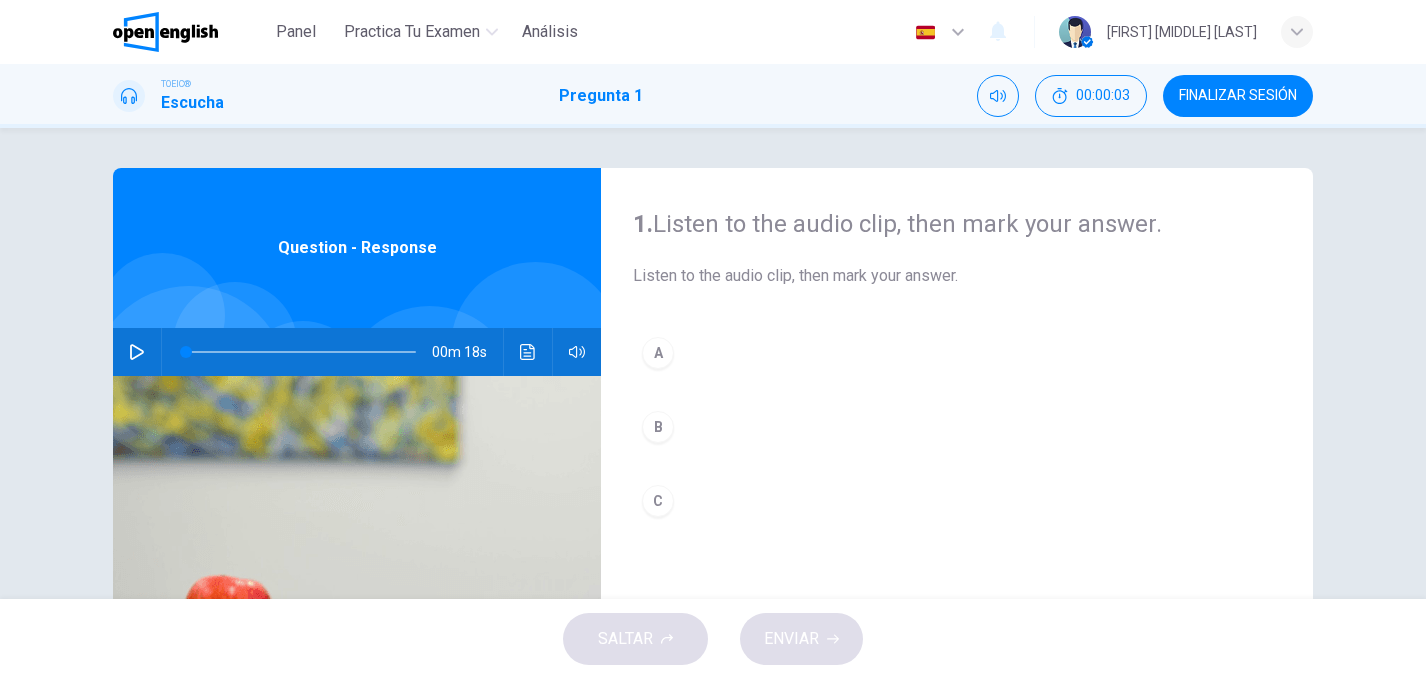 click 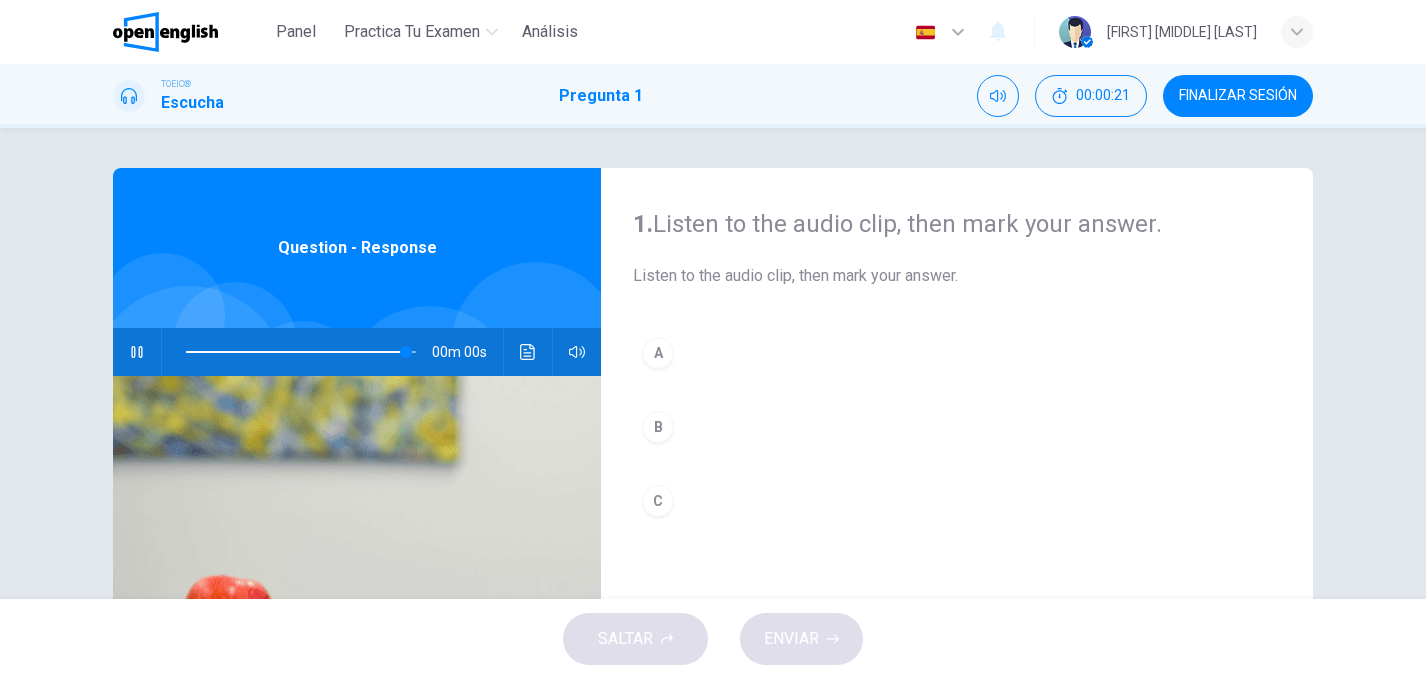 type on "*" 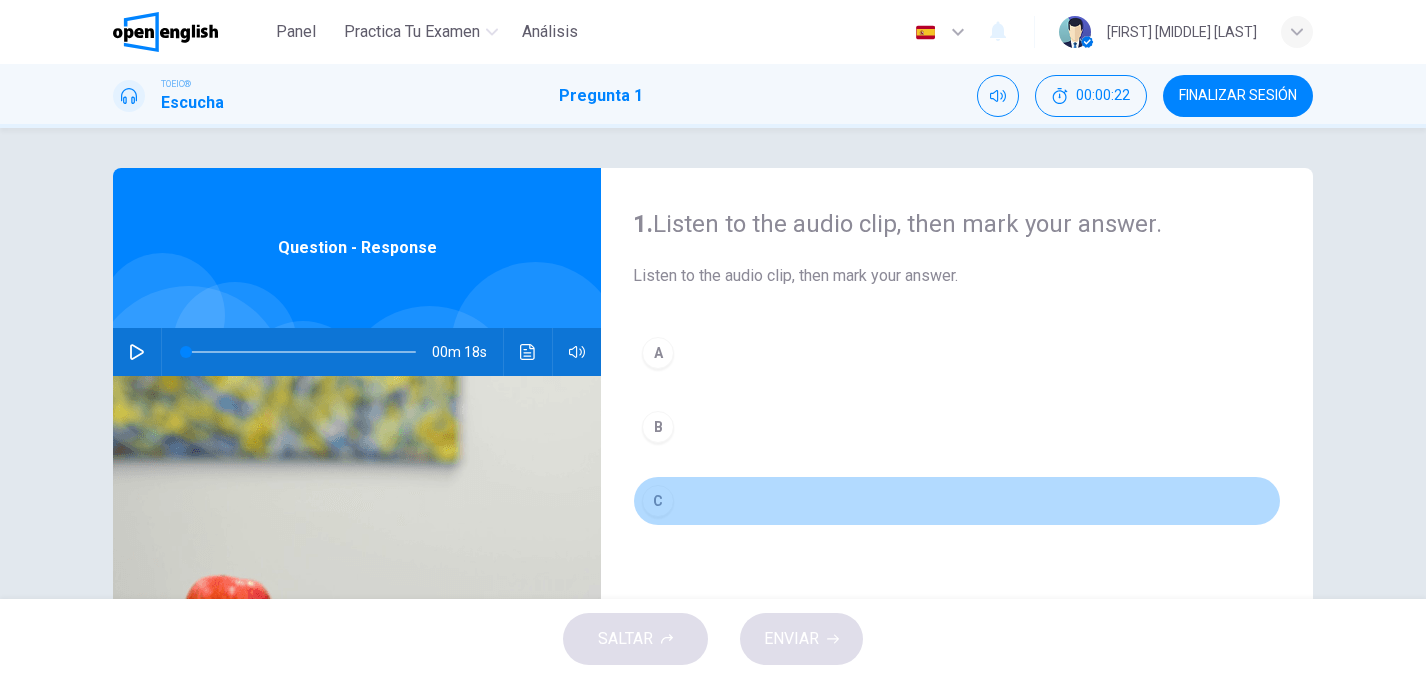 click on "C" at bounding box center [658, 501] 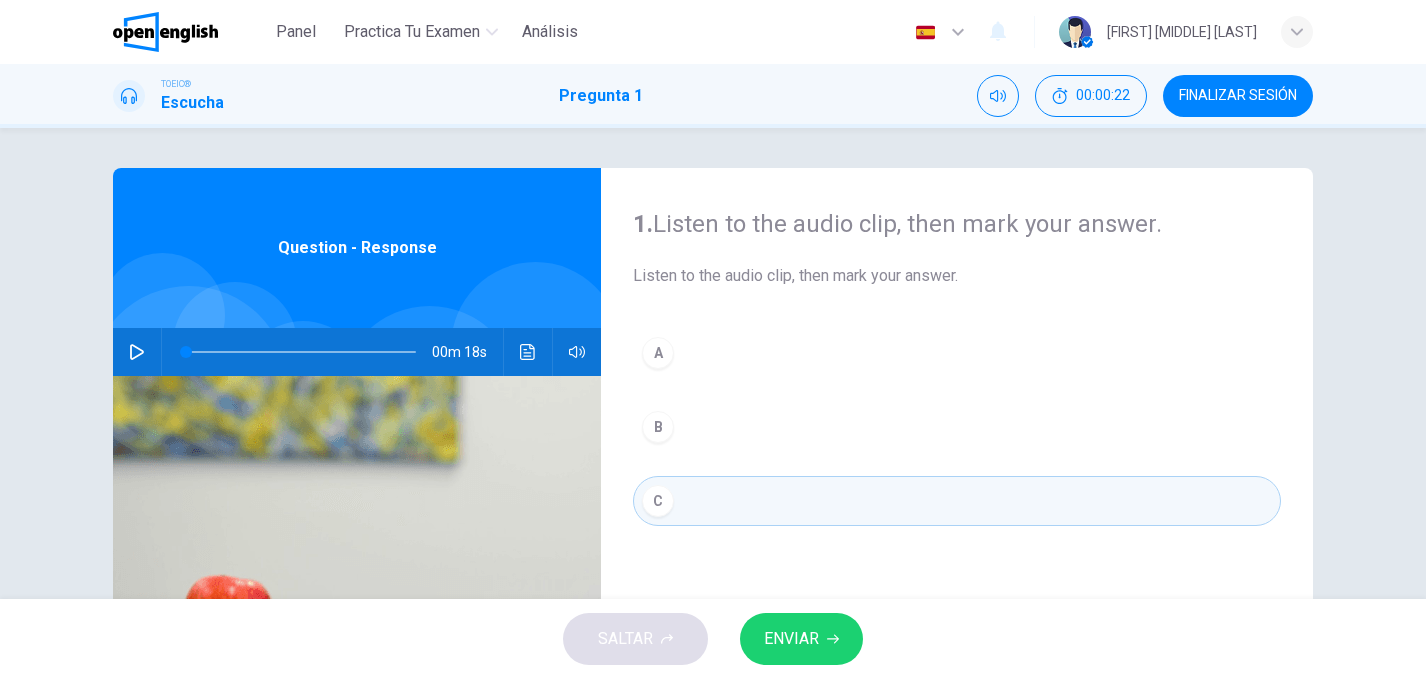click on "ENVIAR" at bounding box center (801, 639) 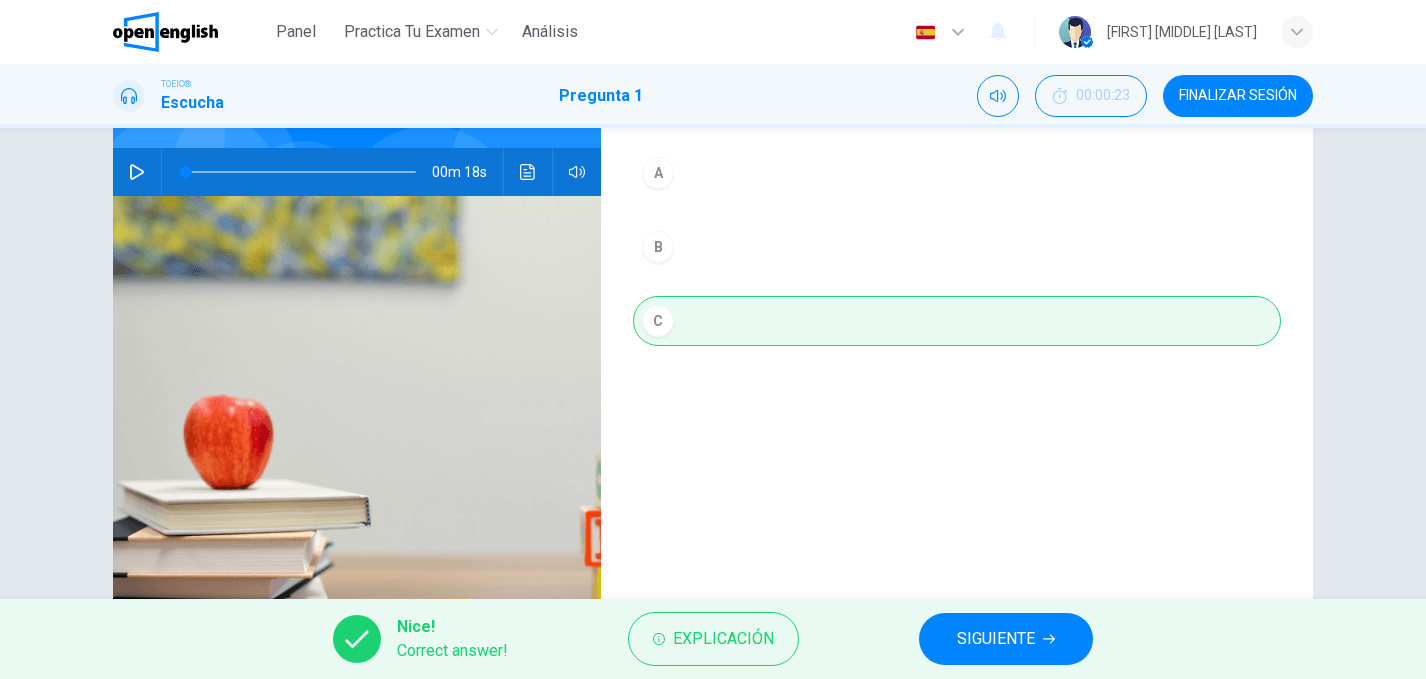 scroll, scrollTop: 254, scrollLeft: 0, axis: vertical 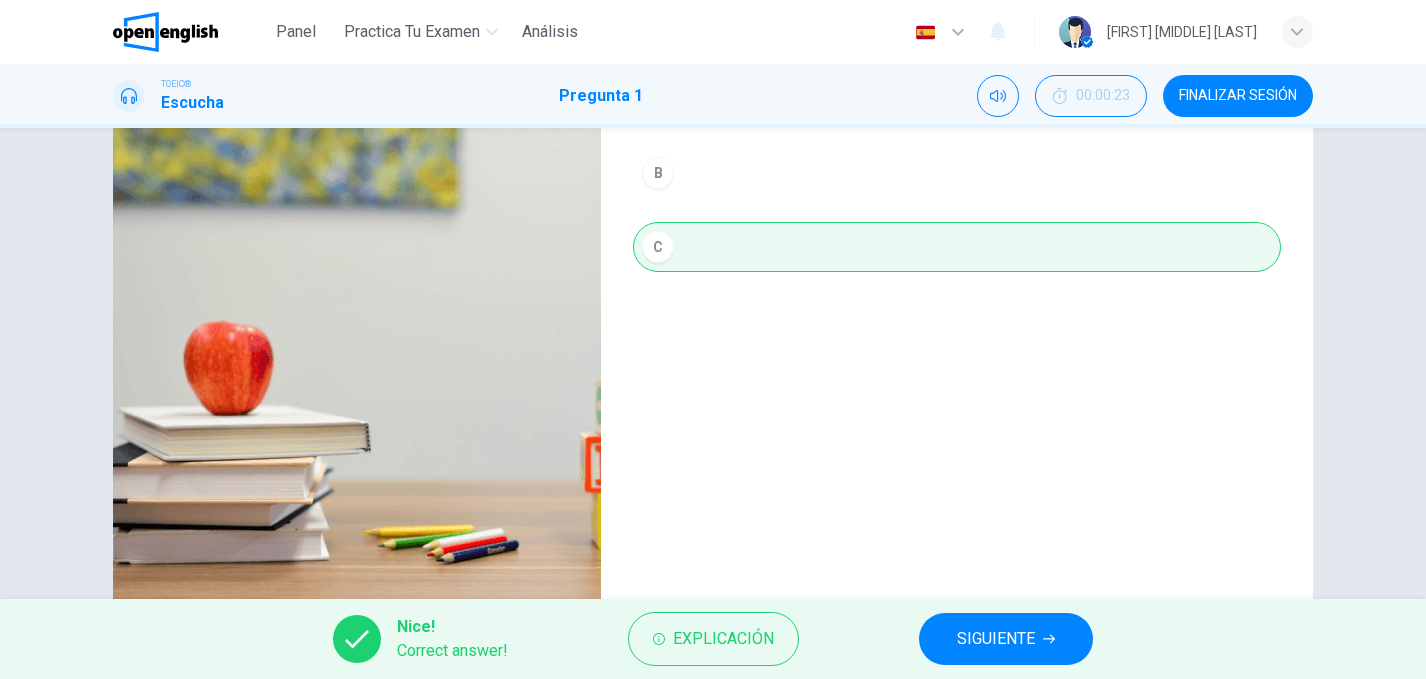 click on "SIGUIENTE" at bounding box center [996, 639] 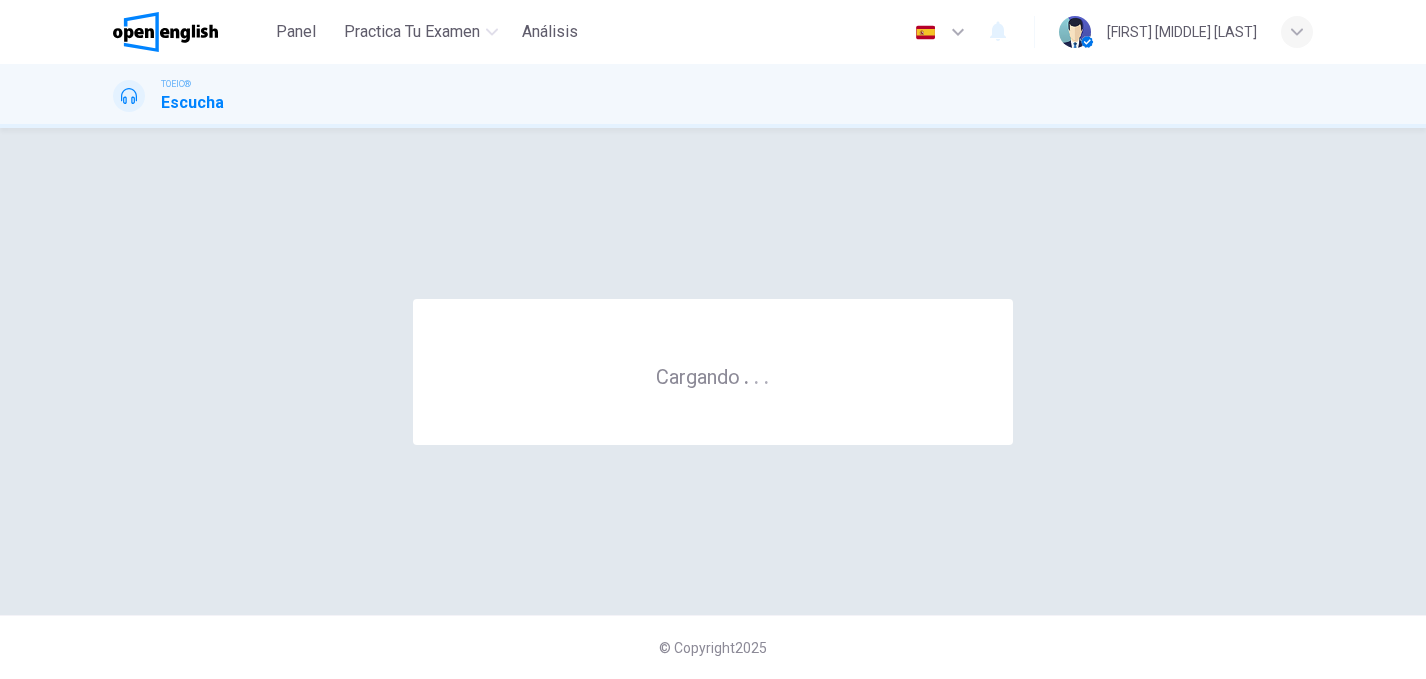 scroll, scrollTop: 0, scrollLeft: 0, axis: both 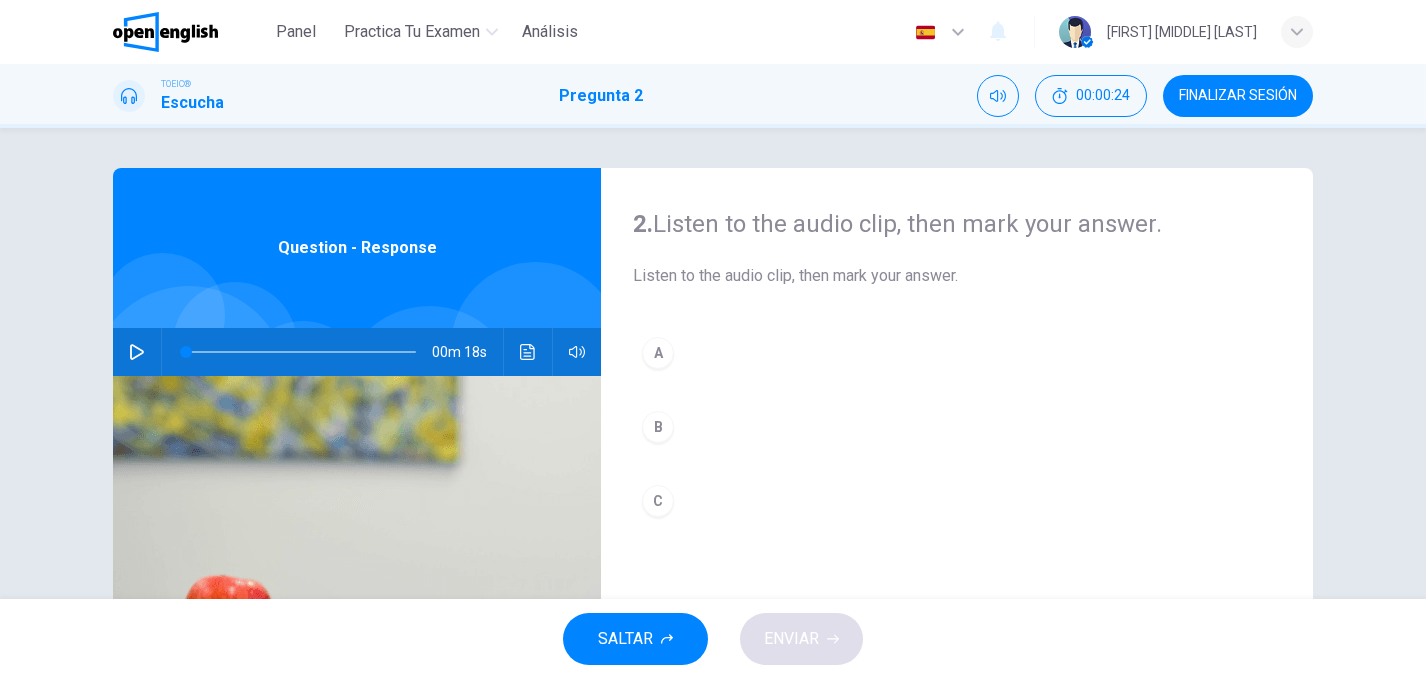click 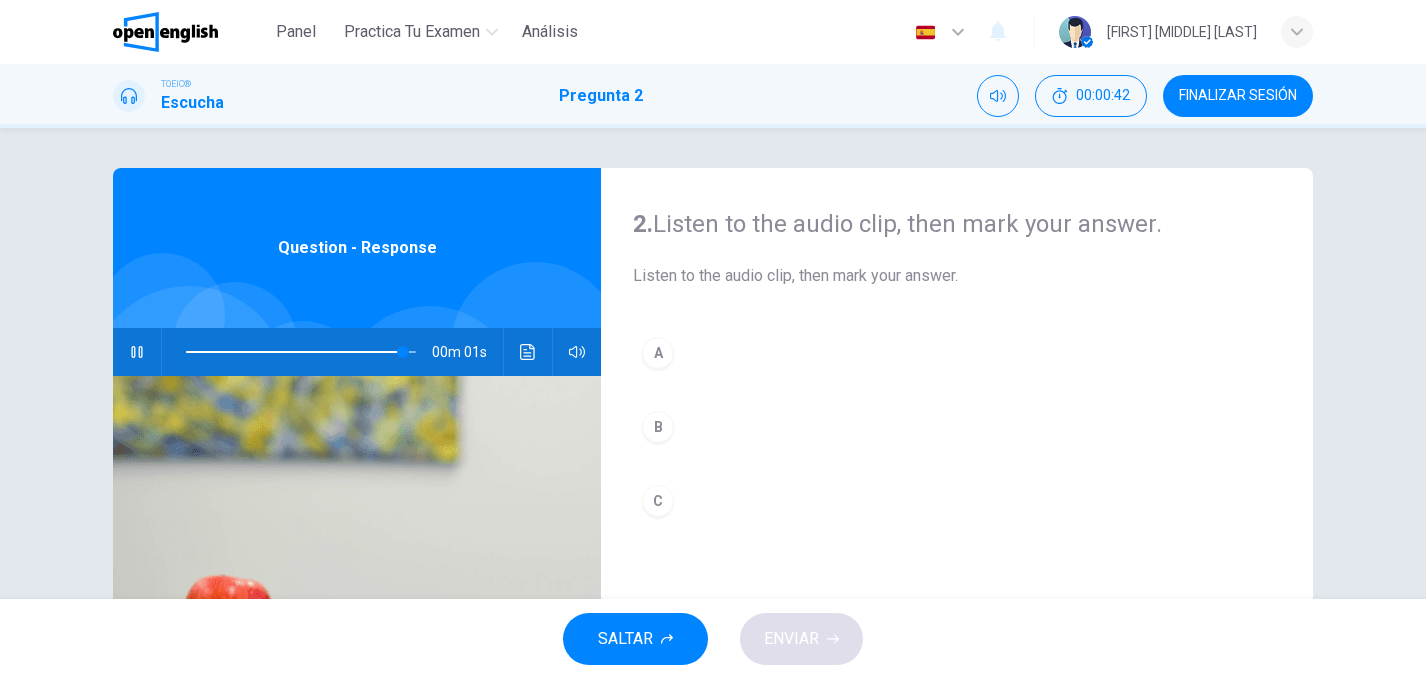 type on "*" 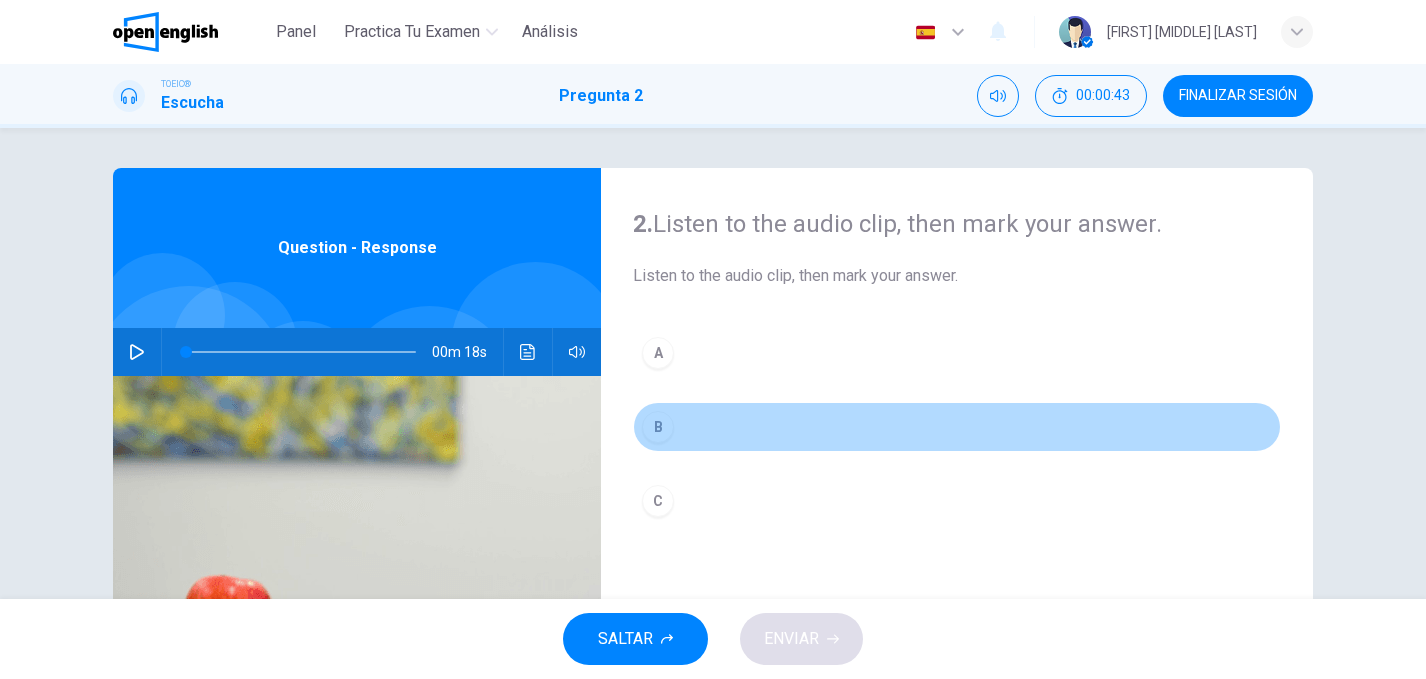 click on "B" at bounding box center (658, 427) 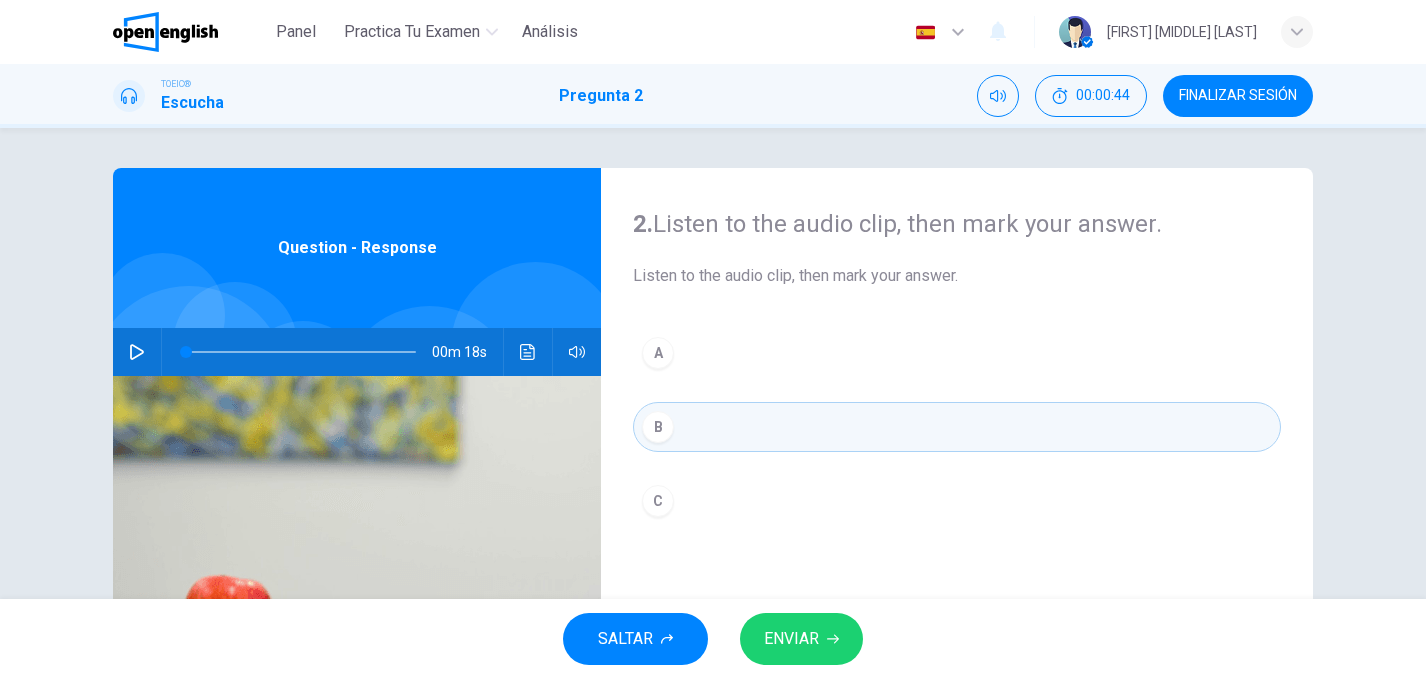 click on "ENVIAR" at bounding box center (791, 639) 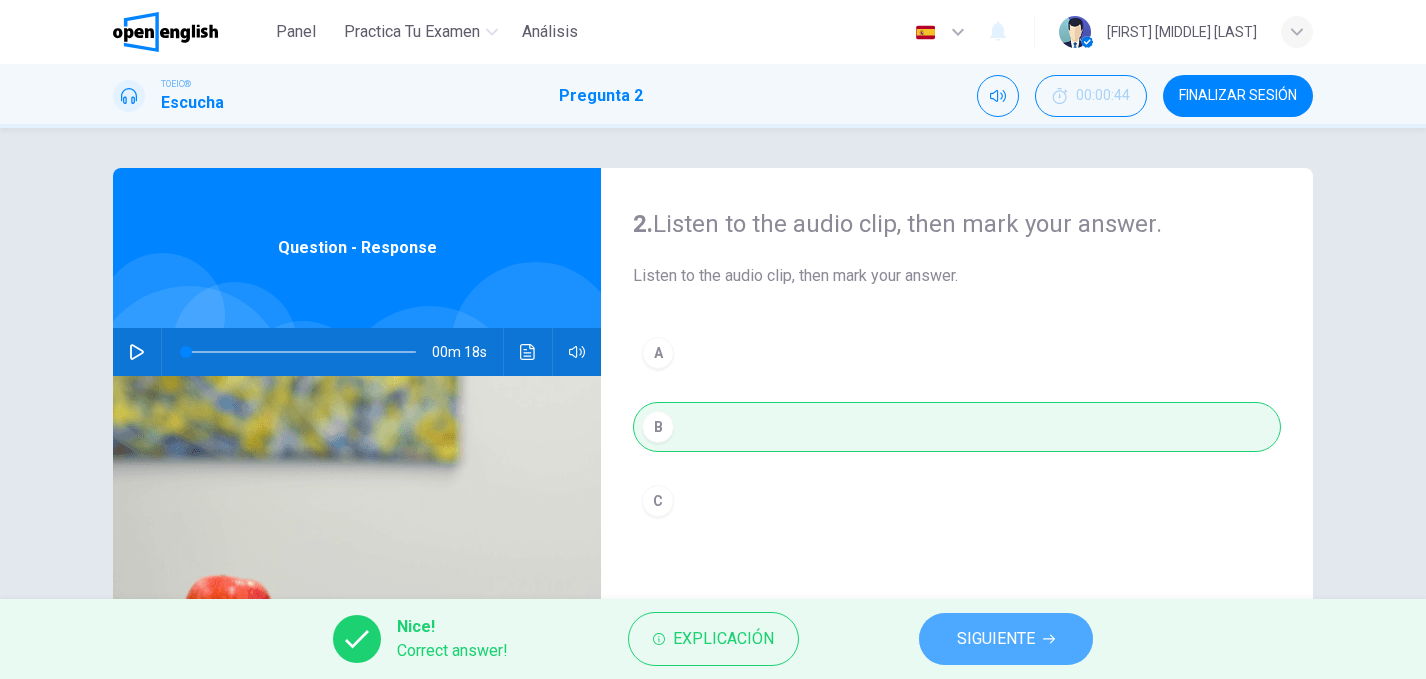 click on "SIGUIENTE" at bounding box center [996, 639] 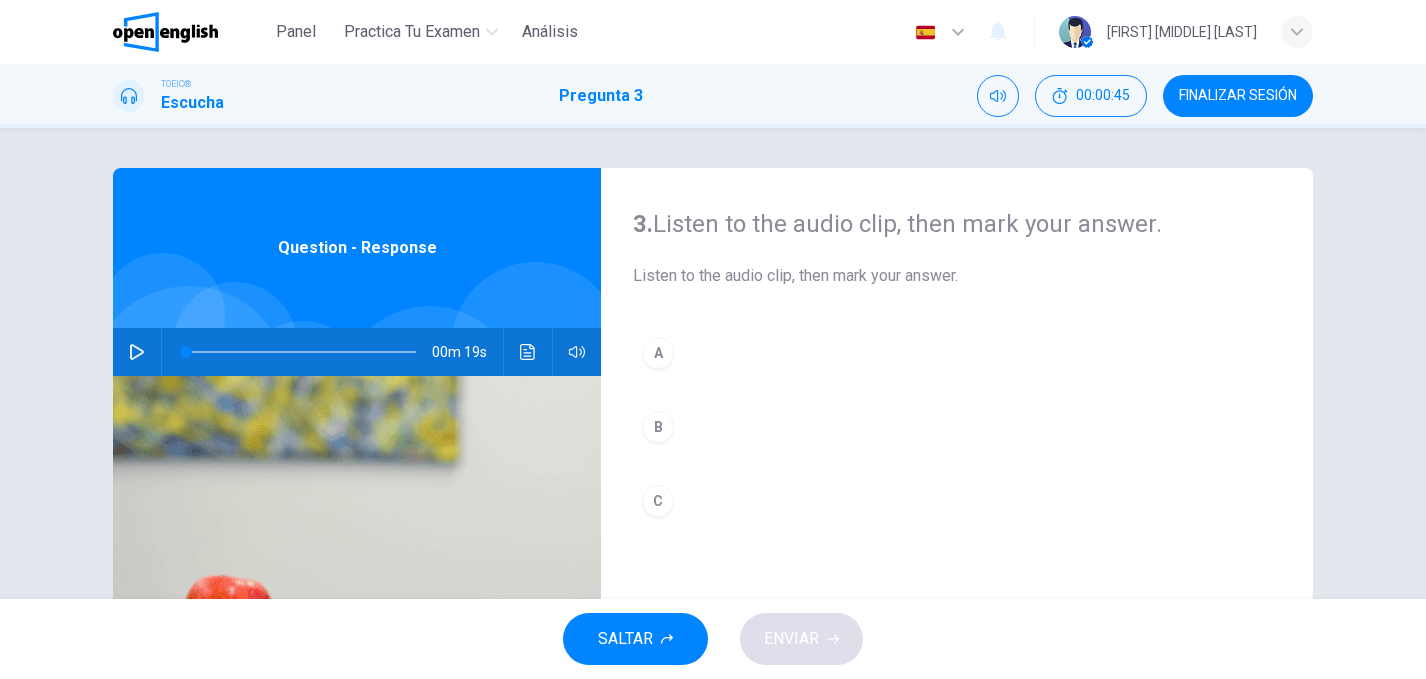 click 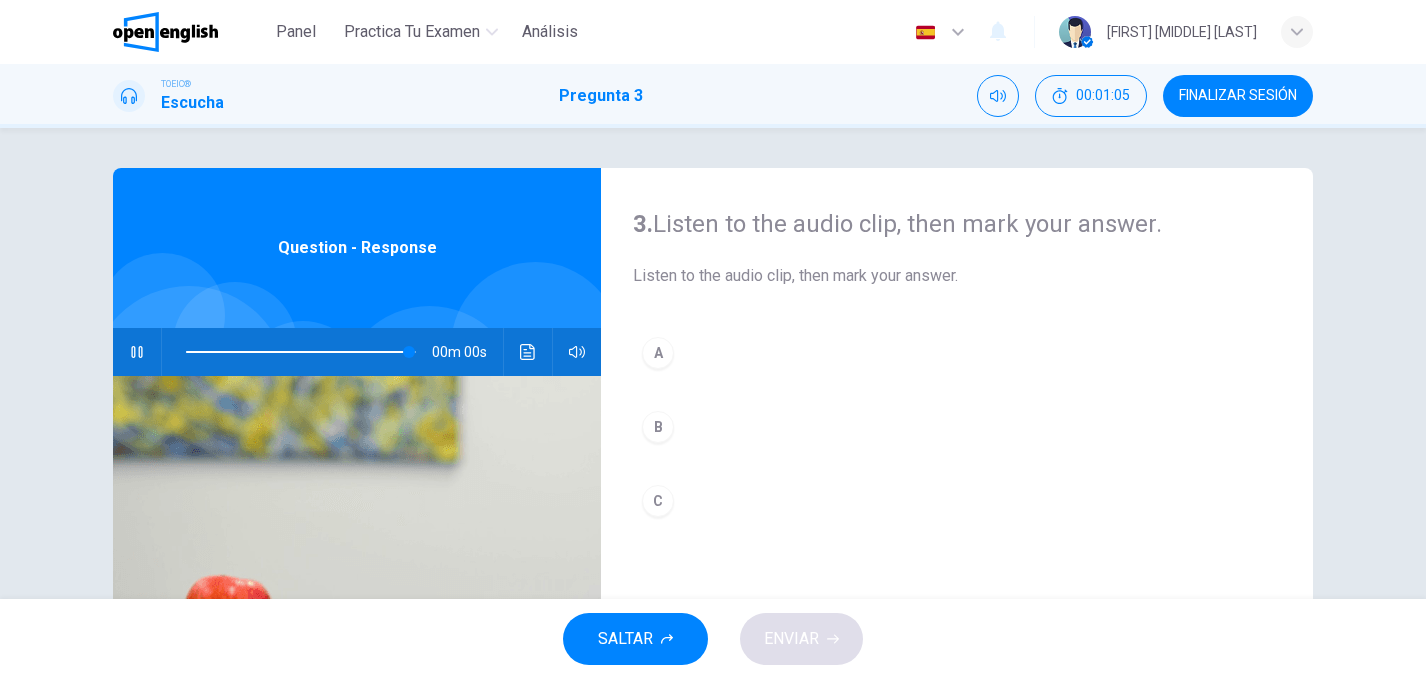 type on "*" 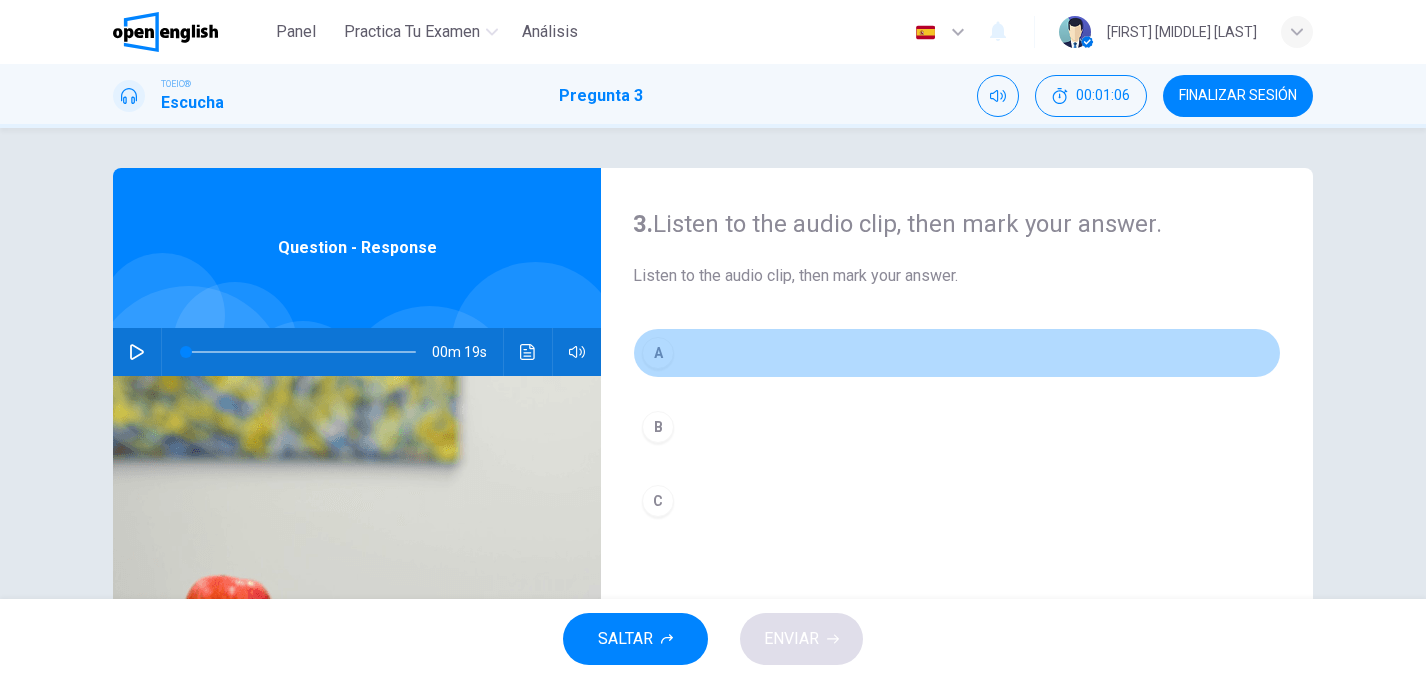 click on "A" at bounding box center (658, 353) 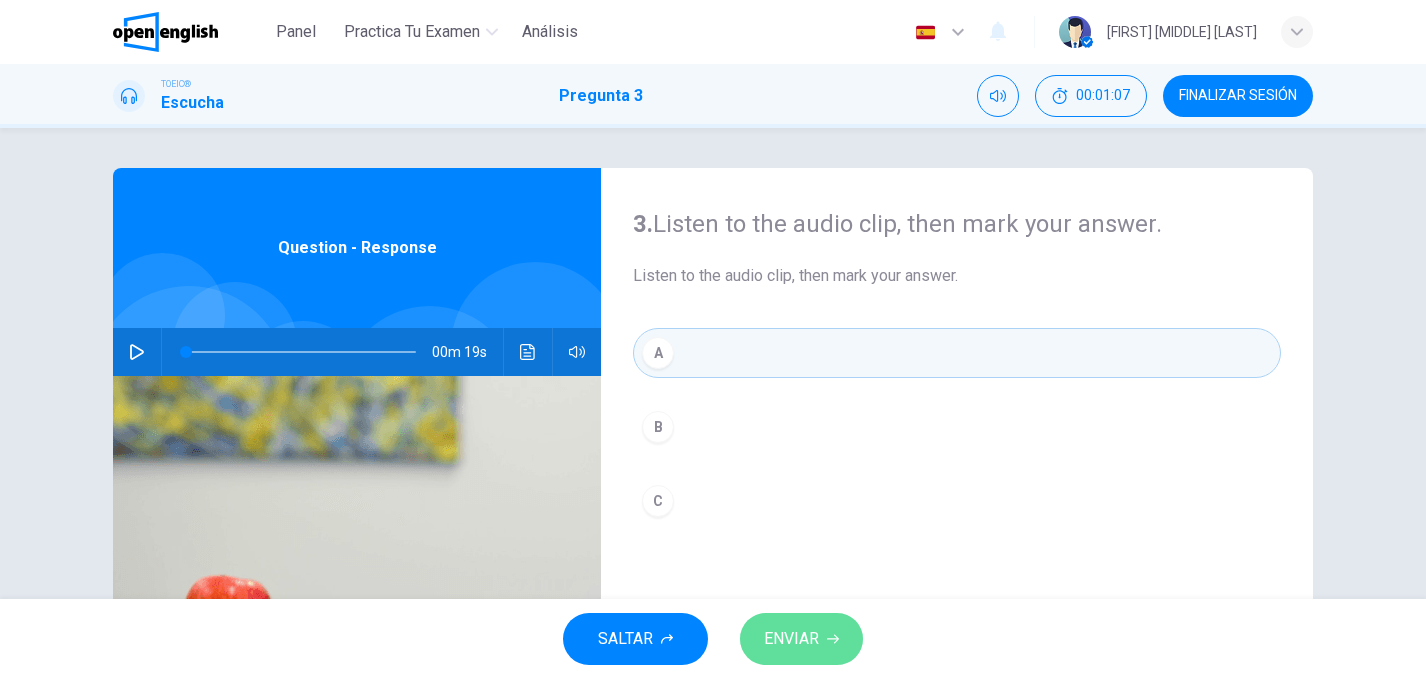 click on "ENVIAR" at bounding box center [801, 639] 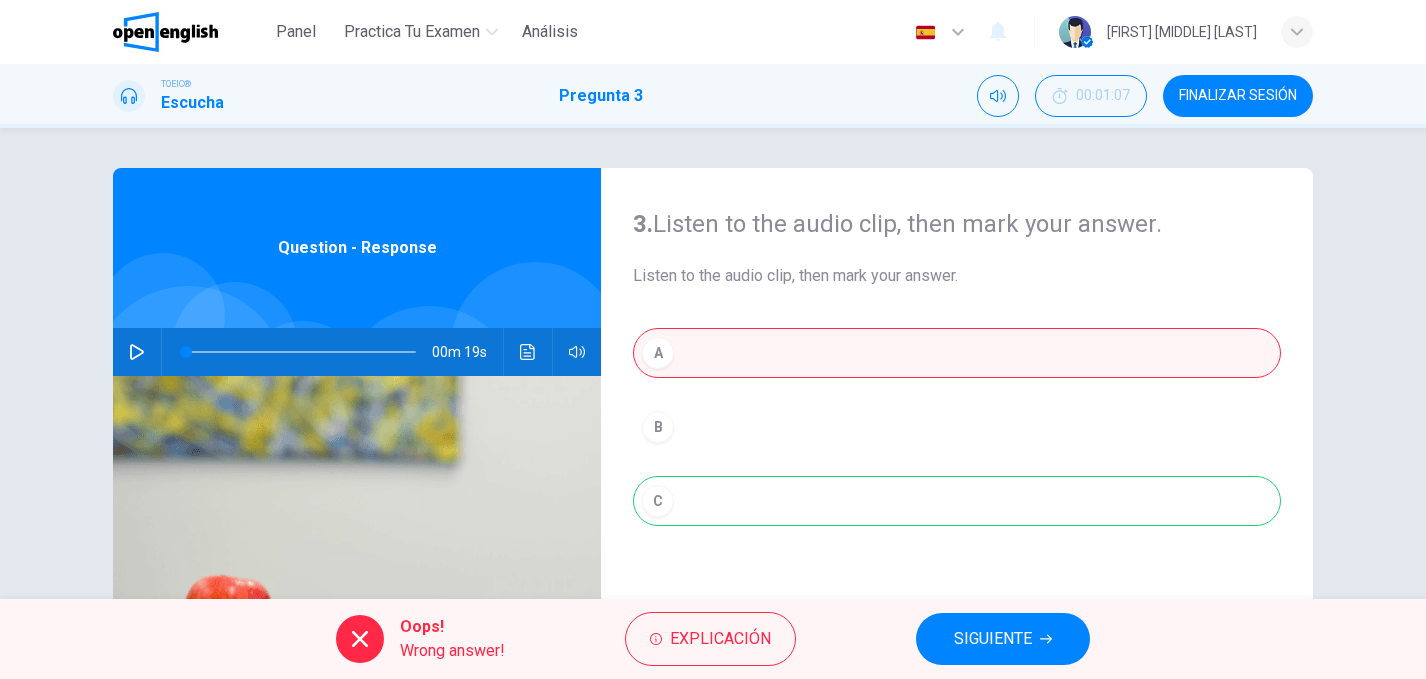 click on "Oops! Wrong answer! Explicación SIGUIENTE" at bounding box center [713, 639] 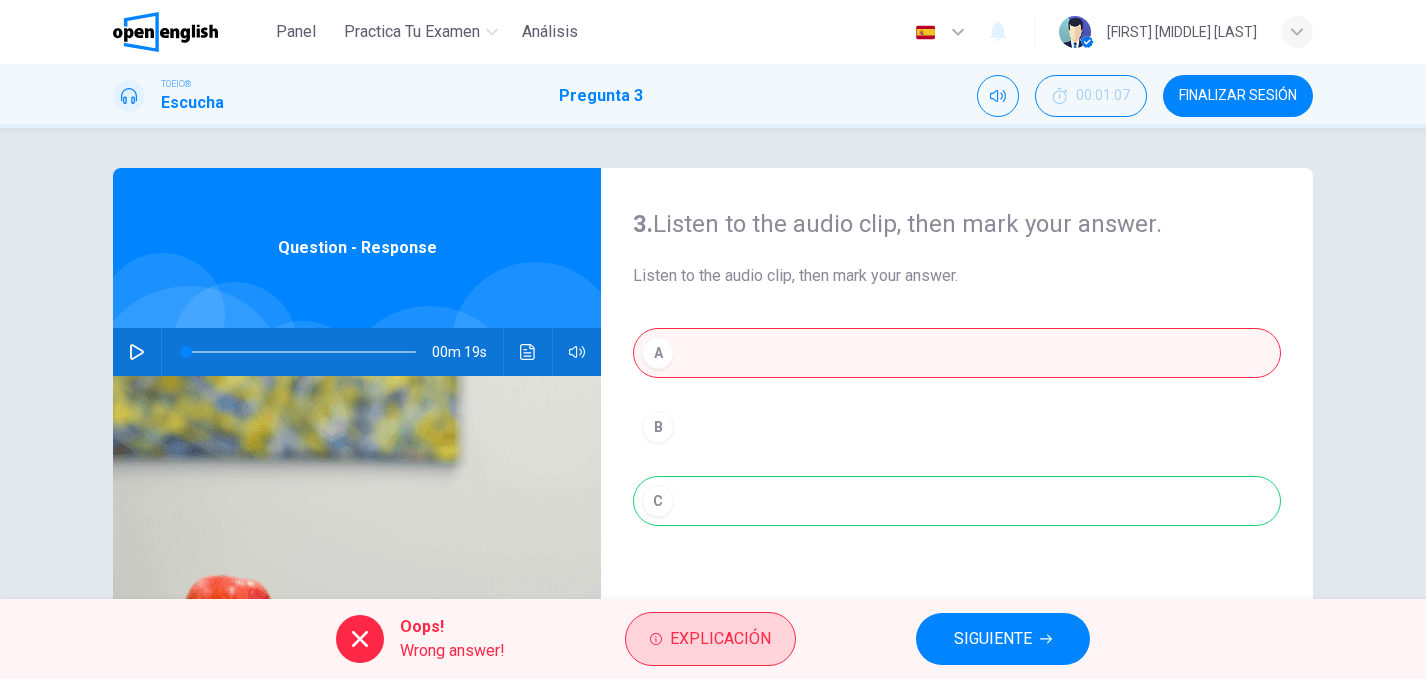 click on "Explicación" at bounding box center (720, 639) 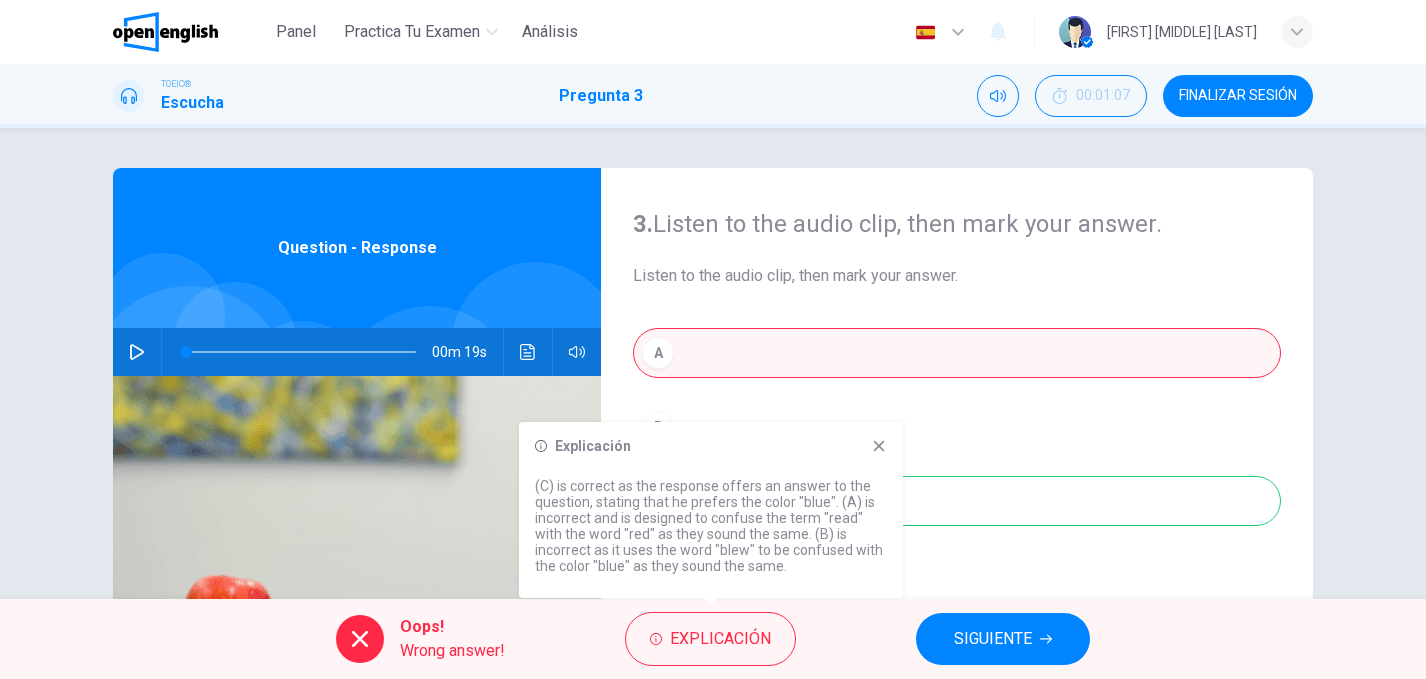 click on "SIGUIENTE" at bounding box center (993, 639) 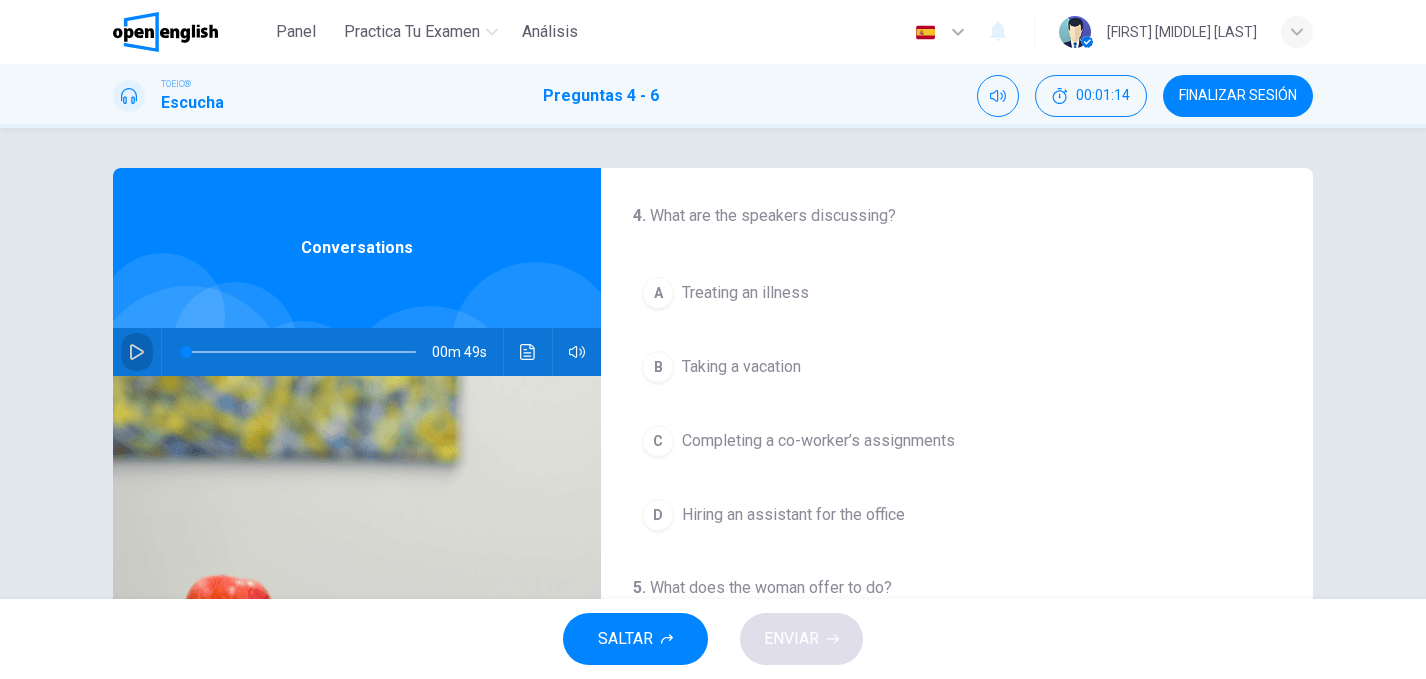 click 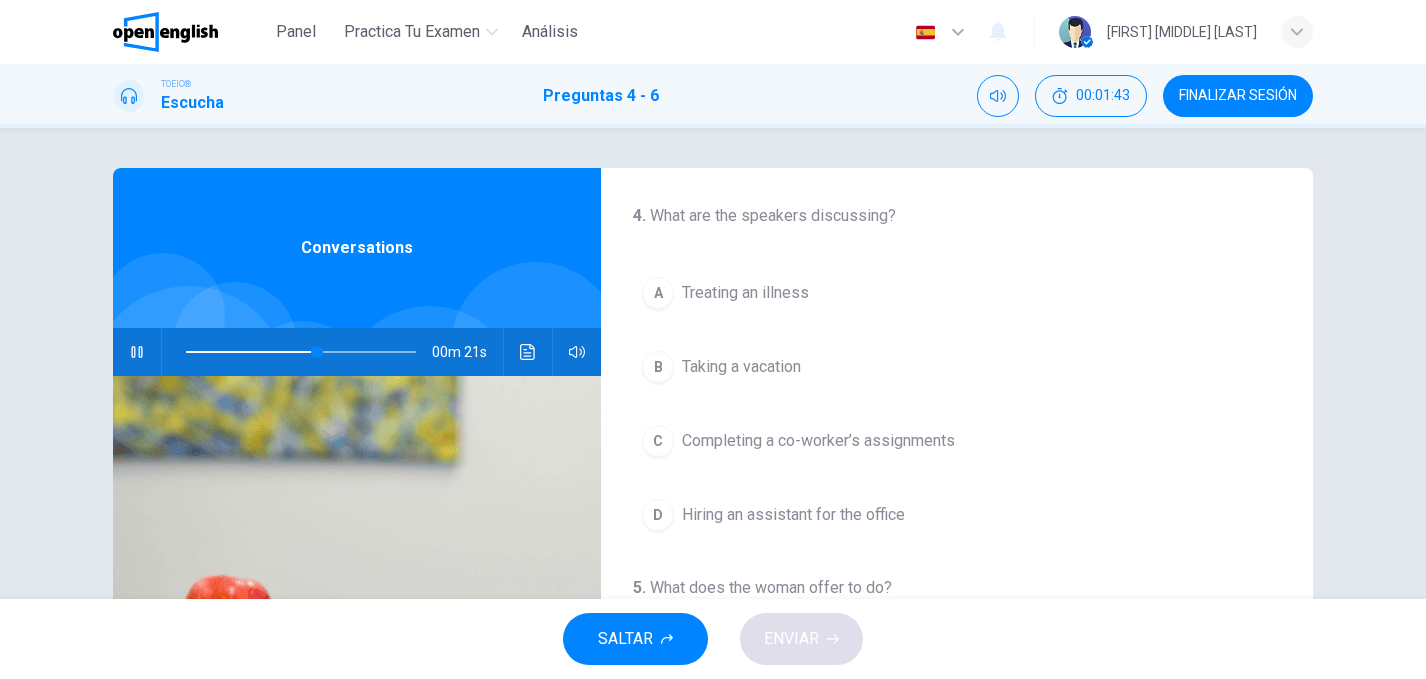click at bounding box center (301, 352) 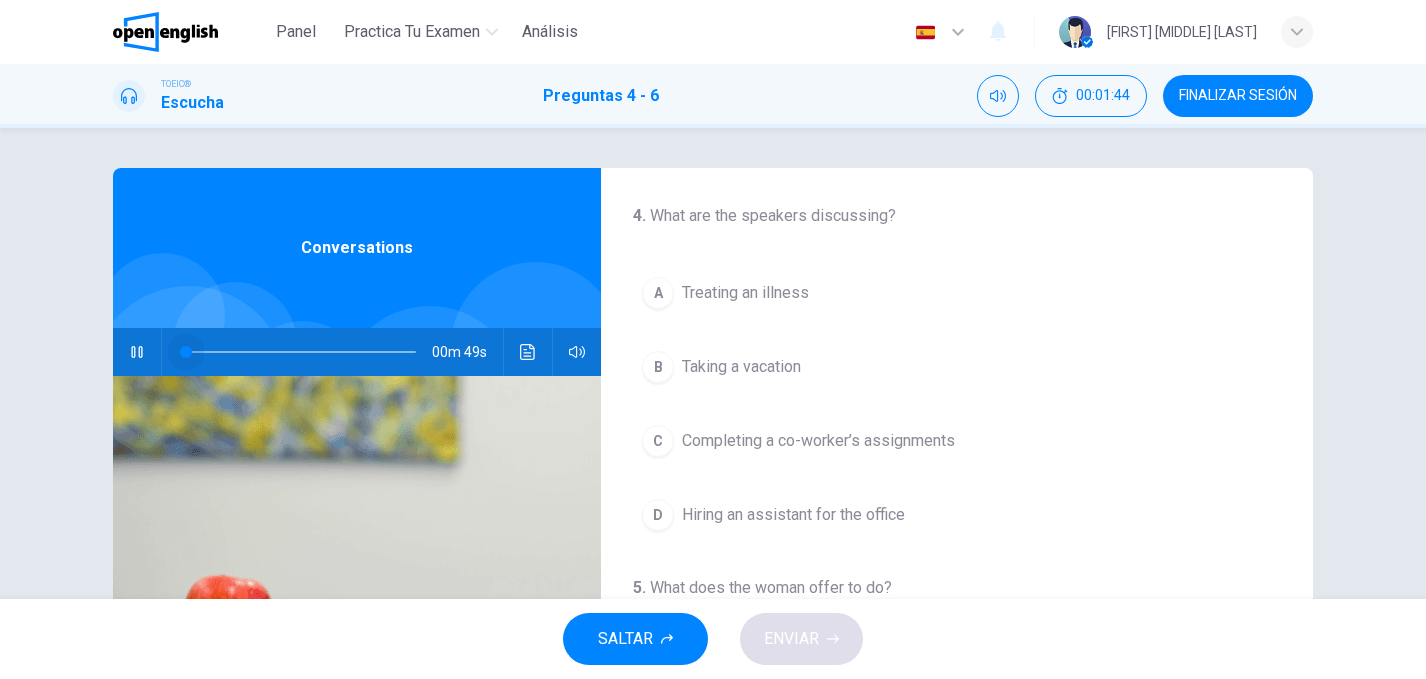 drag, startPoint x: 182, startPoint y: 351, endPoint x: 132, endPoint y: 357, distance: 50.358715 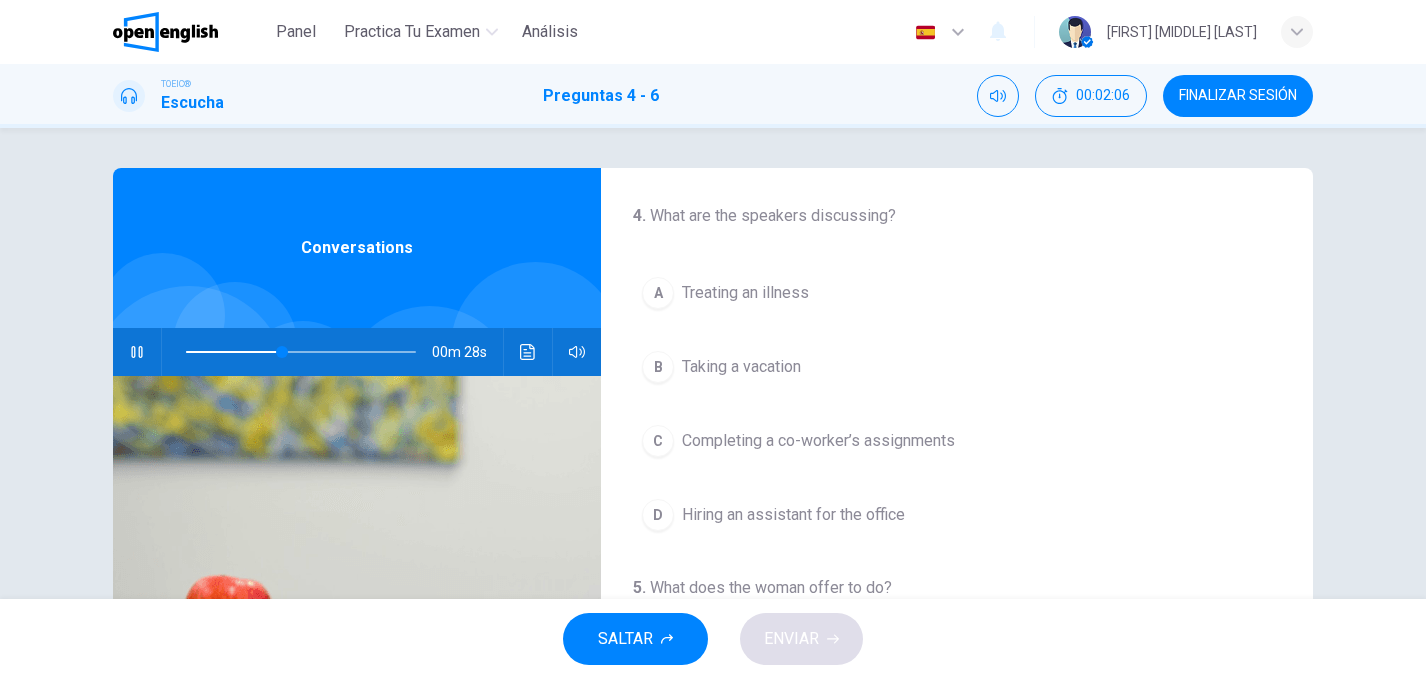 click at bounding box center [301, 352] 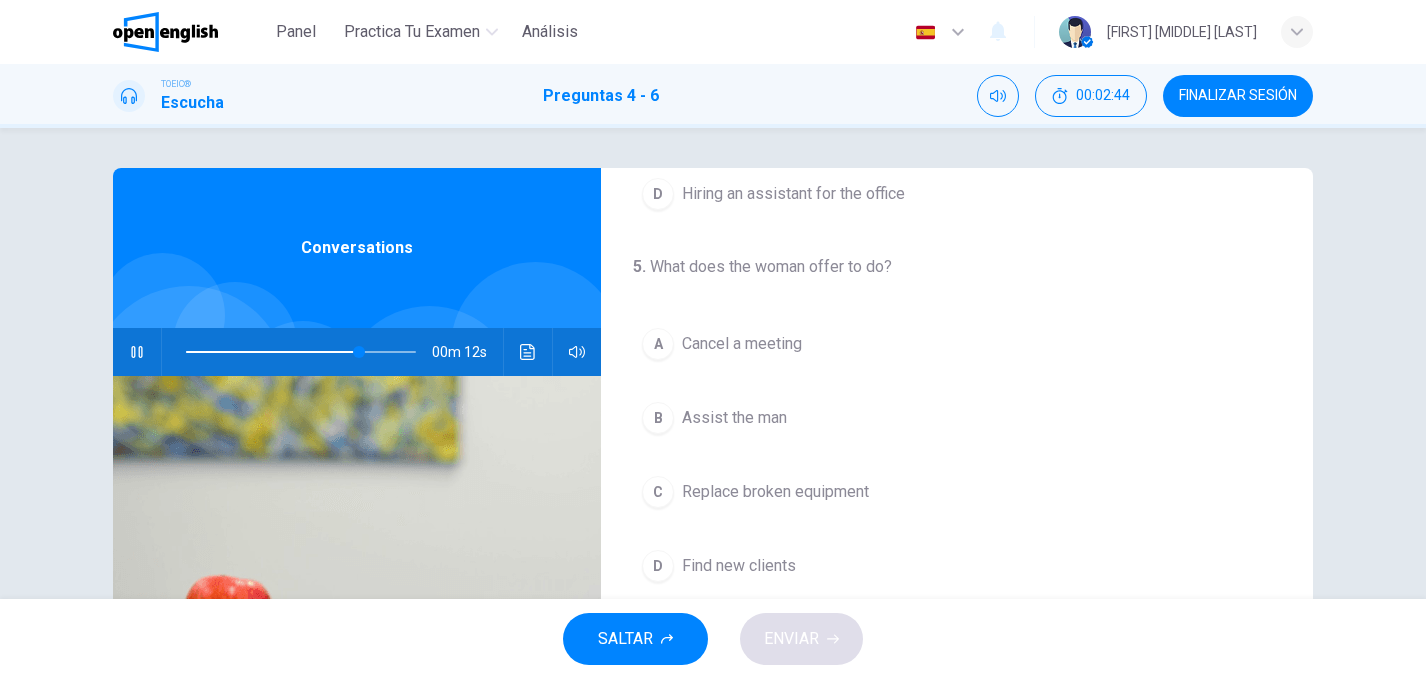 scroll, scrollTop: 324, scrollLeft: 0, axis: vertical 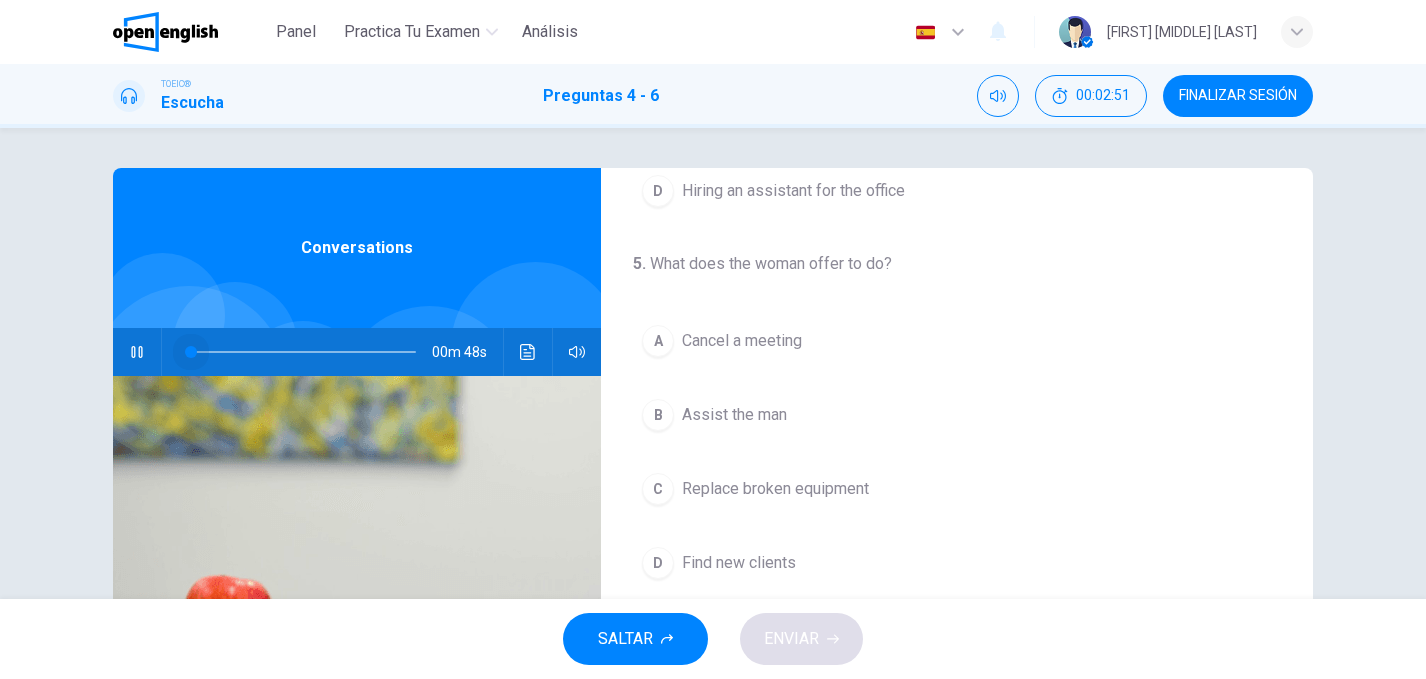 click at bounding box center (301, 352) 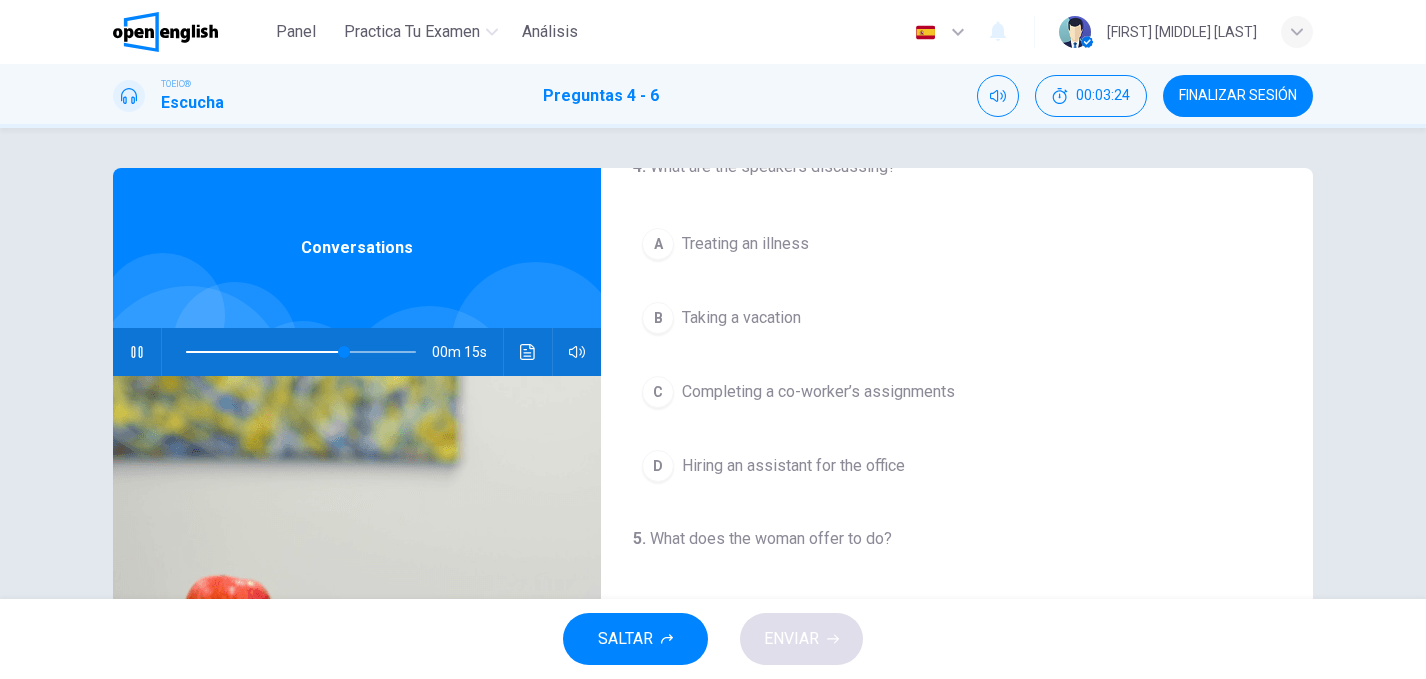 scroll, scrollTop: 8, scrollLeft: 0, axis: vertical 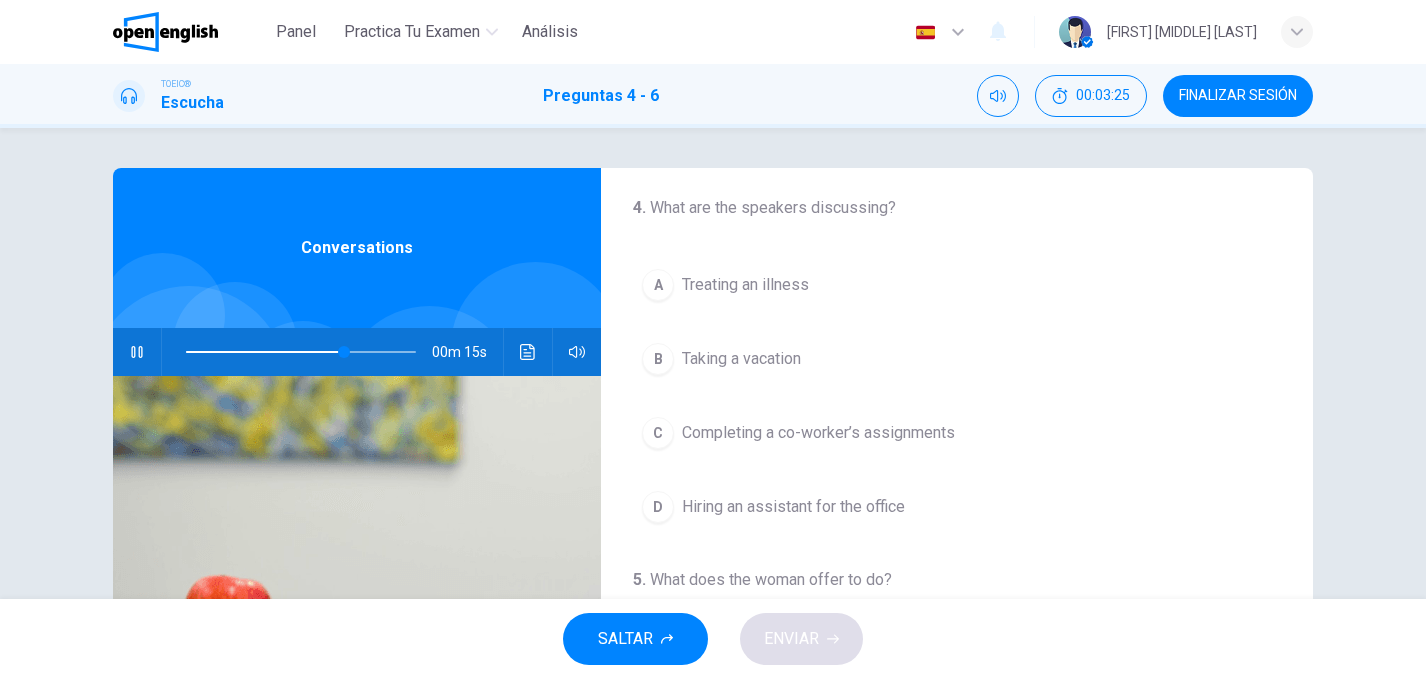 click on "A" at bounding box center [658, 285] 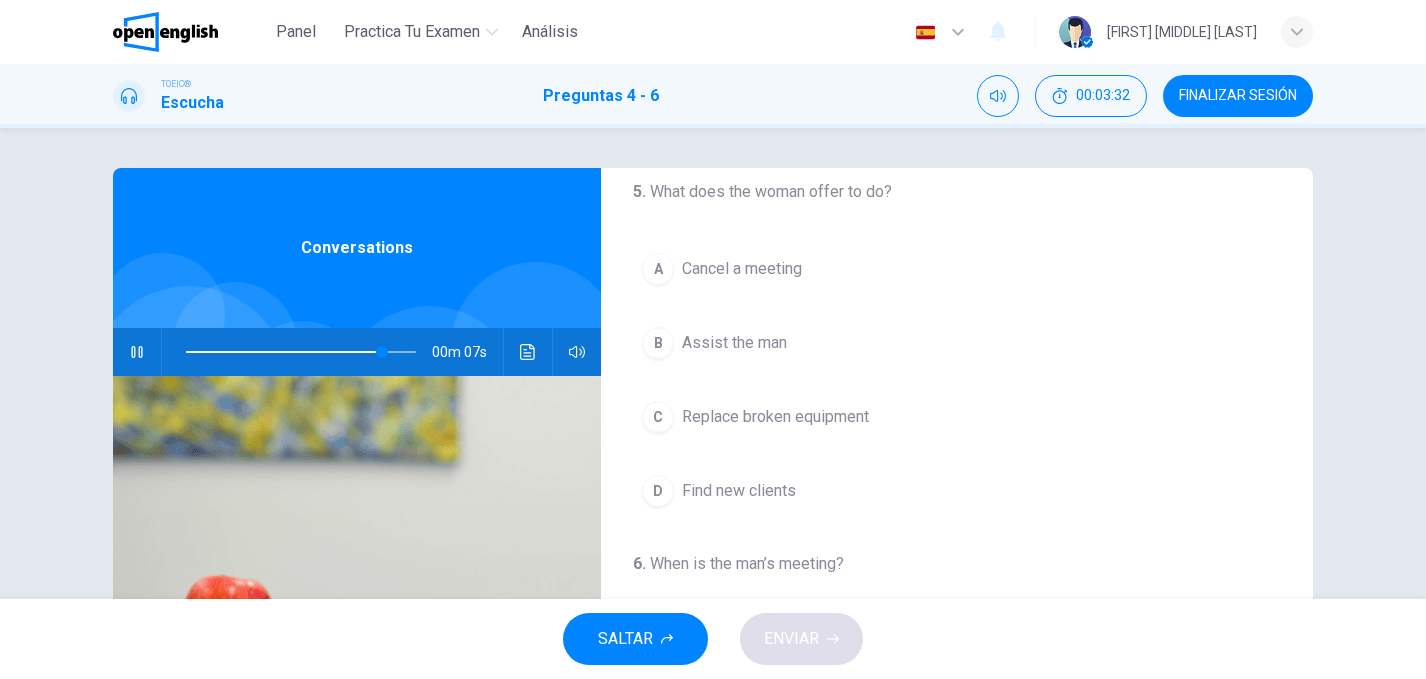 scroll, scrollTop: 402, scrollLeft: 0, axis: vertical 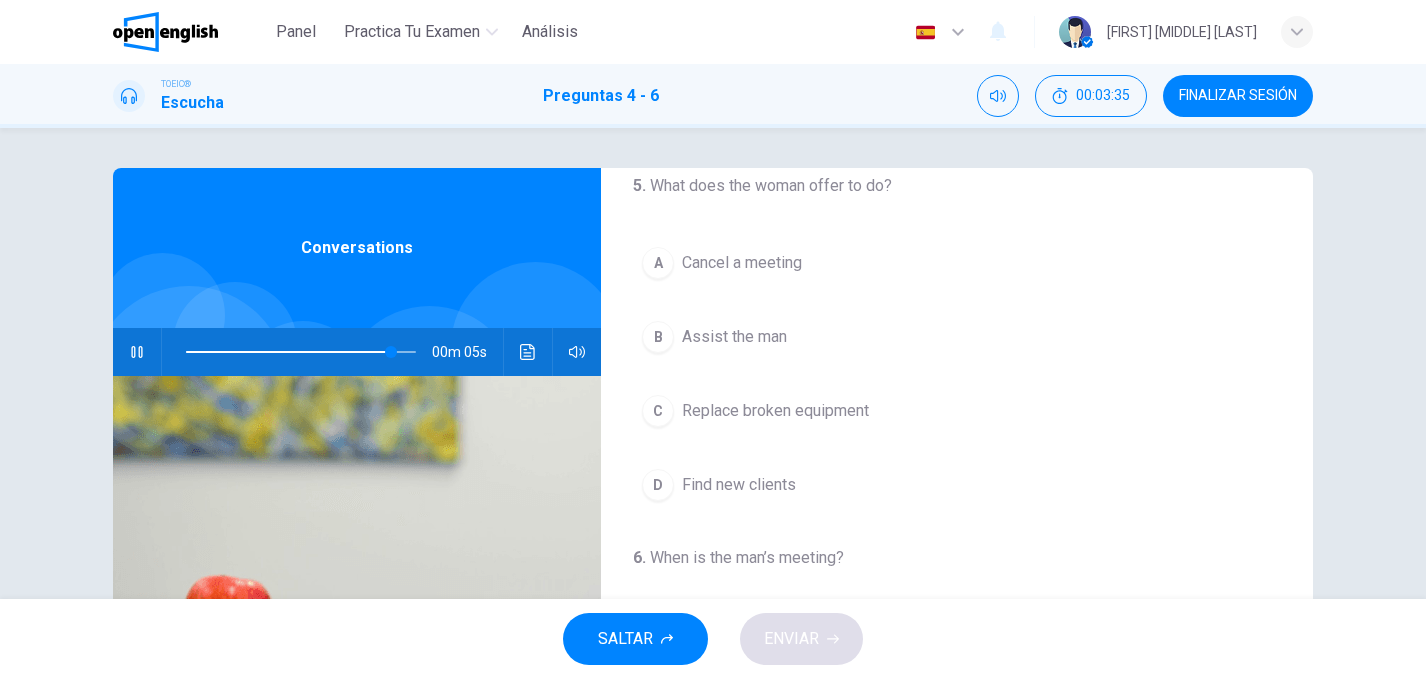 click on "A" at bounding box center (658, 263) 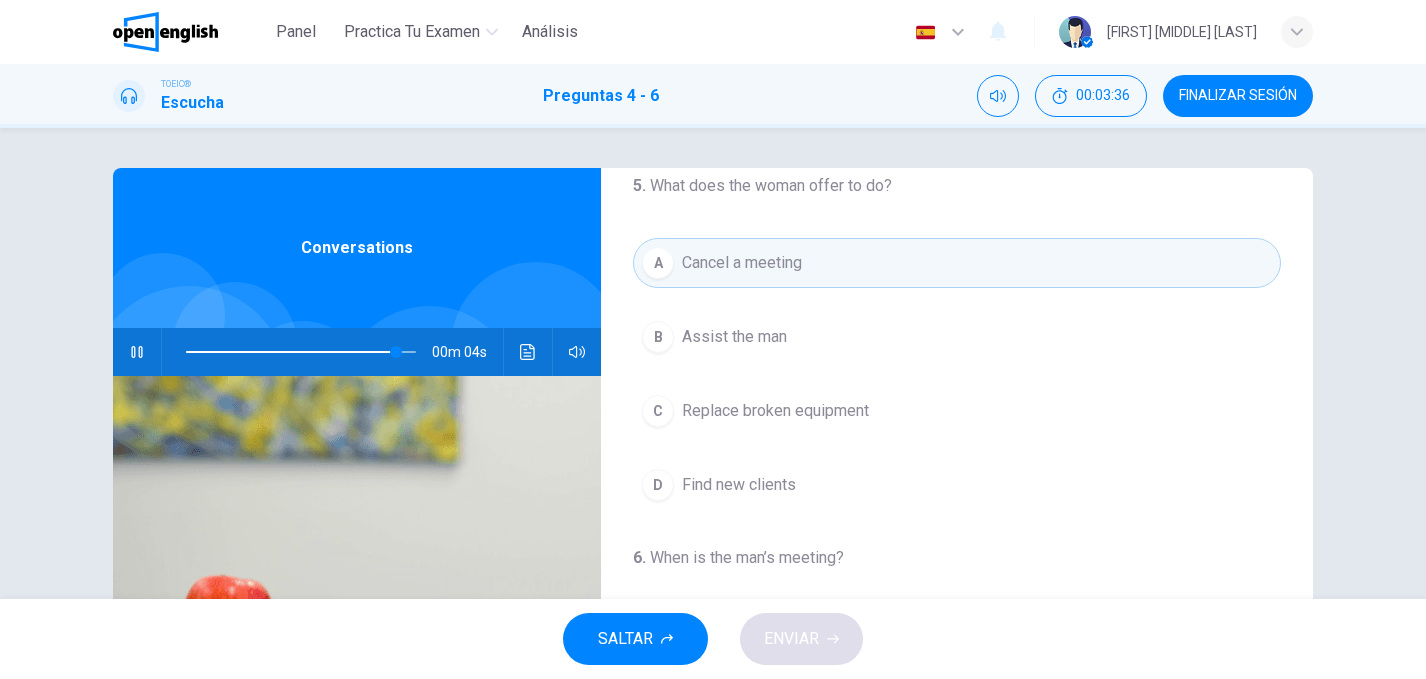 scroll, scrollTop: 457, scrollLeft: 0, axis: vertical 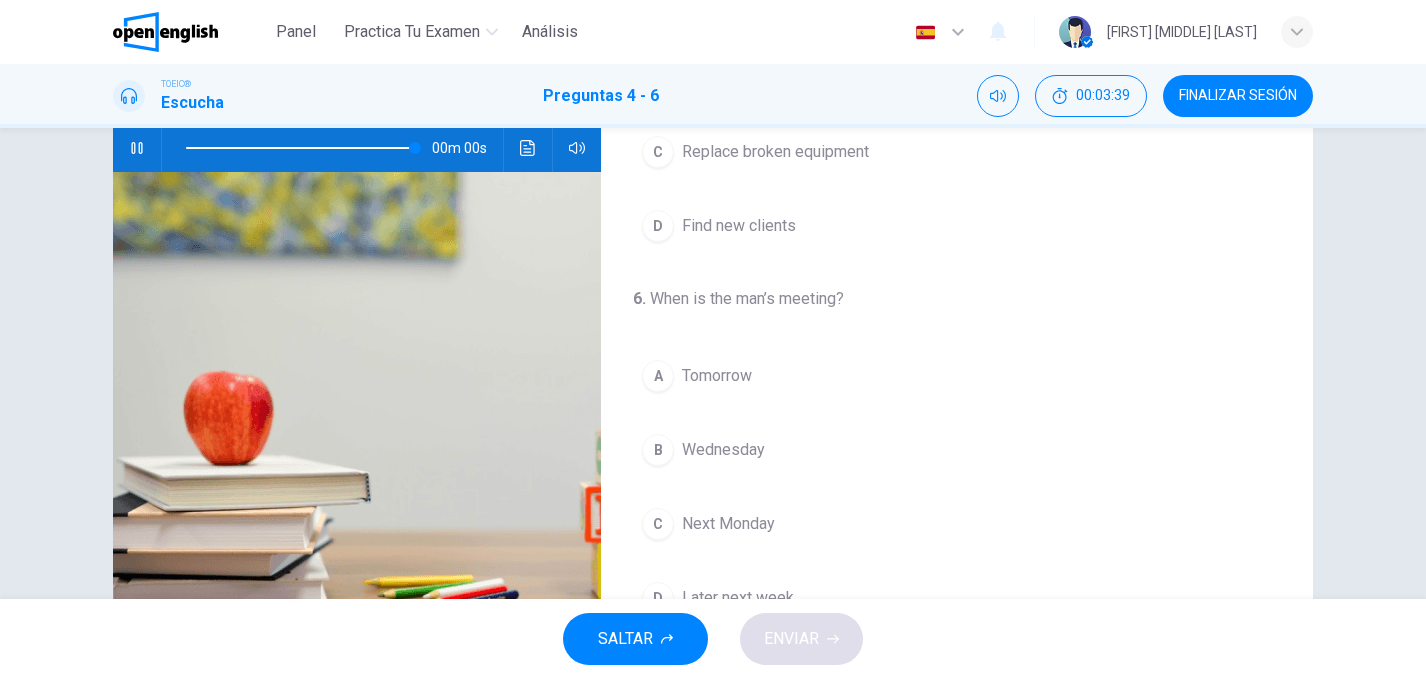 type on "*" 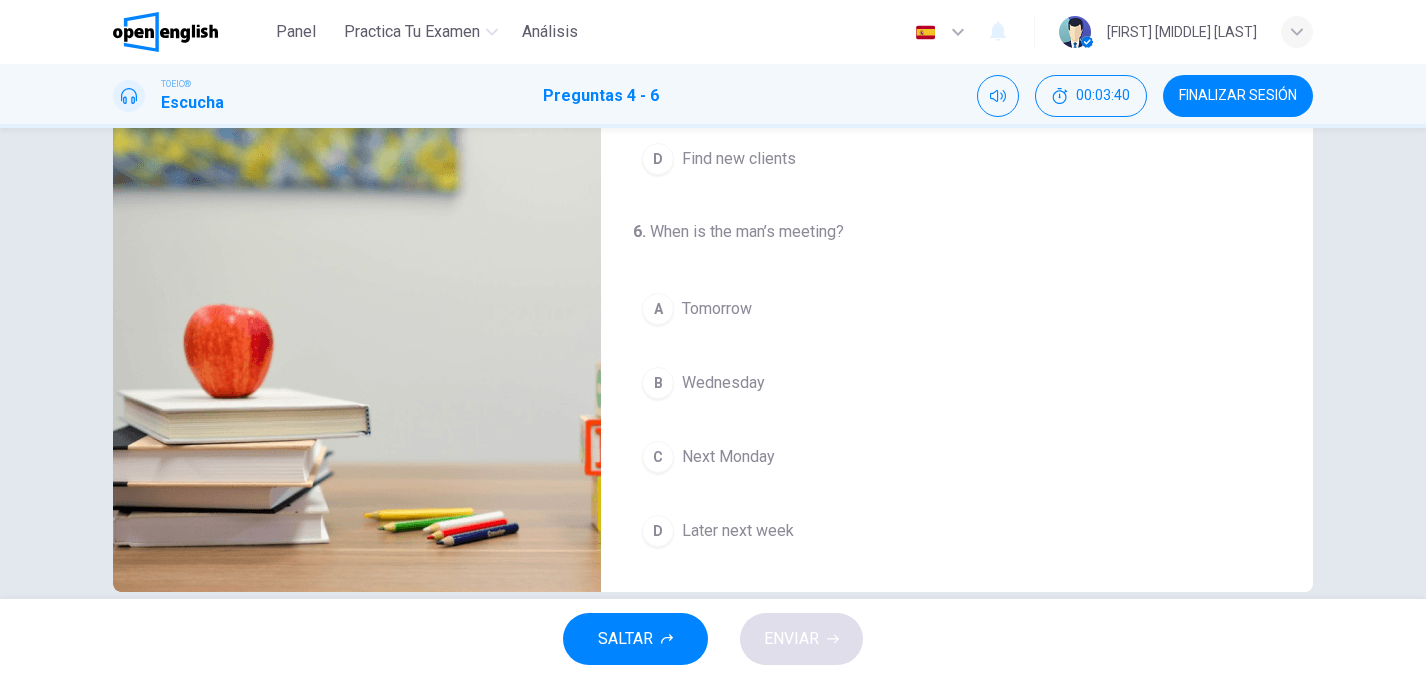 scroll, scrollTop: 274, scrollLeft: 0, axis: vertical 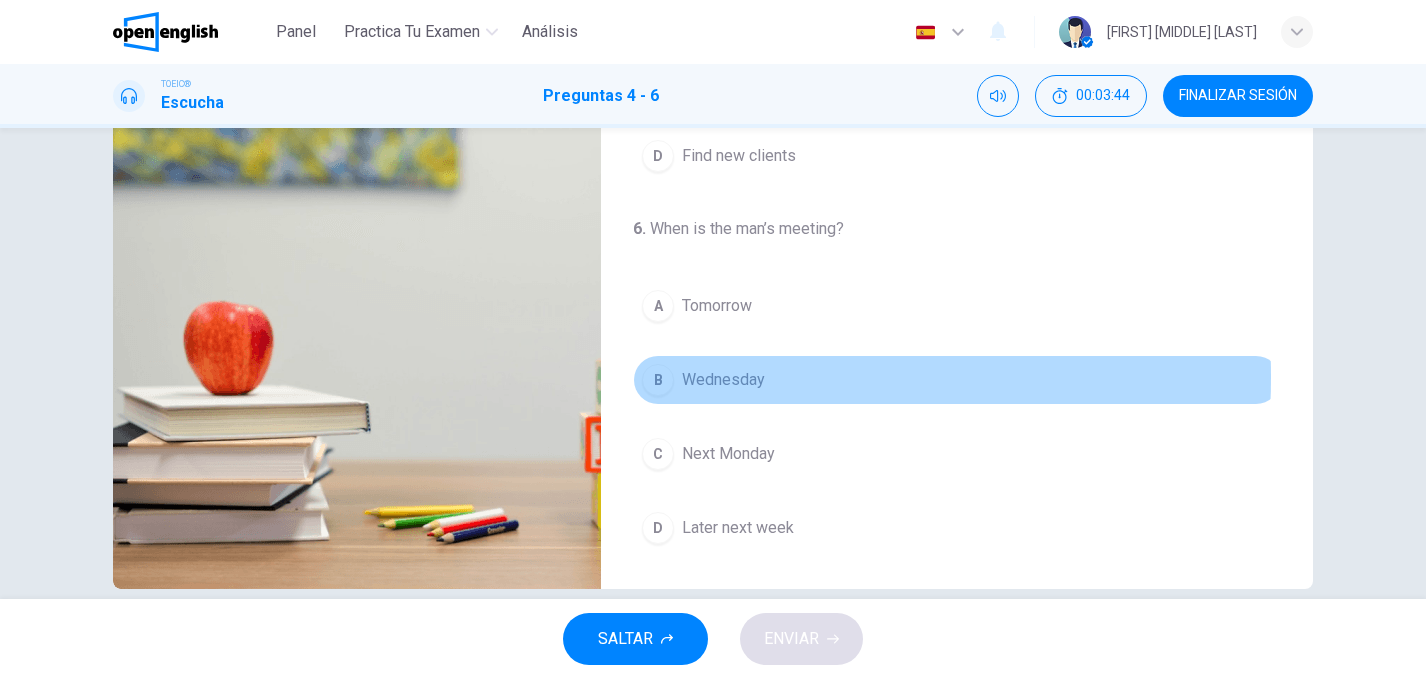 click on "B" at bounding box center [658, 380] 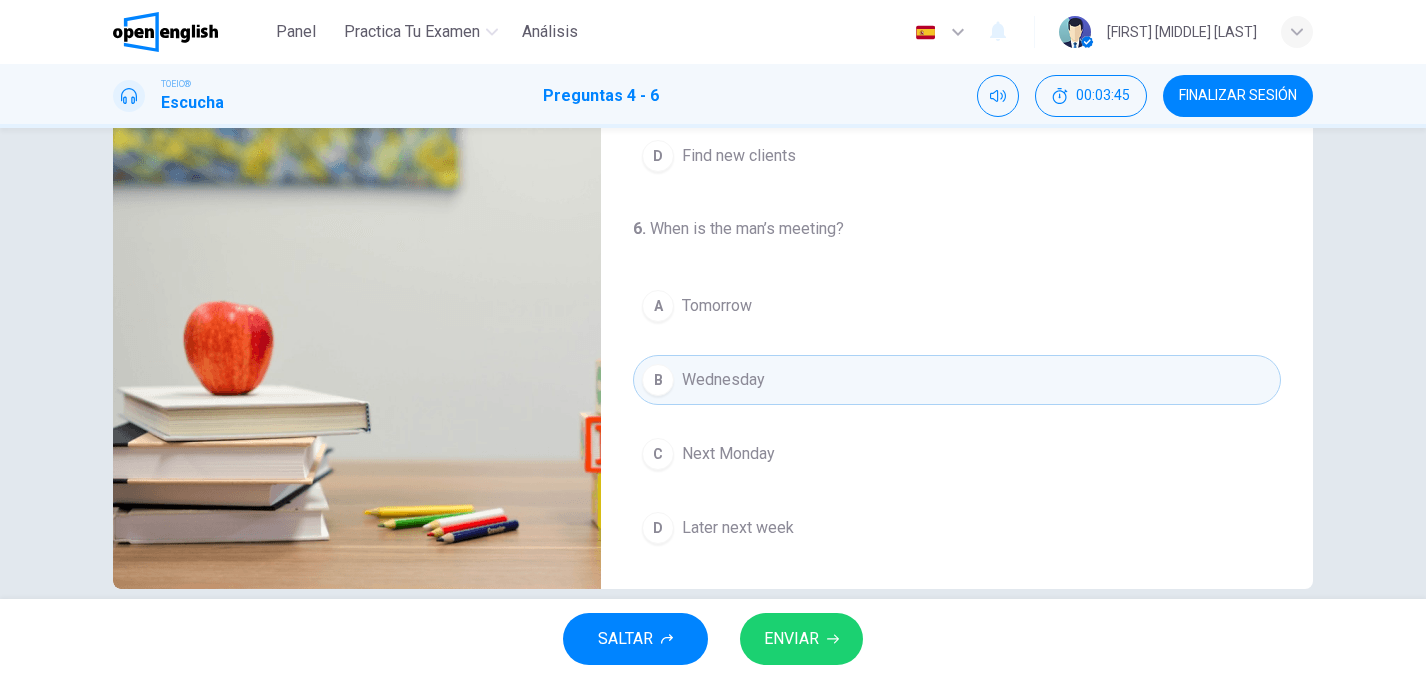 scroll, scrollTop: 304, scrollLeft: 0, axis: vertical 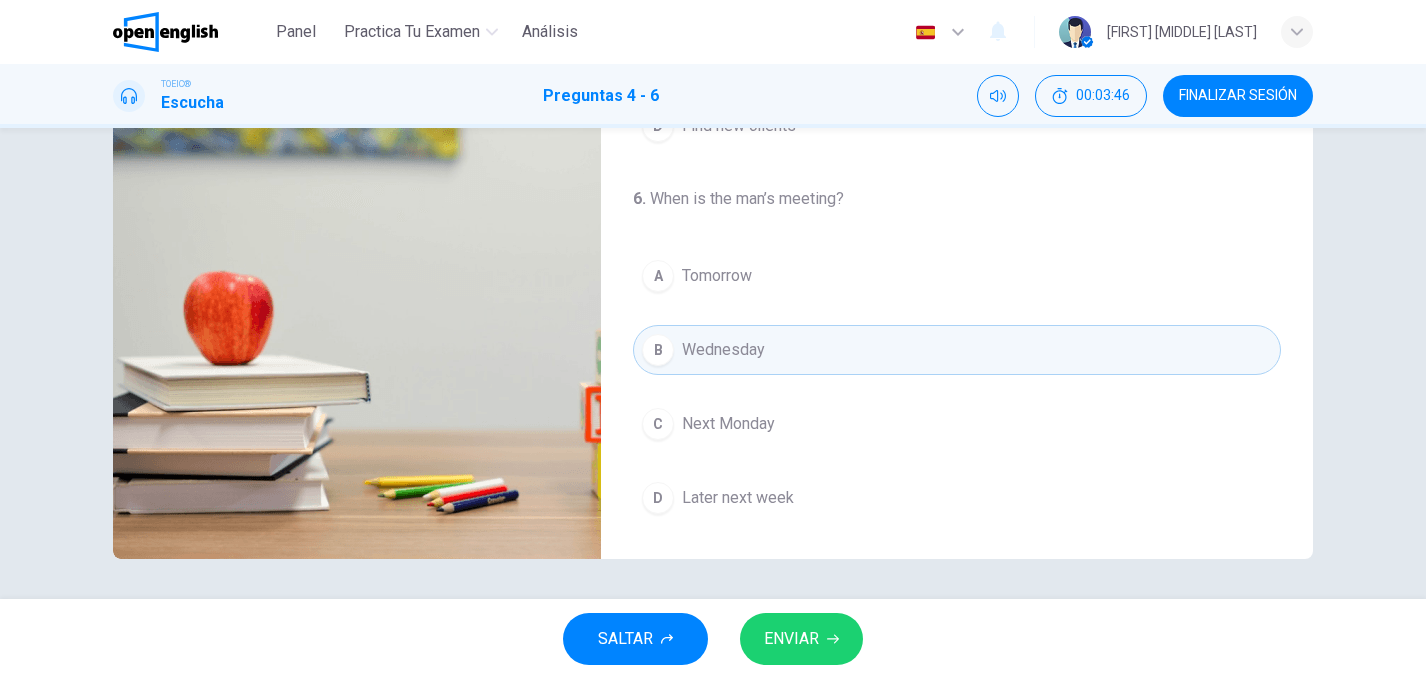 click on "ENVIAR" at bounding box center (791, 639) 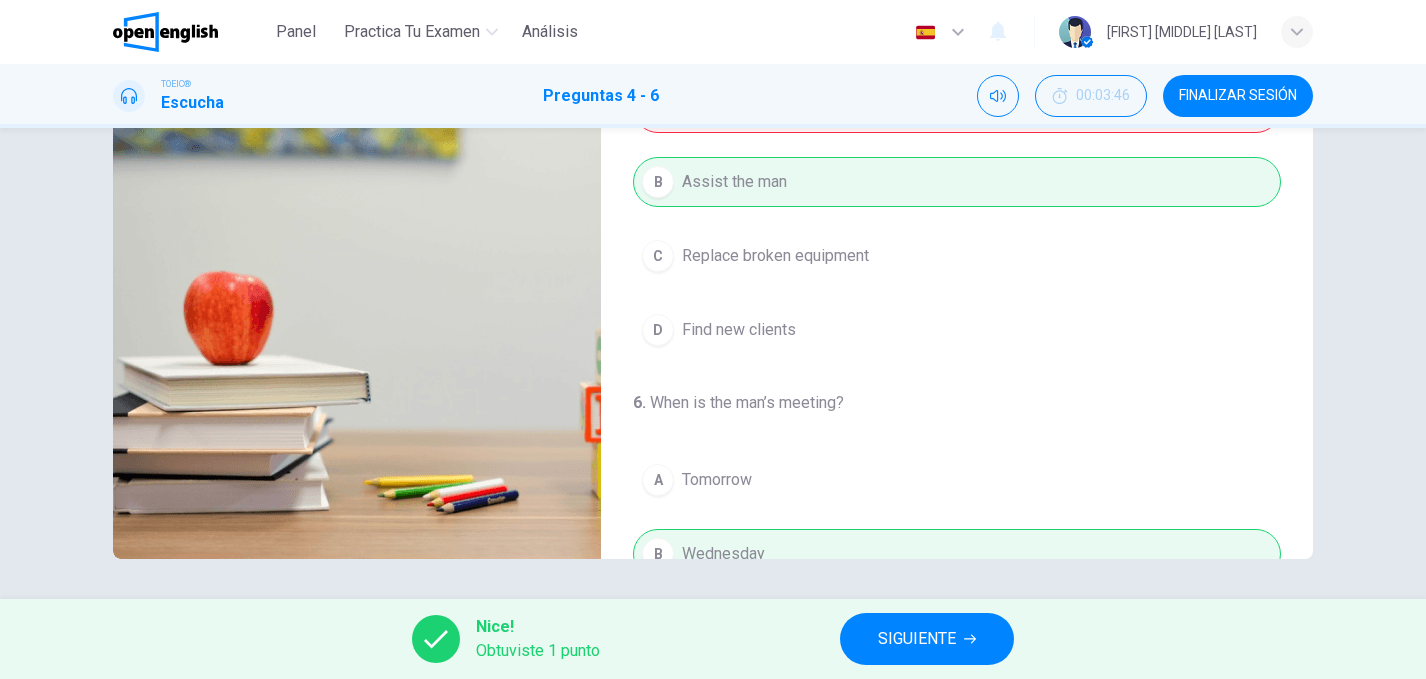scroll, scrollTop: 0, scrollLeft: 0, axis: both 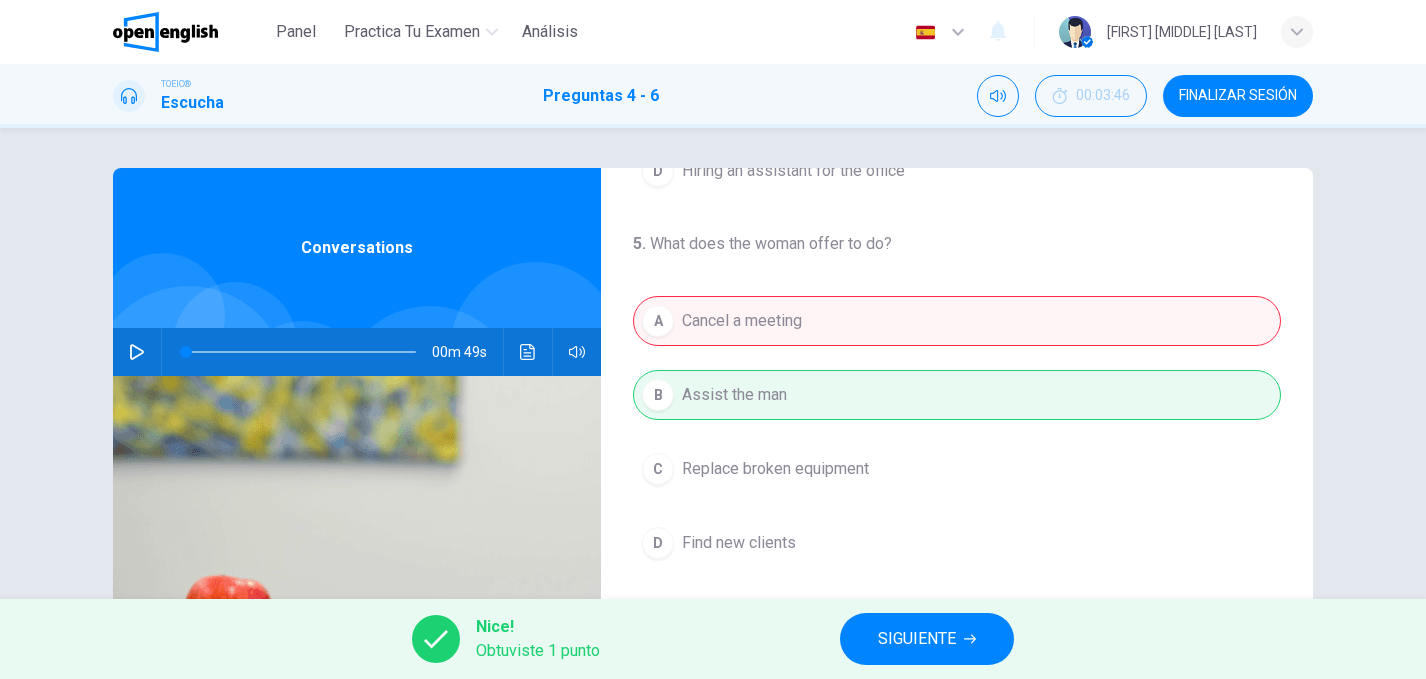 click on "SIGUIENTE" at bounding box center (917, 639) 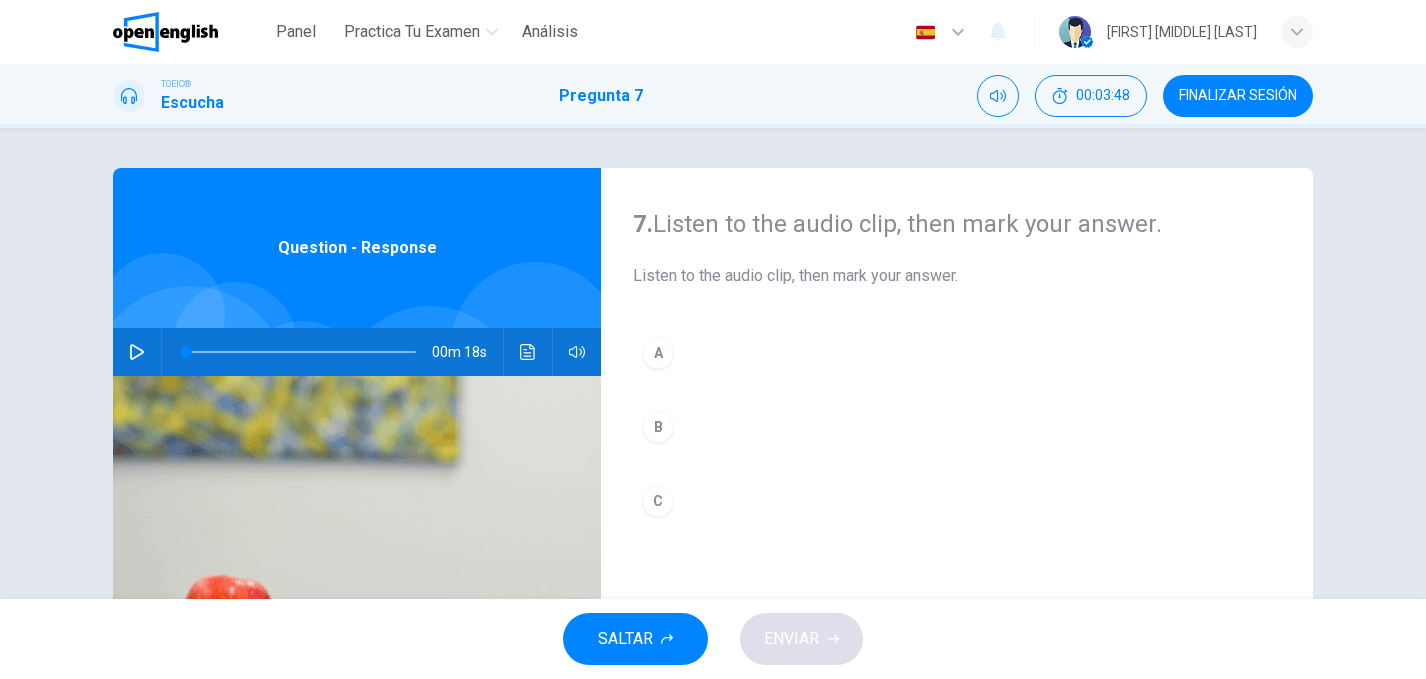 click 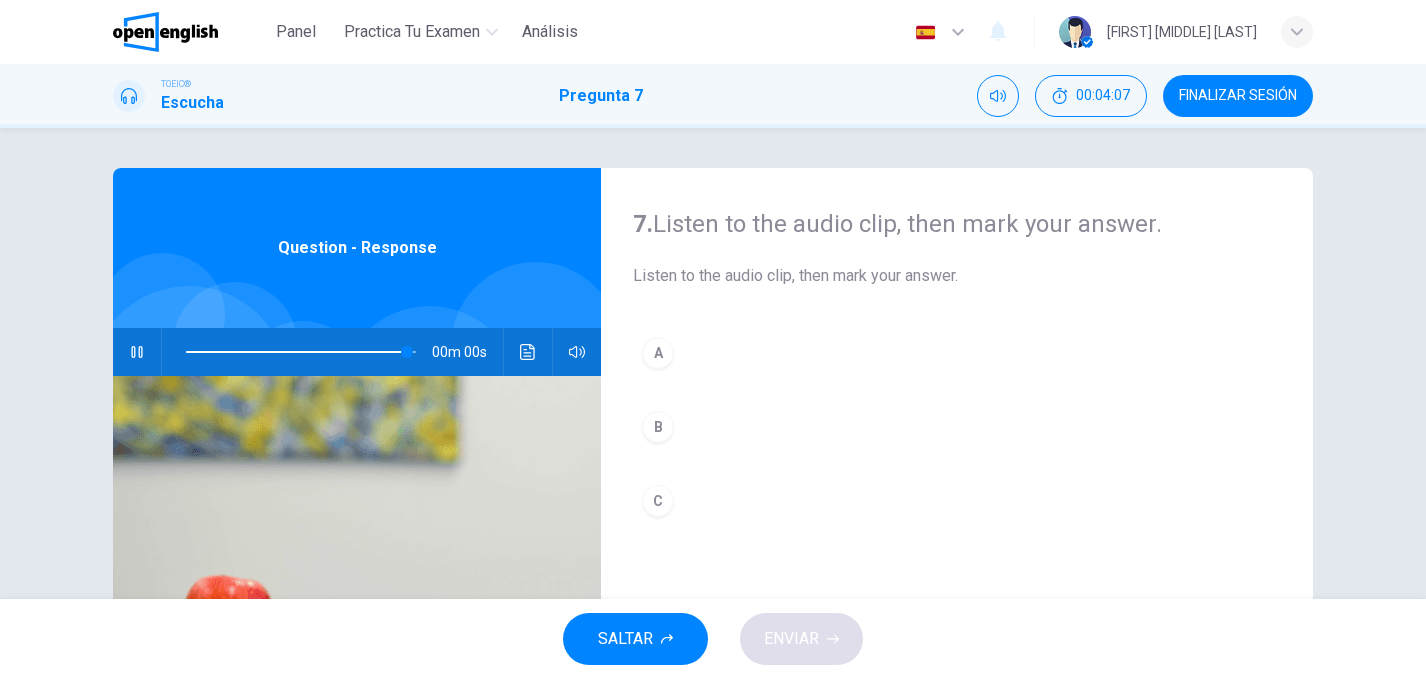 type on "*" 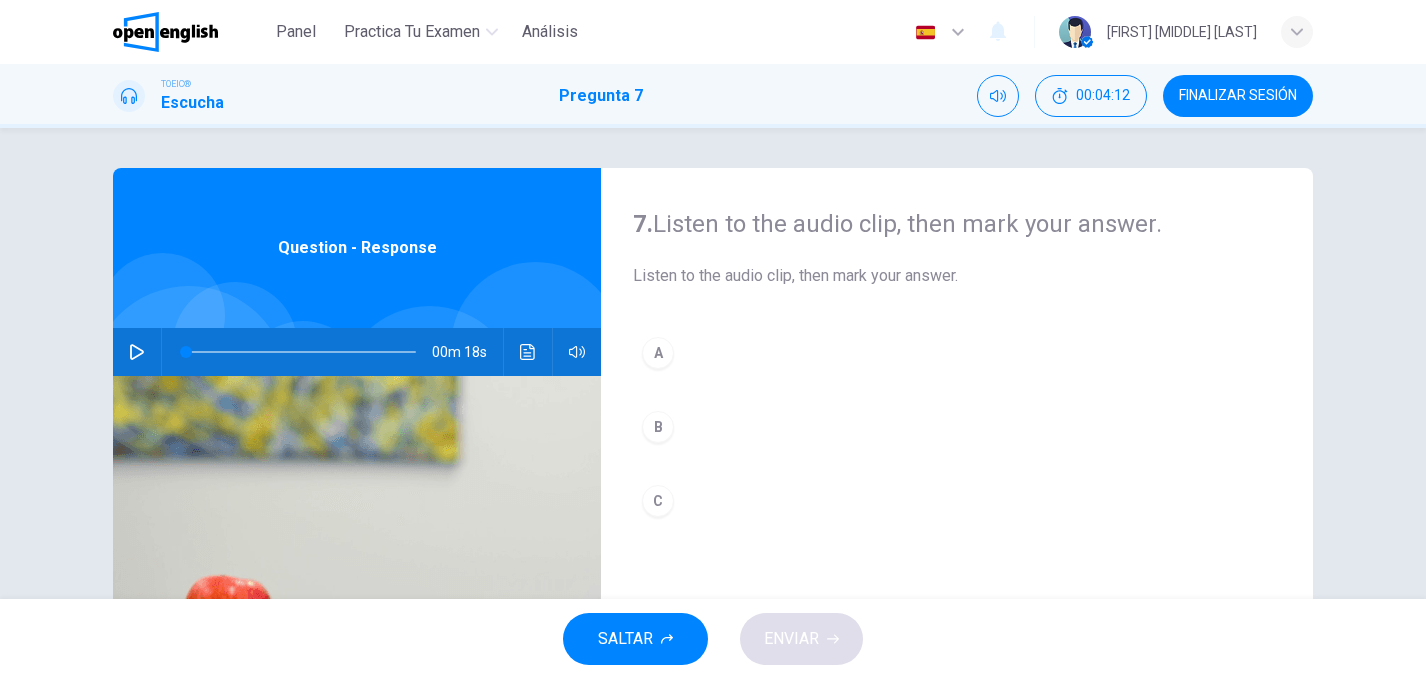click on "7.  Listen to the audio clip, then mark your answer. Listen to the audio clip, then mark your answer. A B C" at bounding box center [957, 515] 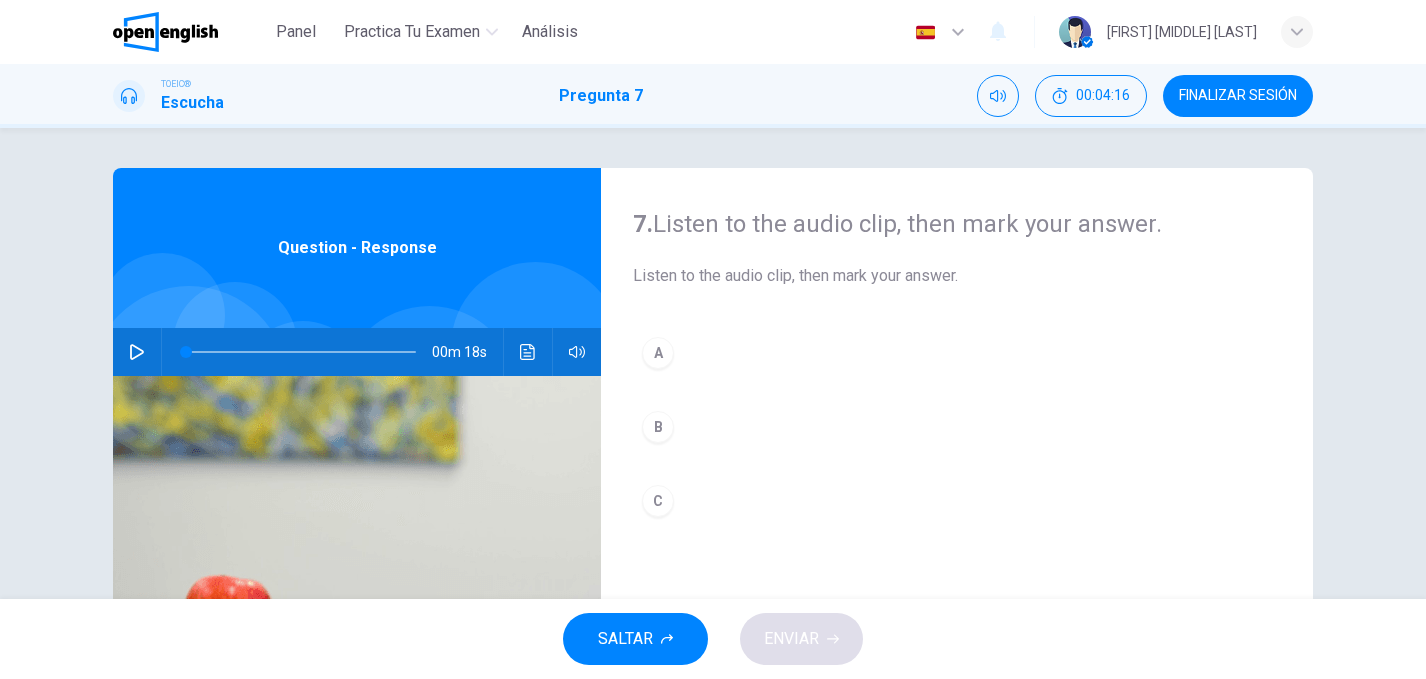 click on "FINALIZAR SESIÓN" at bounding box center [1238, 96] 